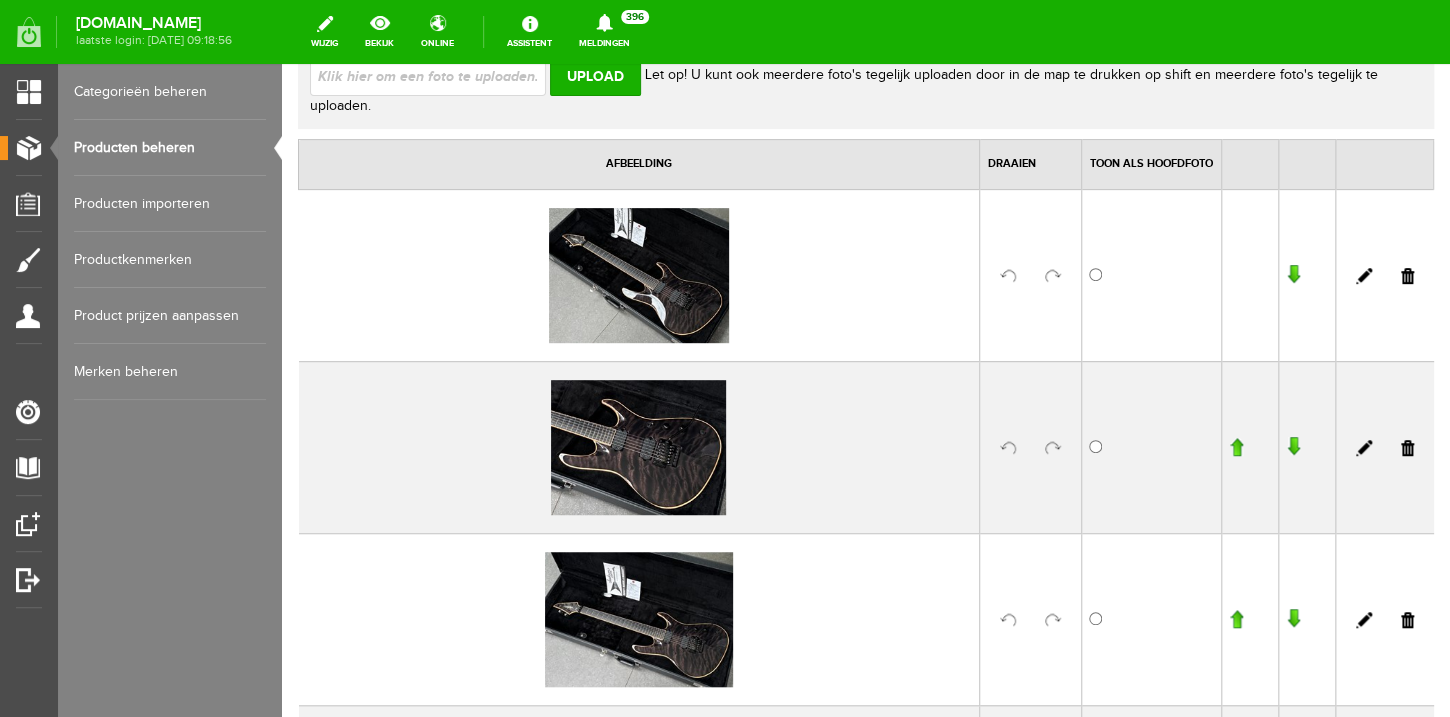 scroll, scrollTop: 0, scrollLeft: 0, axis: both 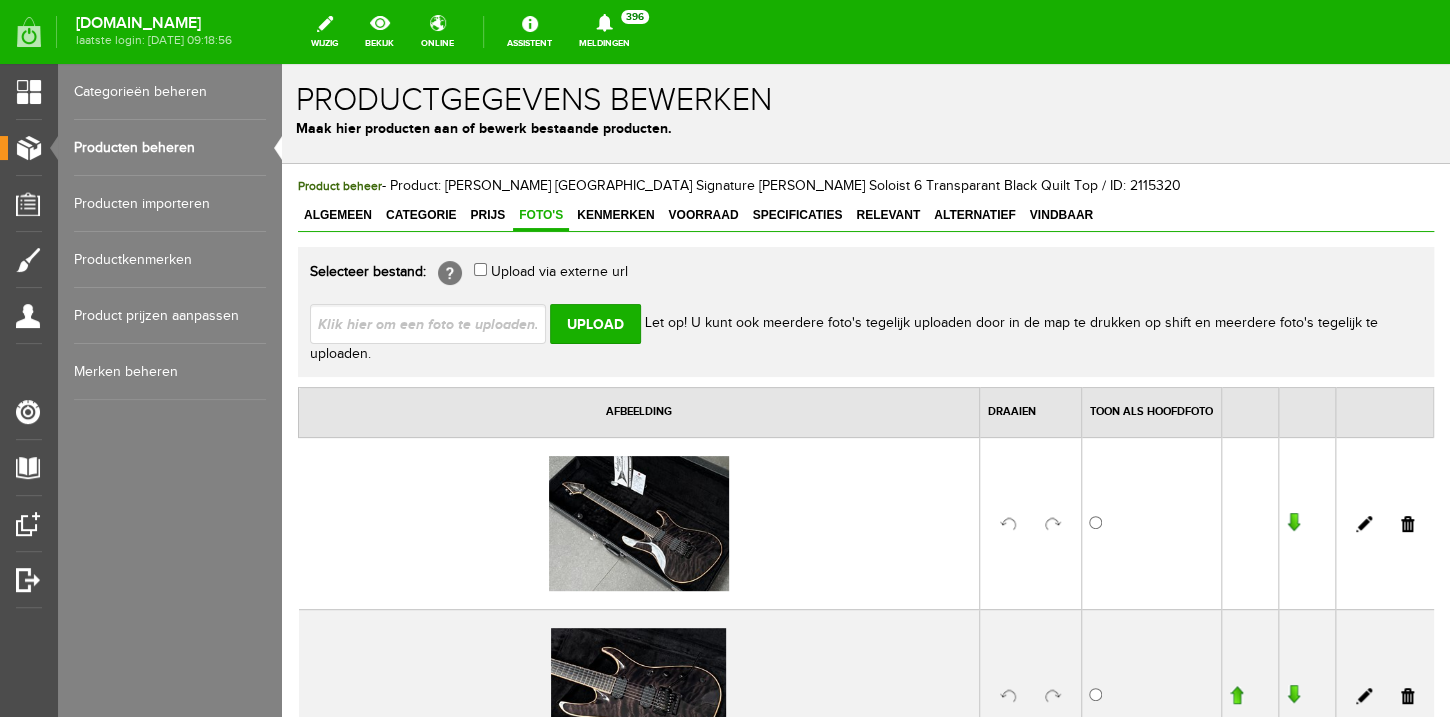 click on "Producten beheren" at bounding box center (170, 148) 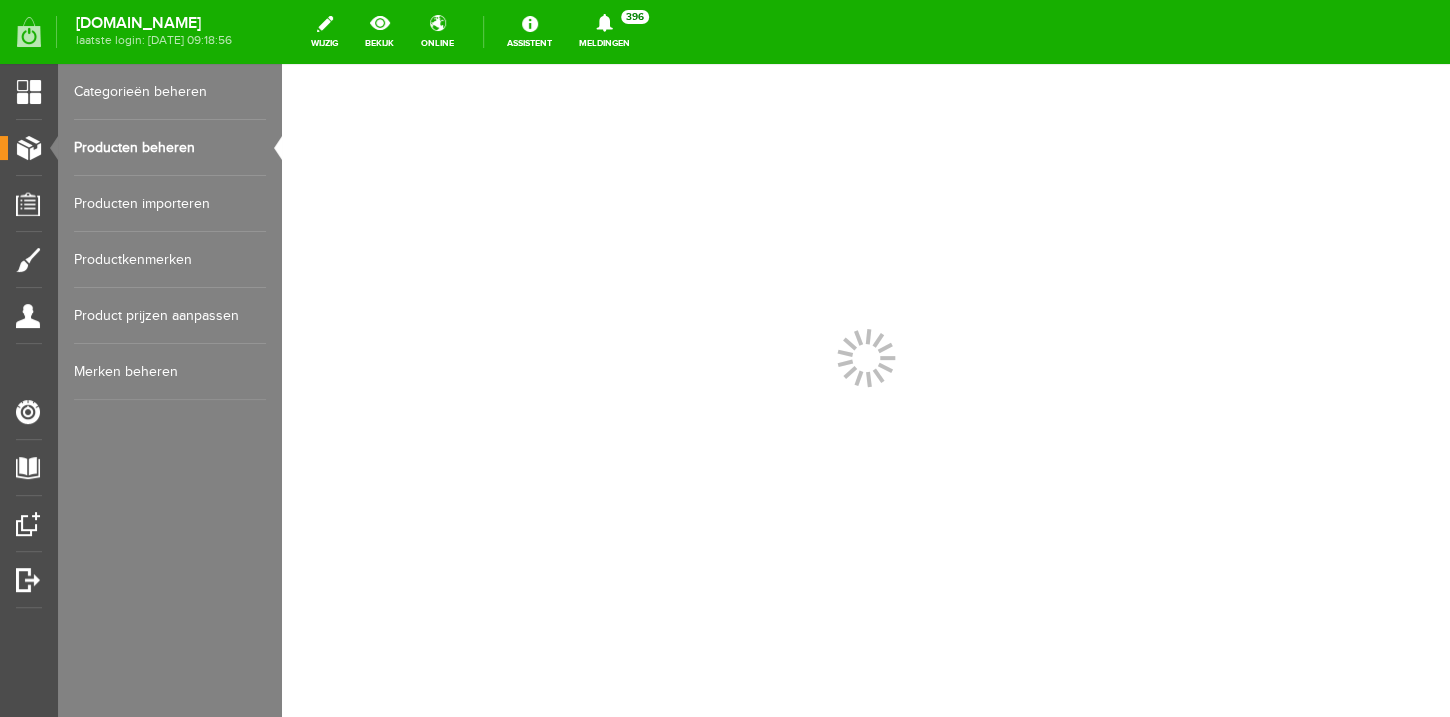 scroll, scrollTop: 0, scrollLeft: 0, axis: both 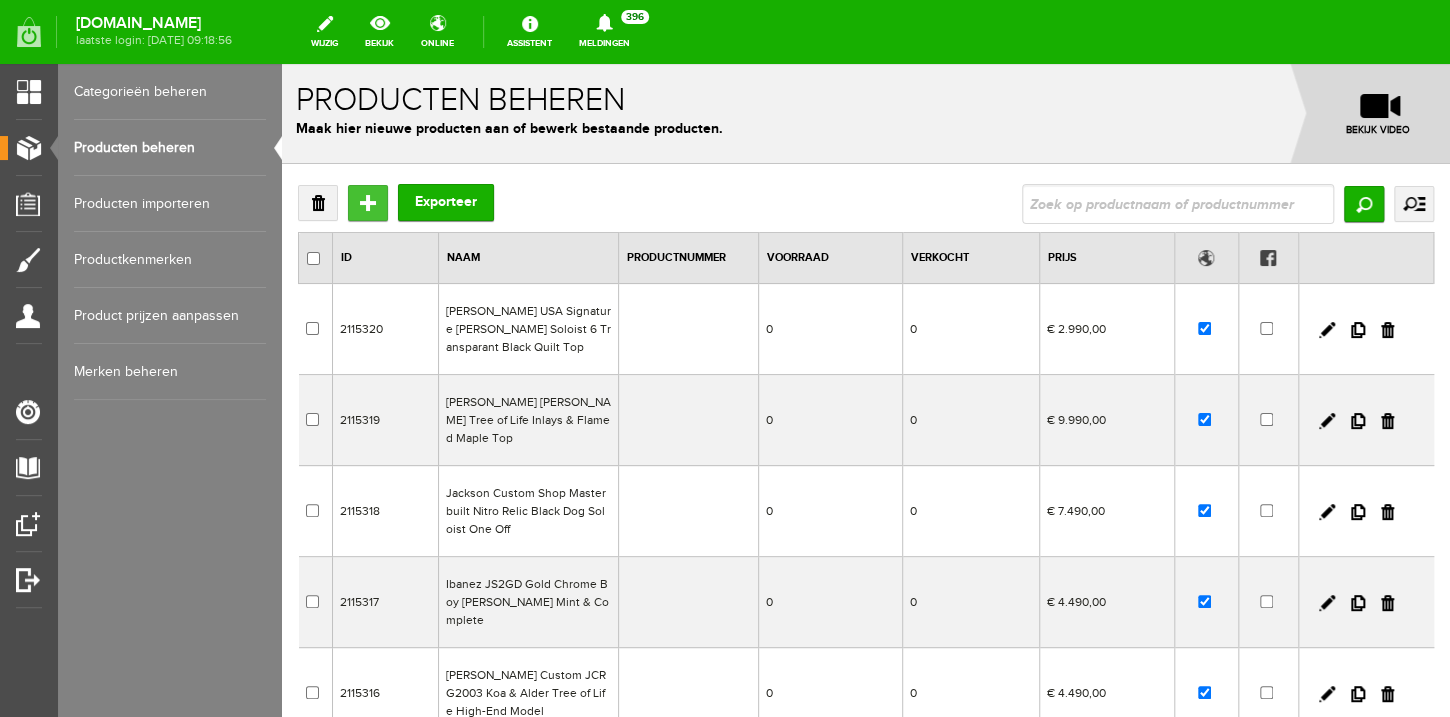 click on "Toevoegen" at bounding box center (368, 203) 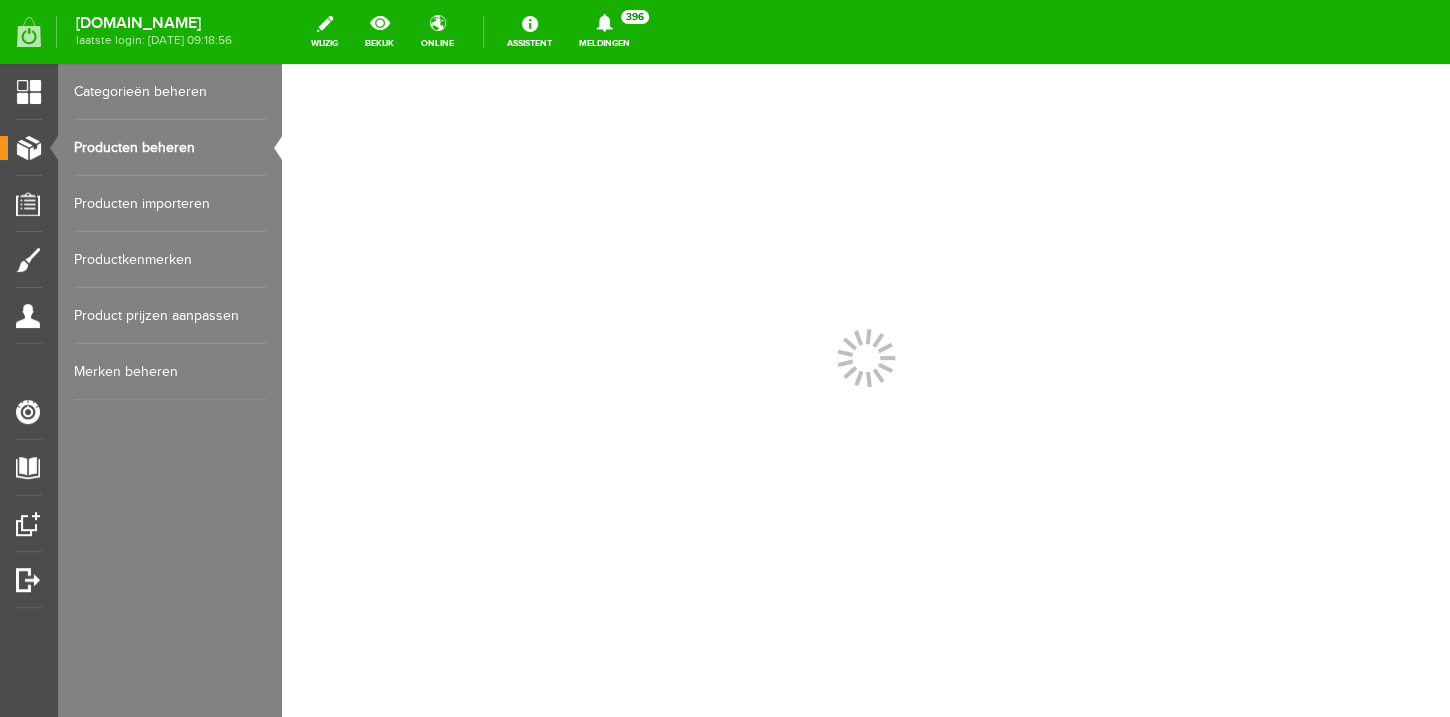 scroll, scrollTop: 0, scrollLeft: 0, axis: both 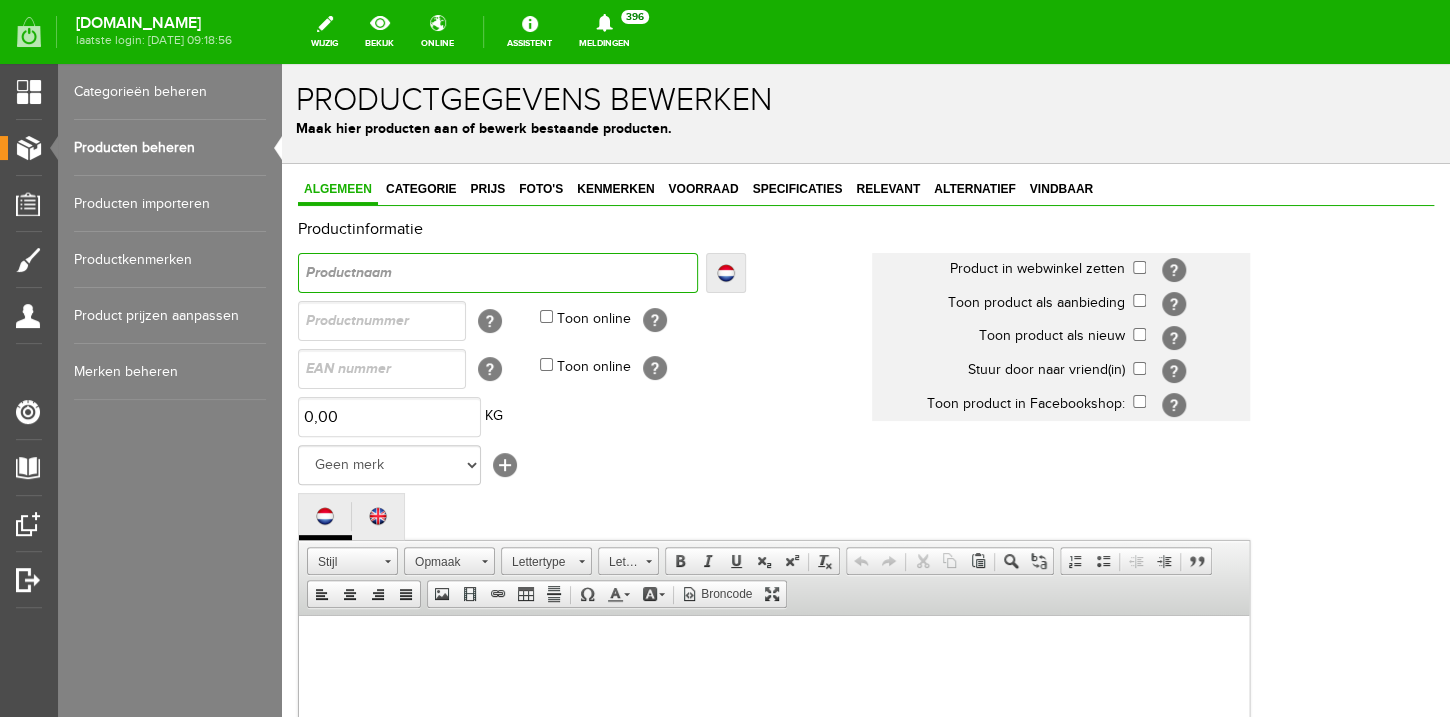 click at bounding box center (498, 273) 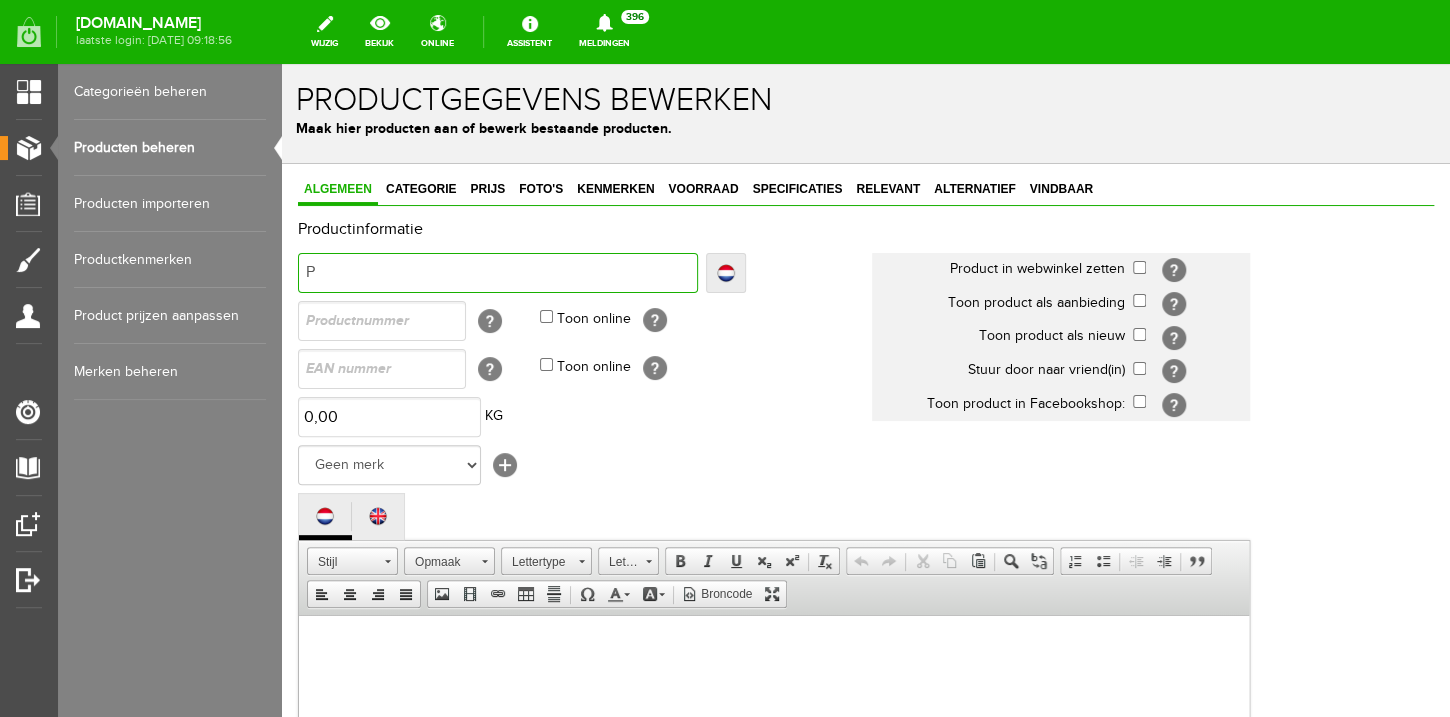 type on "P" 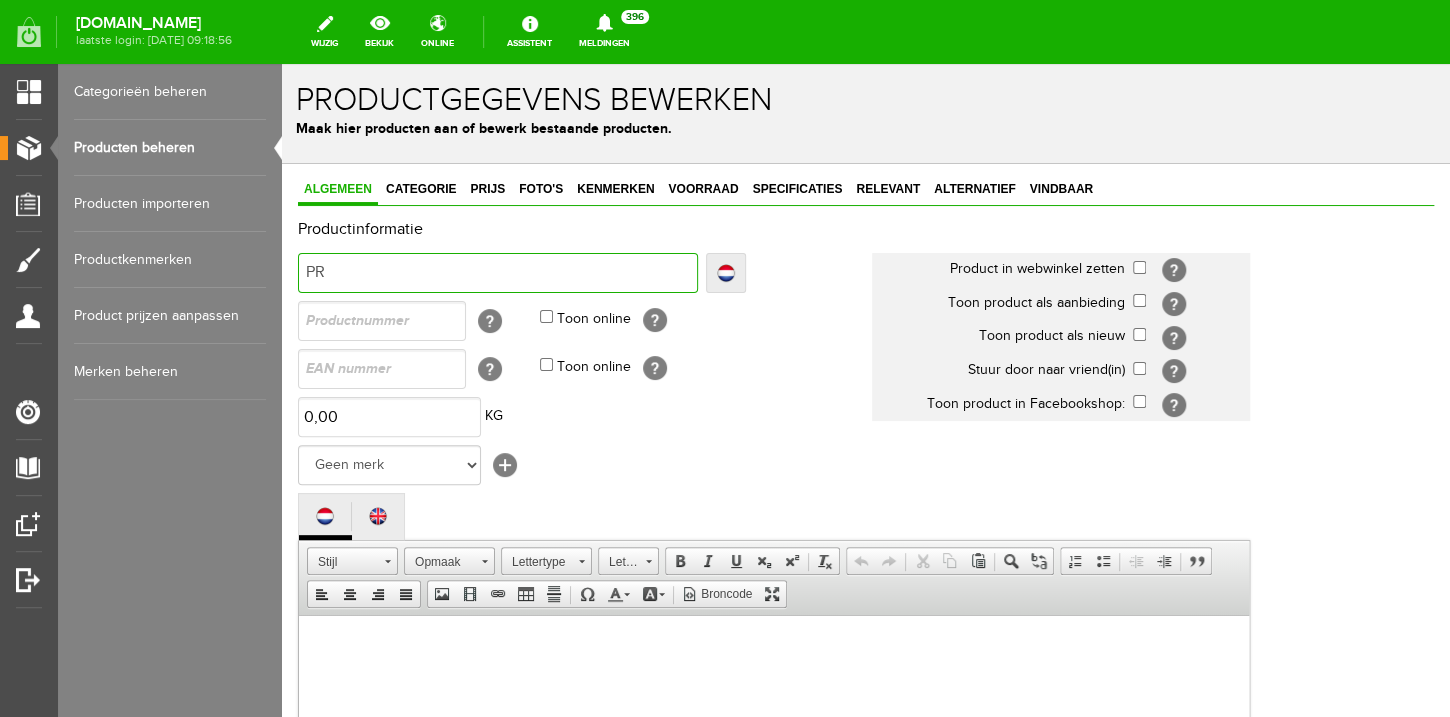 type on "PR" 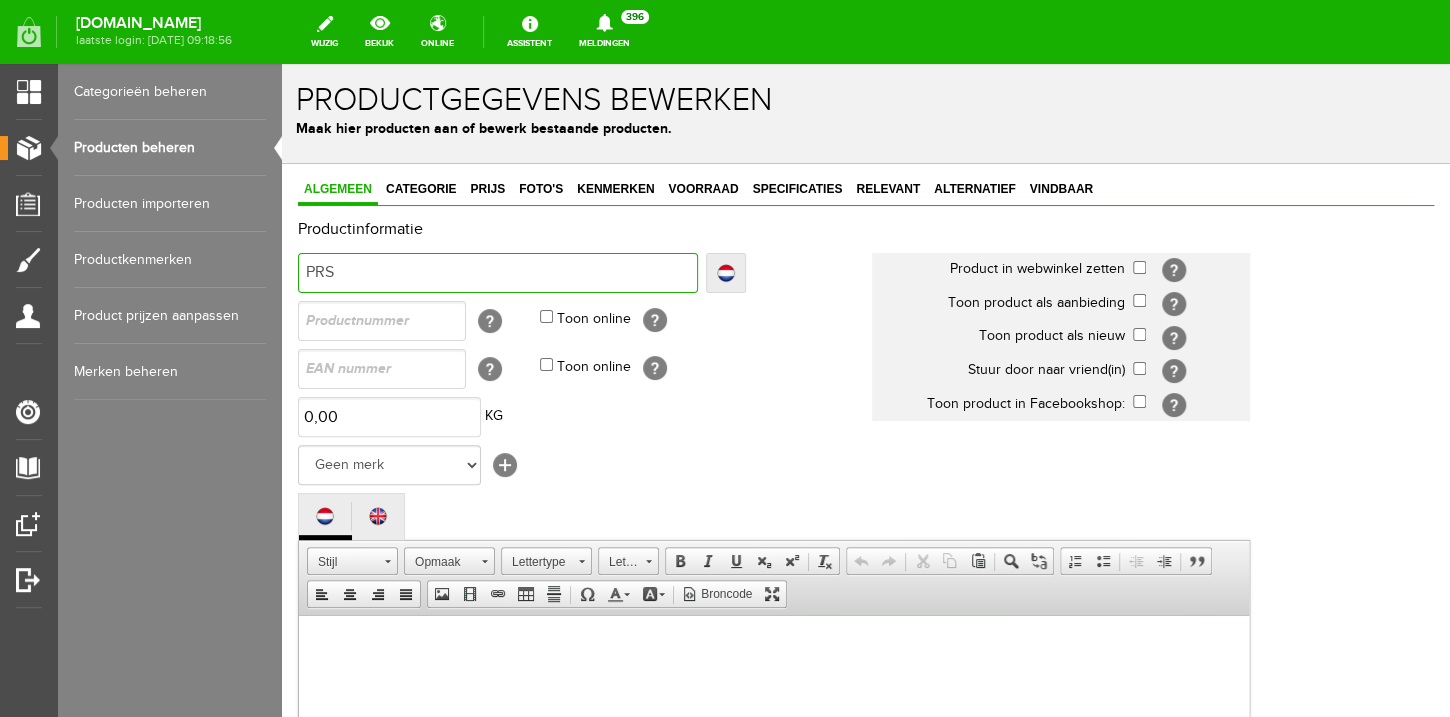 type on "PRS" 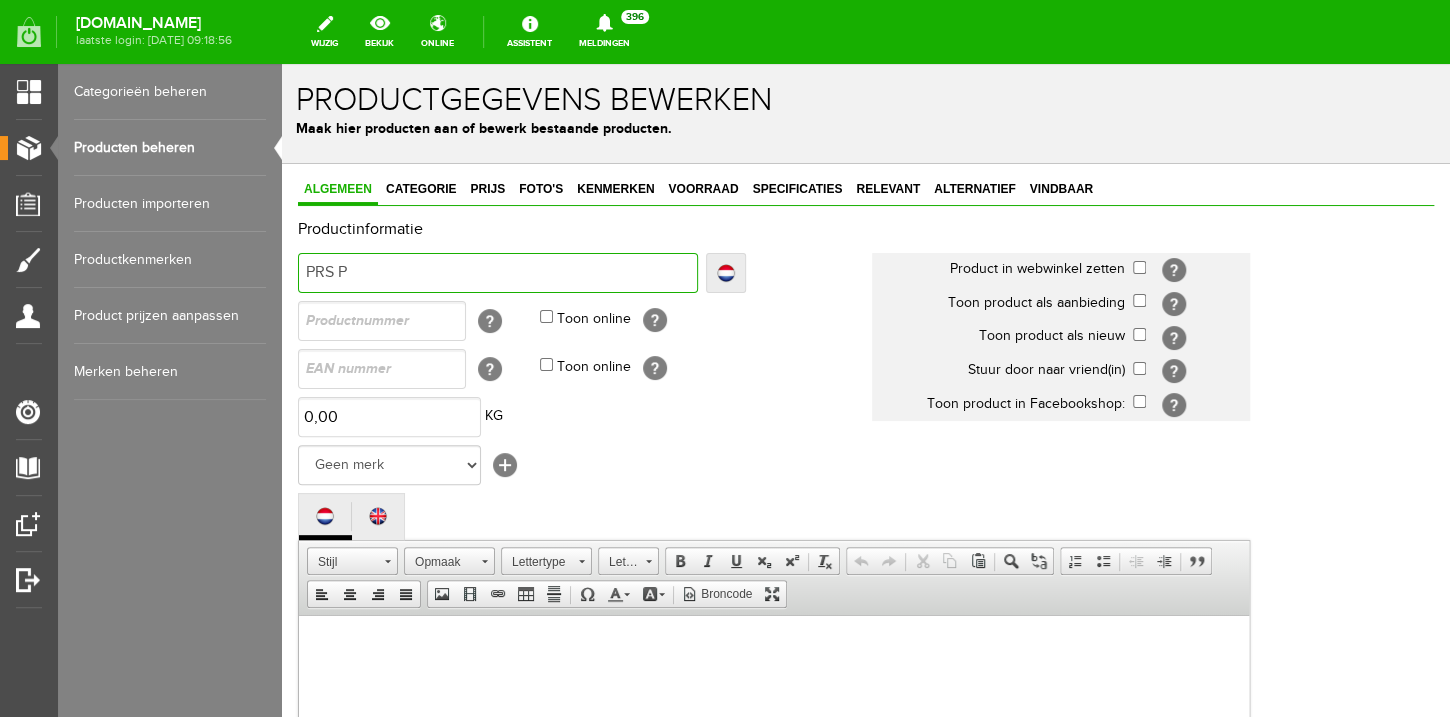 type on "PRS P" 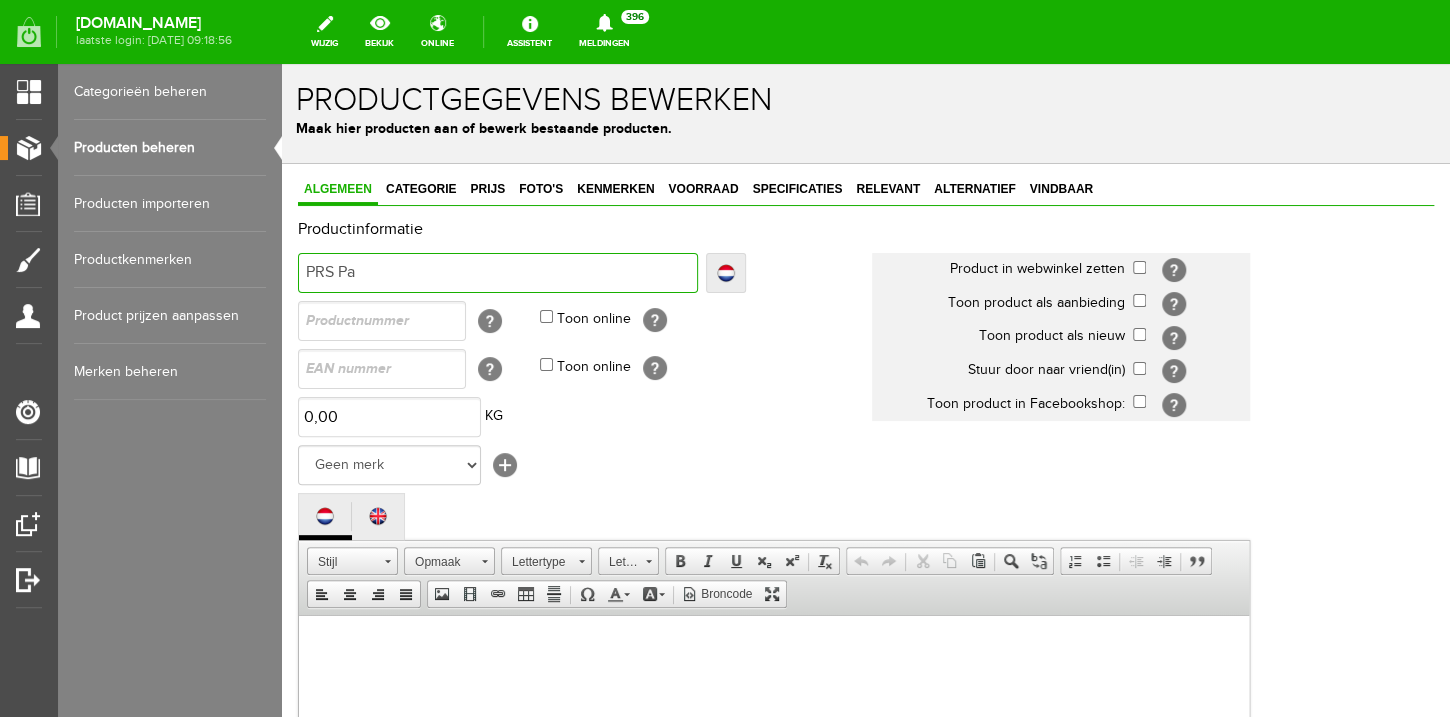 type on "PRS Pa" 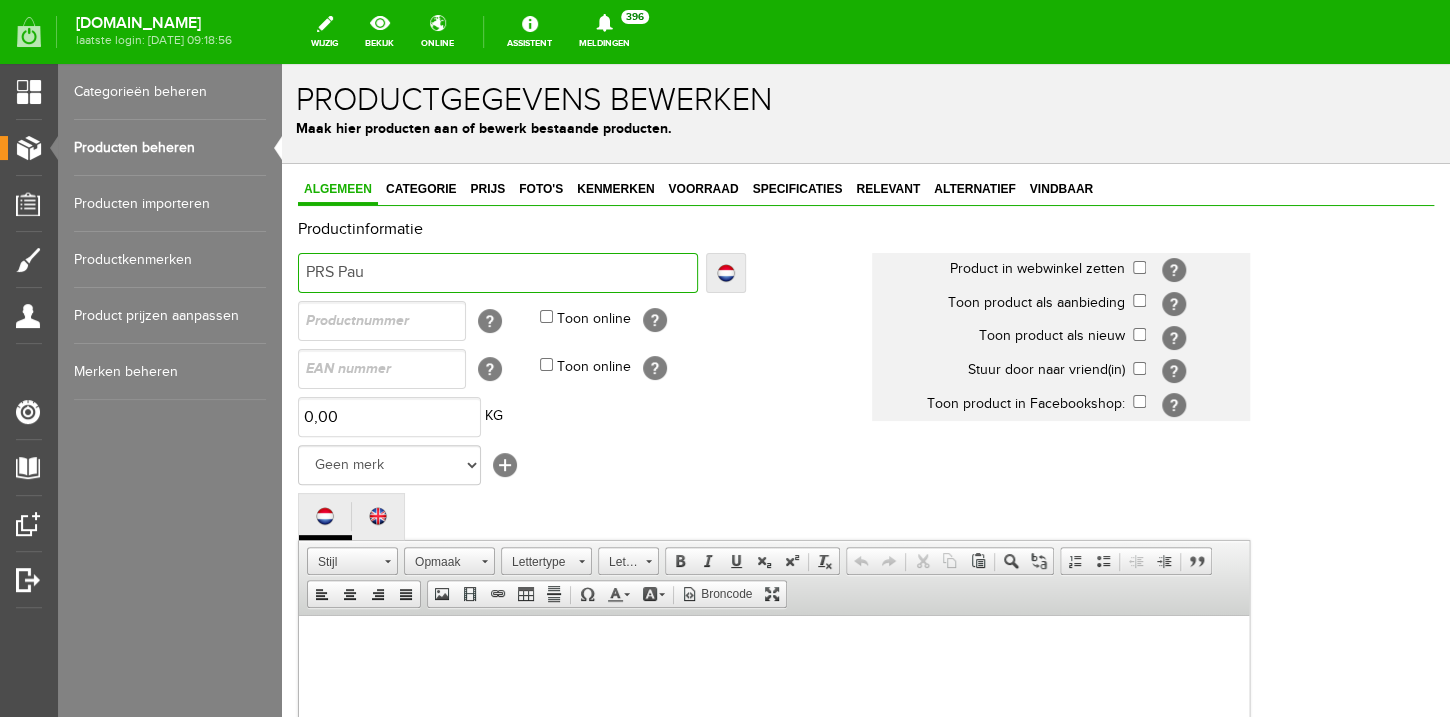 type on "PRS Pau" 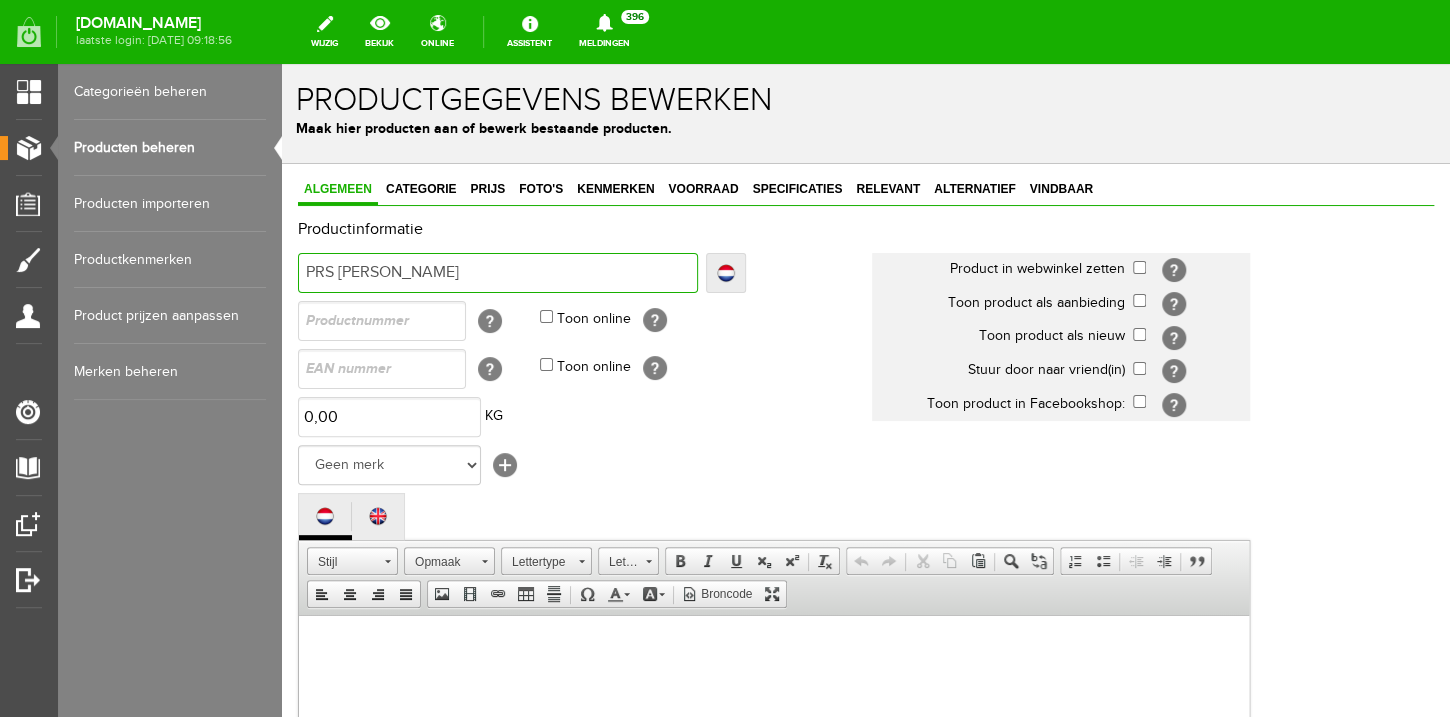 type on "PRS [PERSON_NAME]" 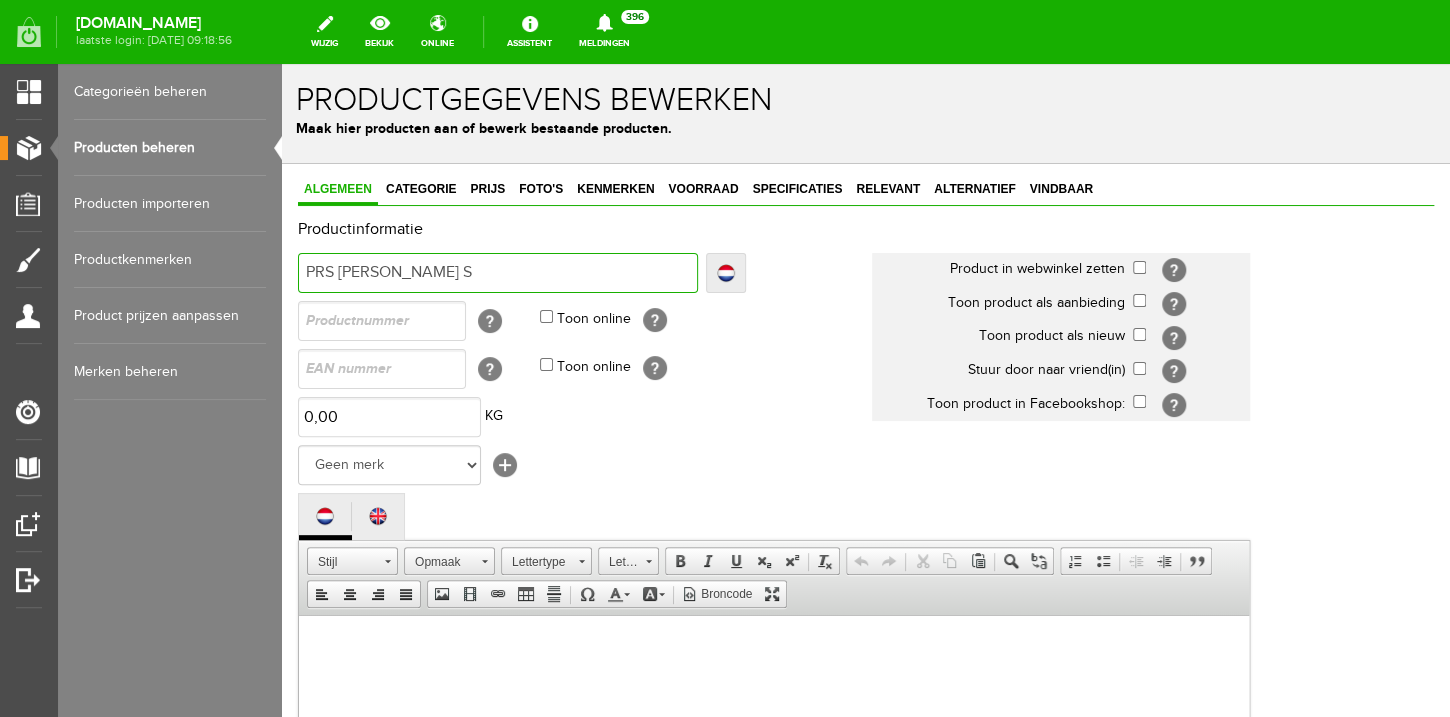 type on "PRS [PERSON_NAME] S" 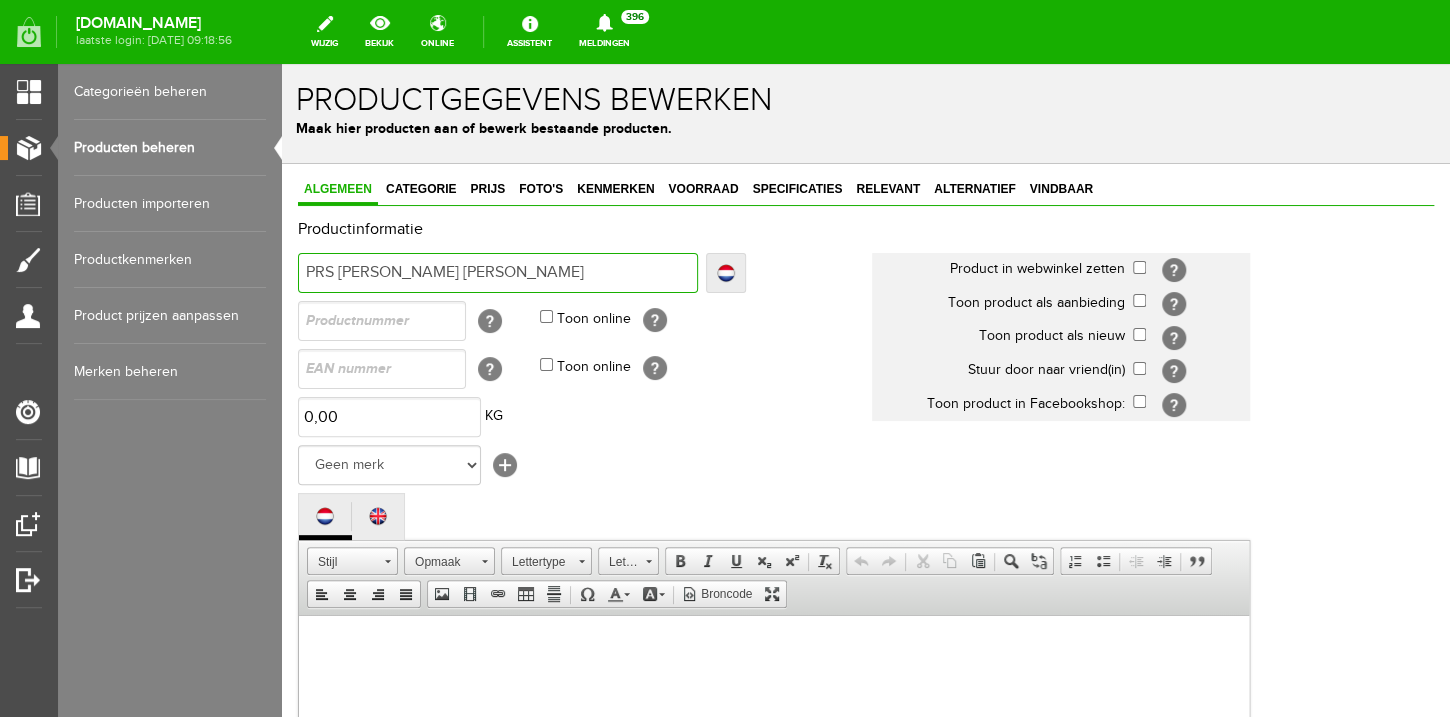 type on "PRS [PERSON_NAME] [PERSON_NAME]" 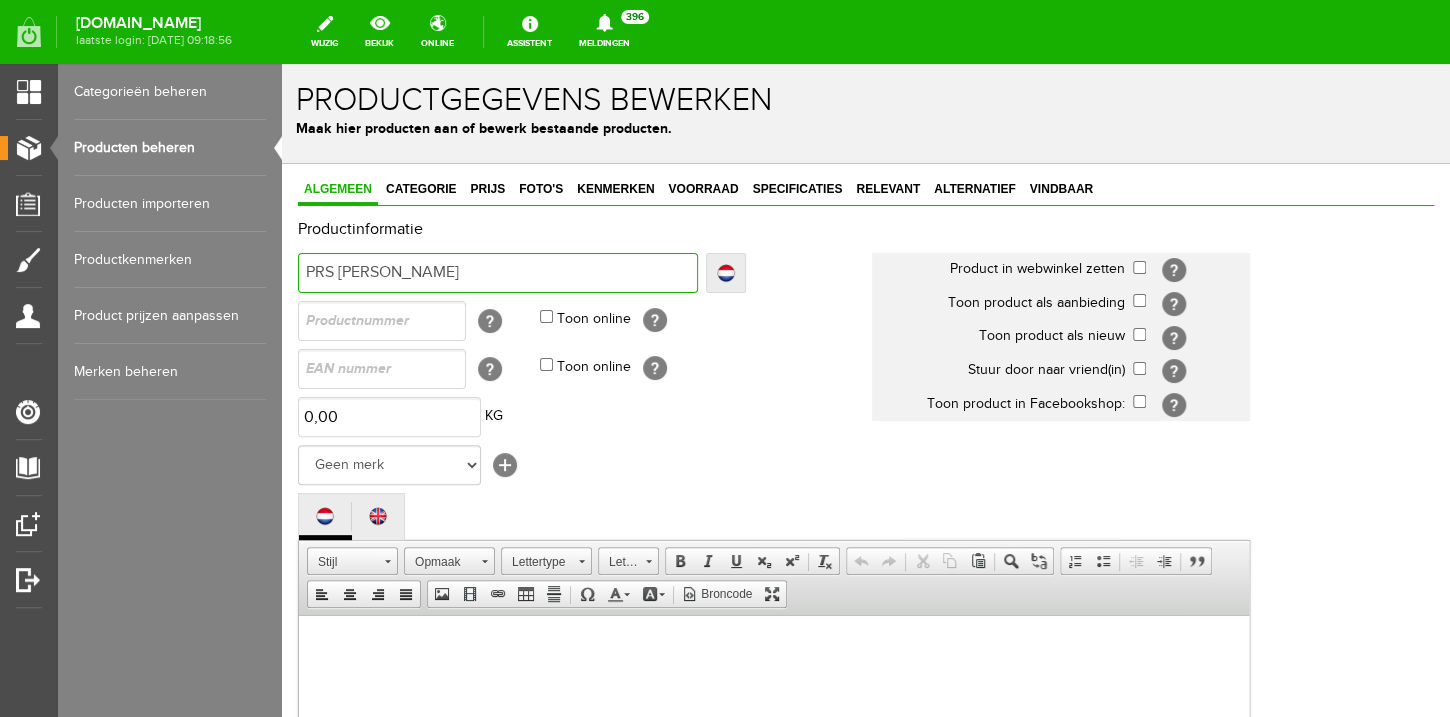 type on "PRS [PERSON_NAME]" 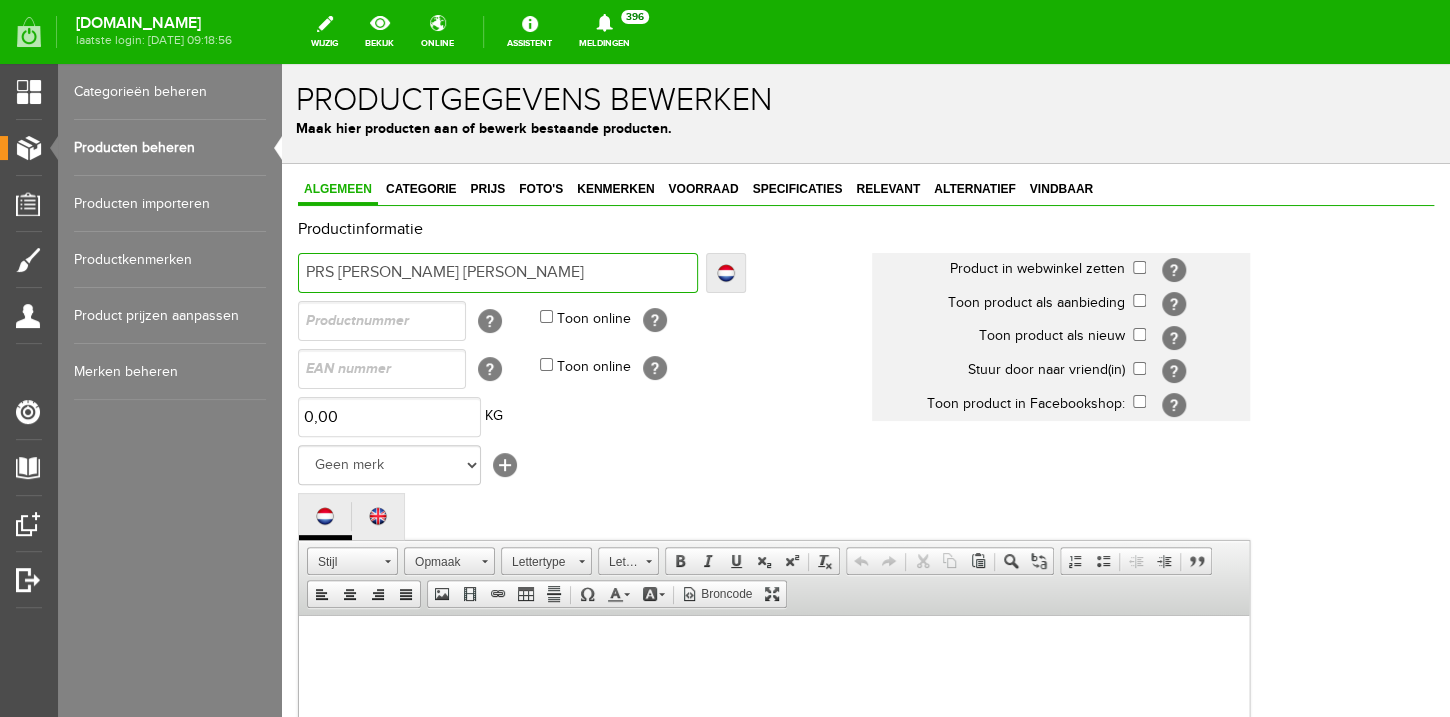 type on "PRS [PERSON_NAME] [PERSON_NAME]" 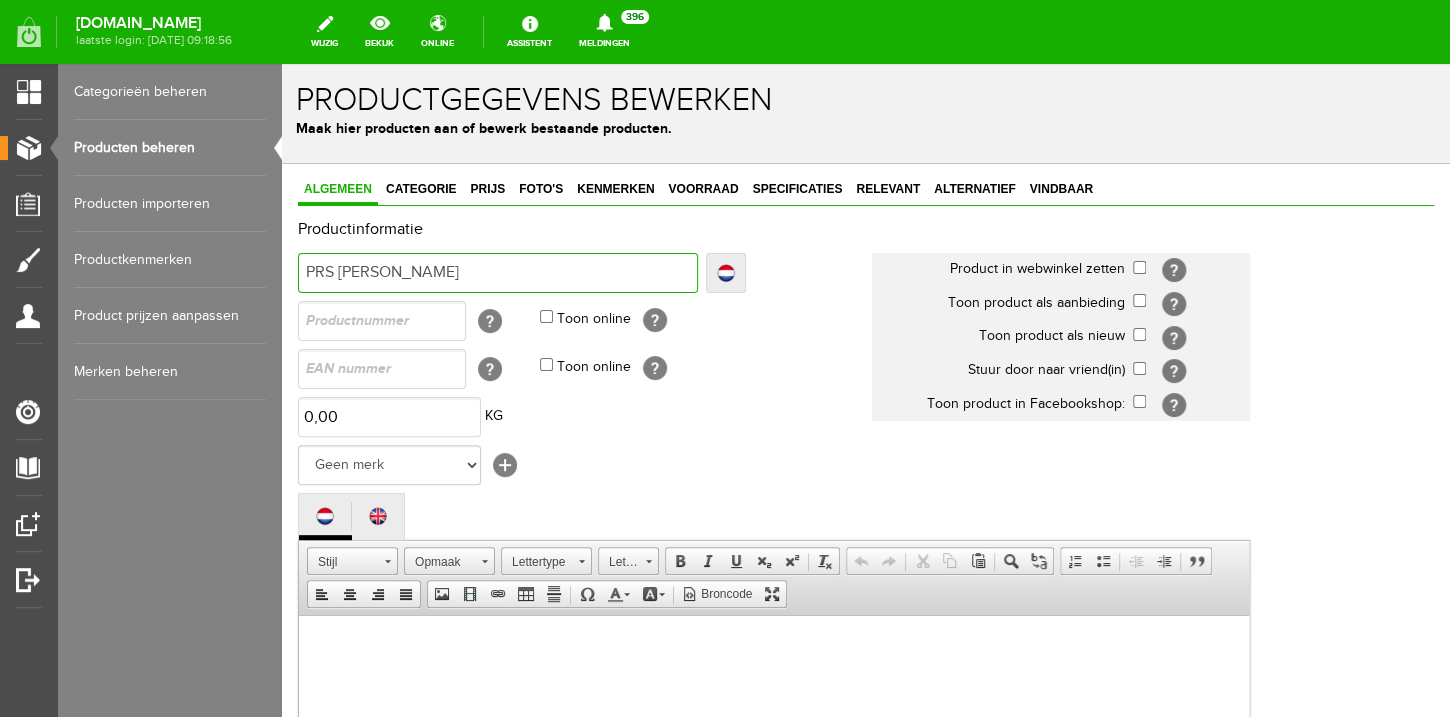 type on "PRS [PERSON_NAME]" 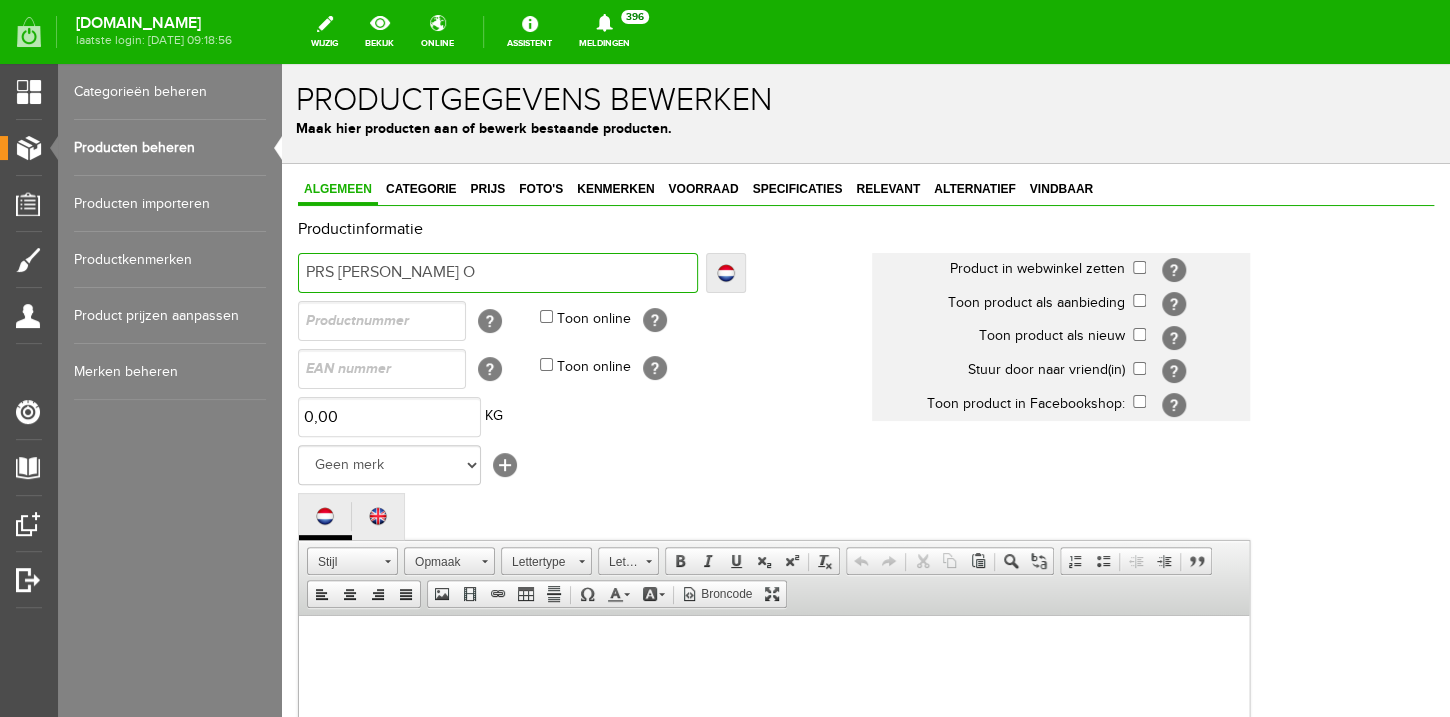 type on "PRS [PERSON_NAME] O" 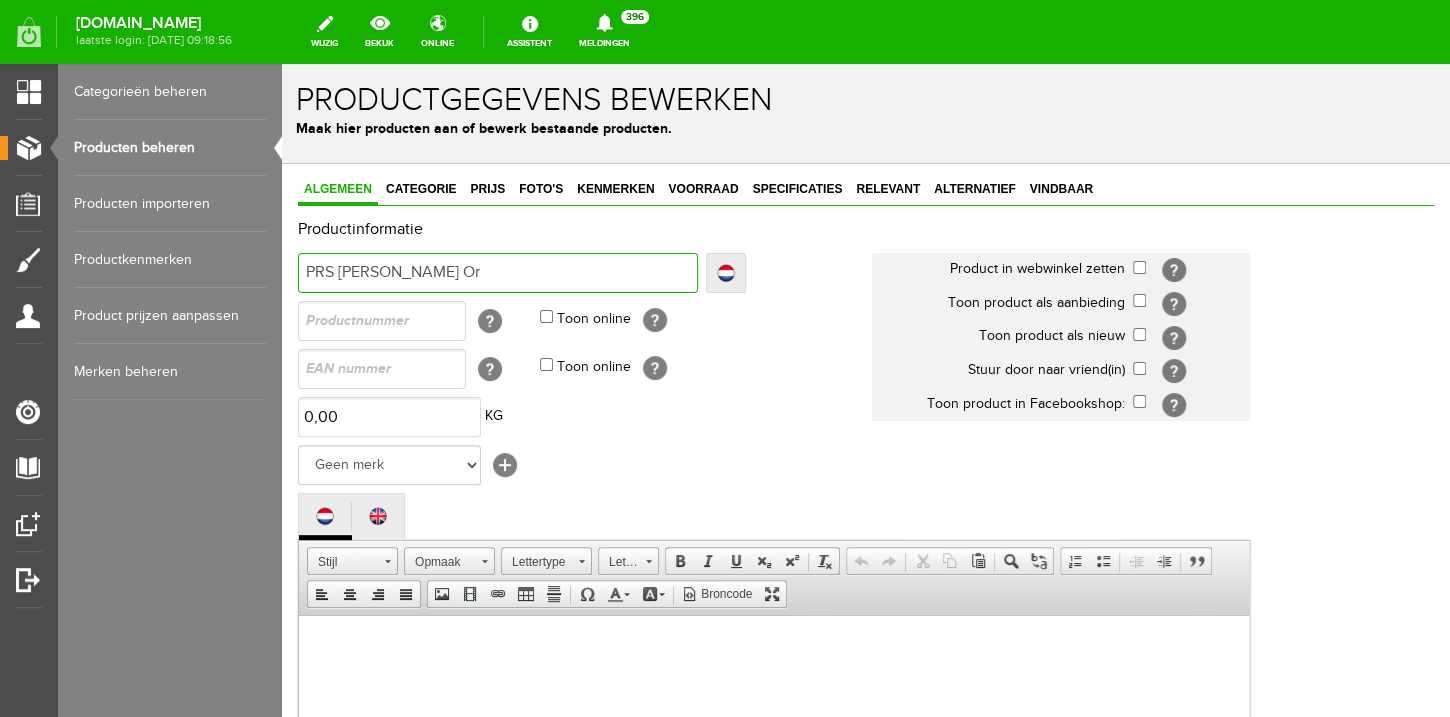 type on "PRS [PERSON_NAME] Or" 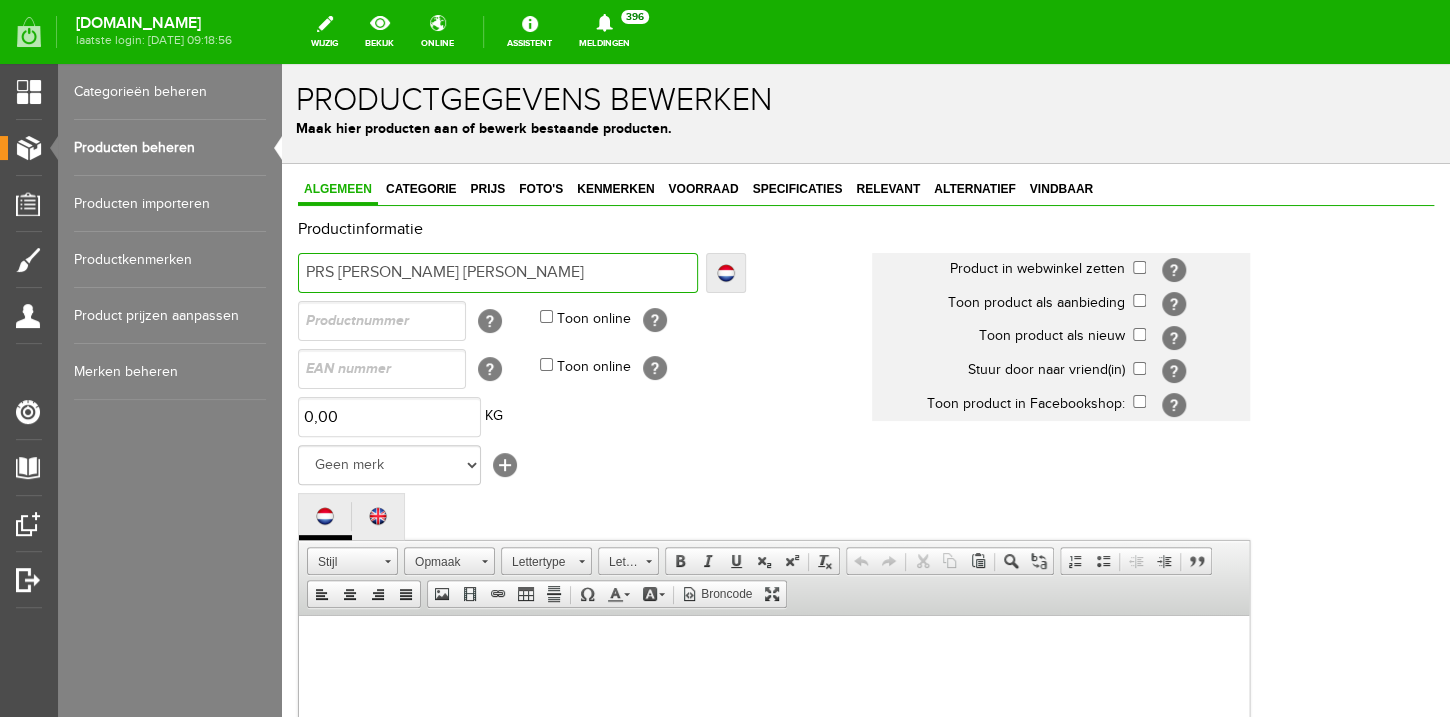 type on "PRS [PERSON_NAME] [PERSON_NAME]" 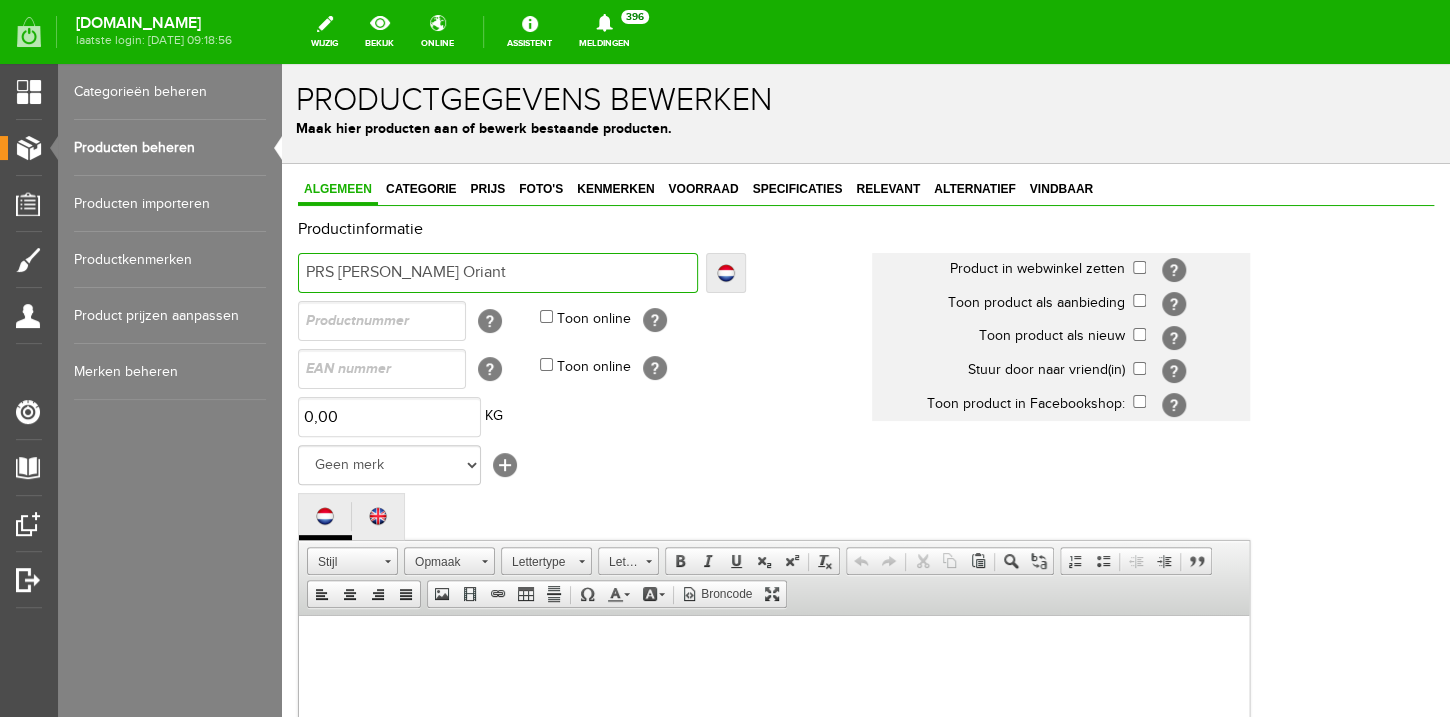 type on "PRS [PERSON_NAME] Oriant" 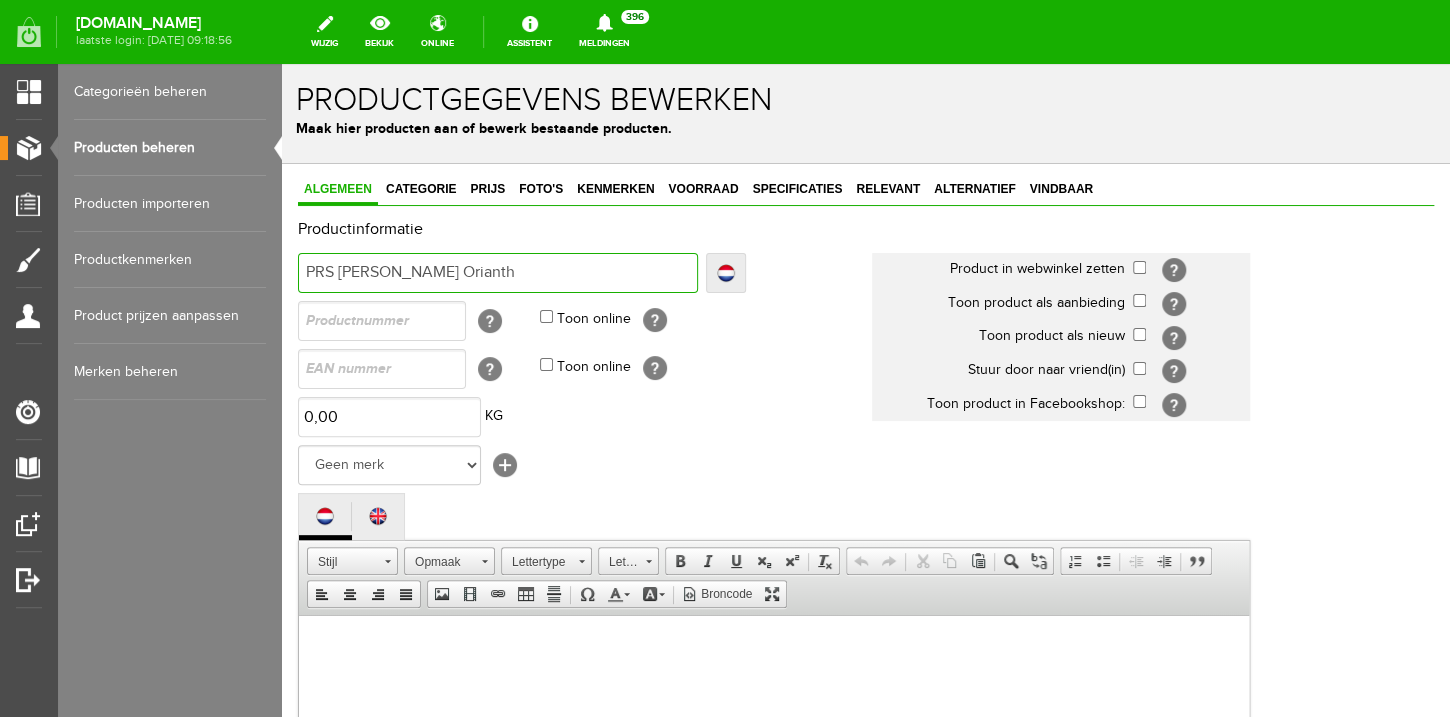 type on "PRS [PERSON_NAME] Orianth" 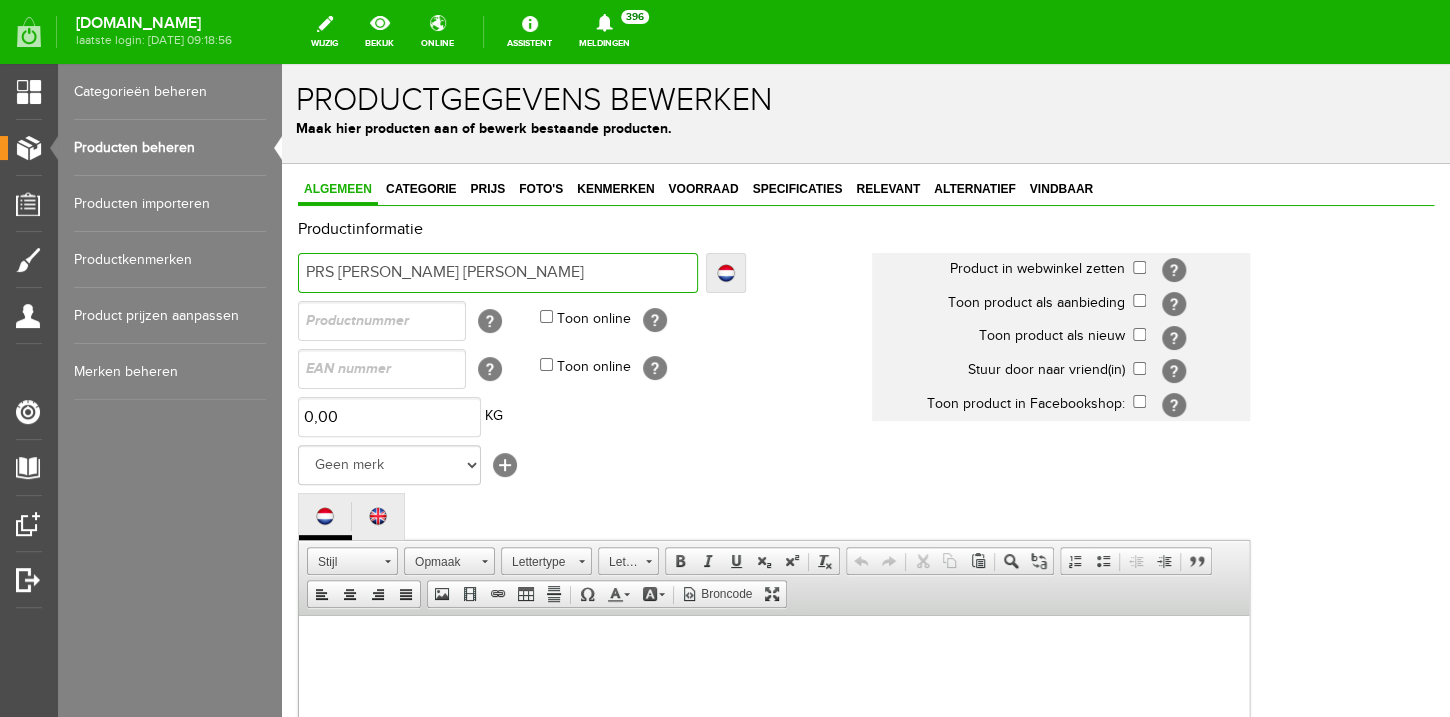 type on "PRS [PERSON_NAME] [PERSON_NAME]" 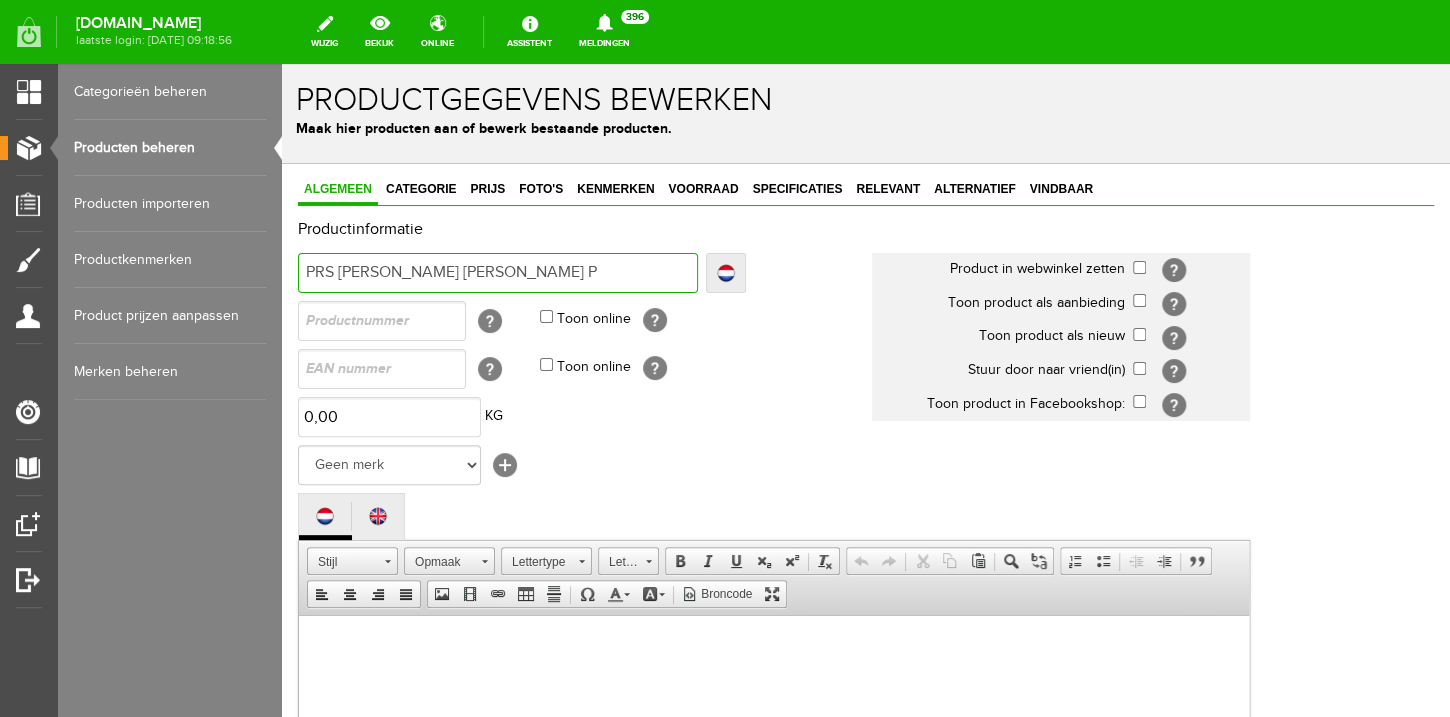 type on "PRS [PERSON_NAME] [PERSON_NAME] P" 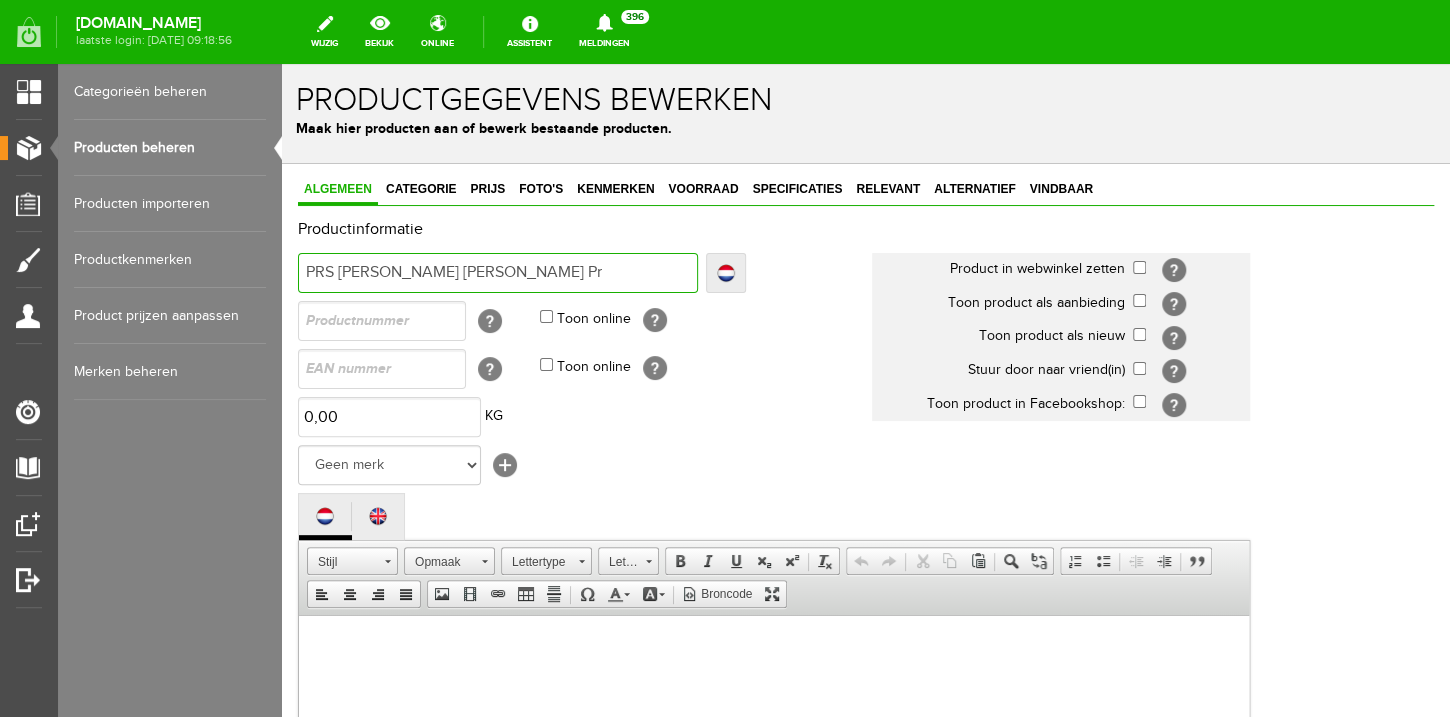 type on "PRS [PERSON_NAME] [PERSON_NAME] Pr" 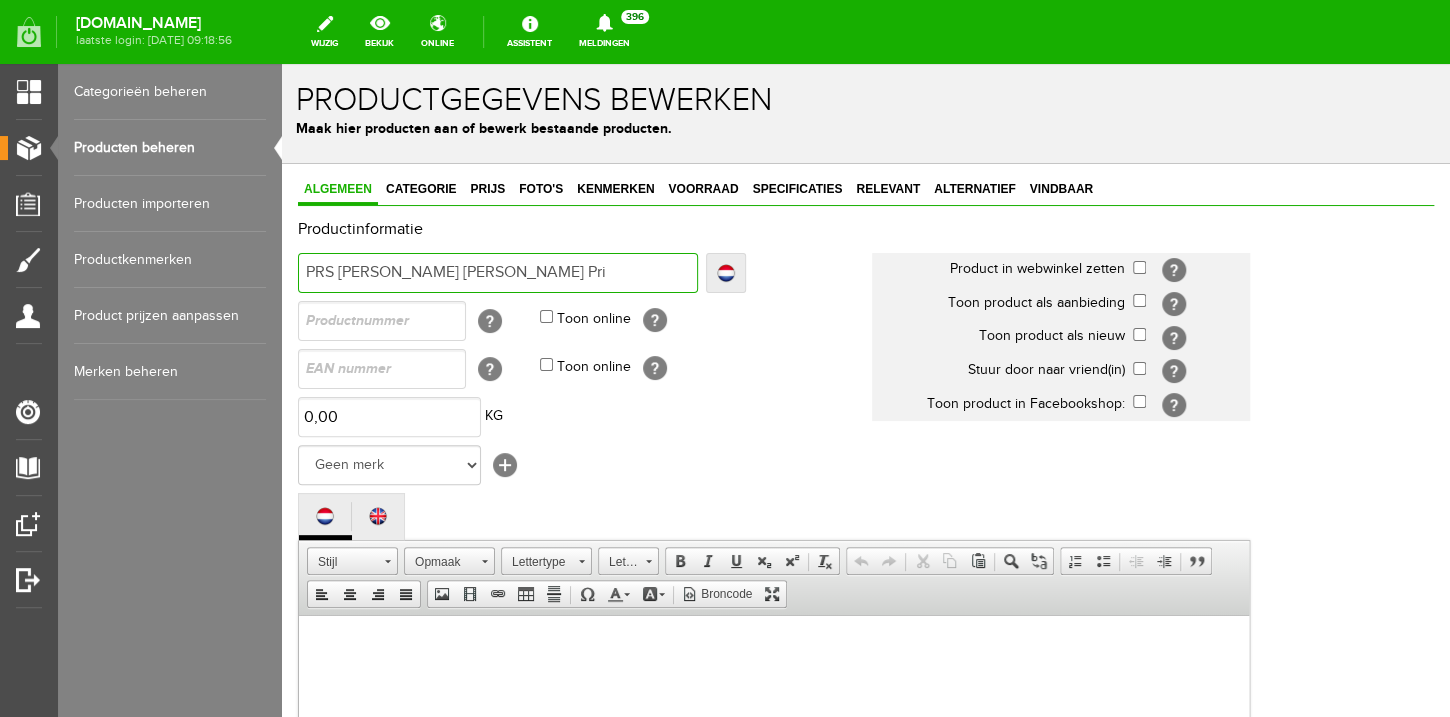 type on "PRS [PERSON_NAME] [PERSON_NAME] Pri" 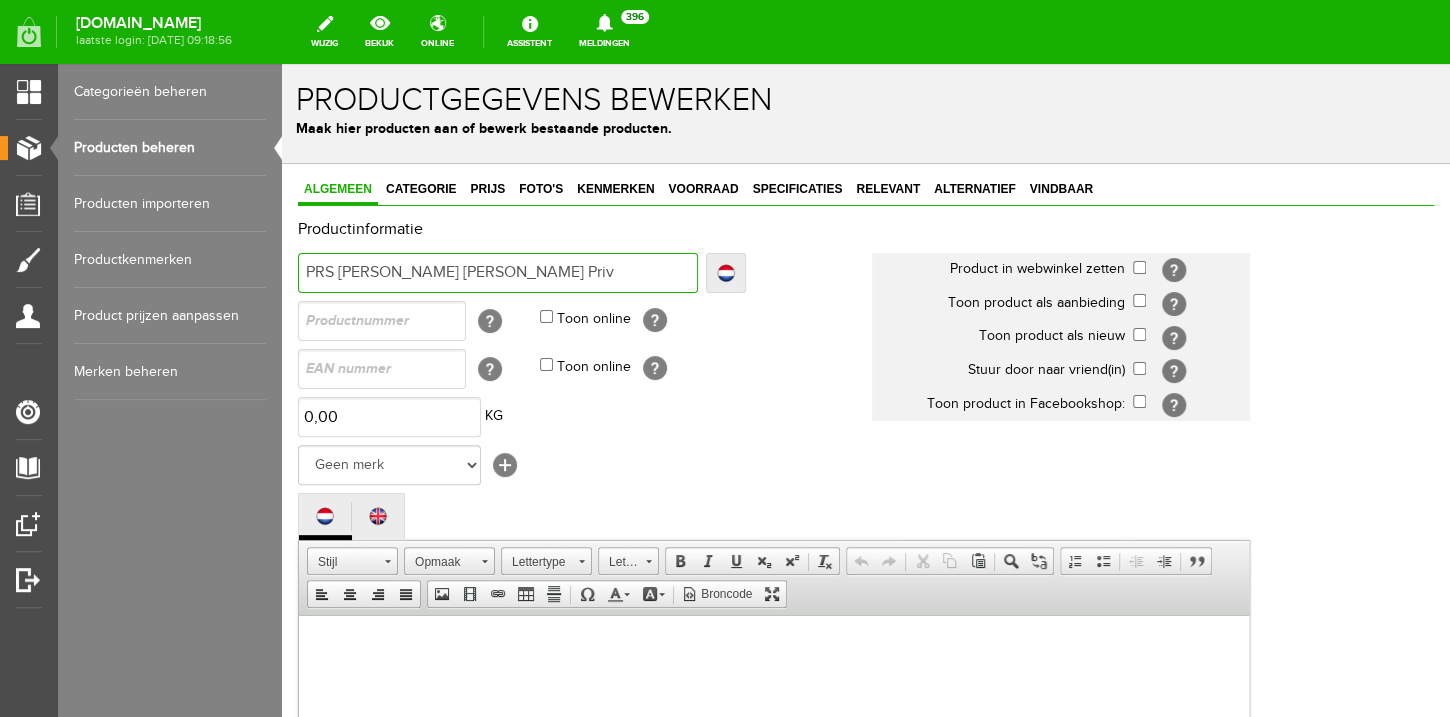 type on "PRS [PERSON_NAME] [PERSON_NAME] Priv" 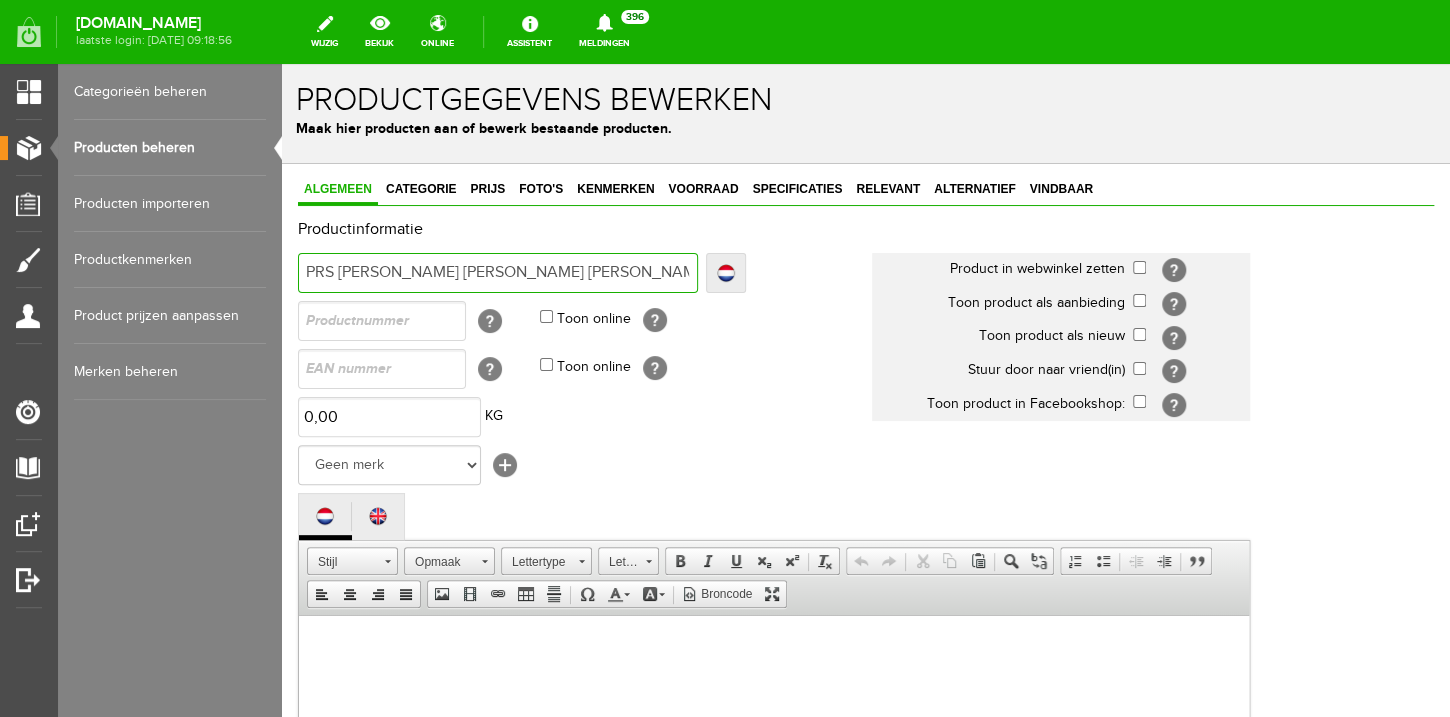 type on "PRS [PERSON_NAME] [PERSON_NAME] [PERSON_NAME]" 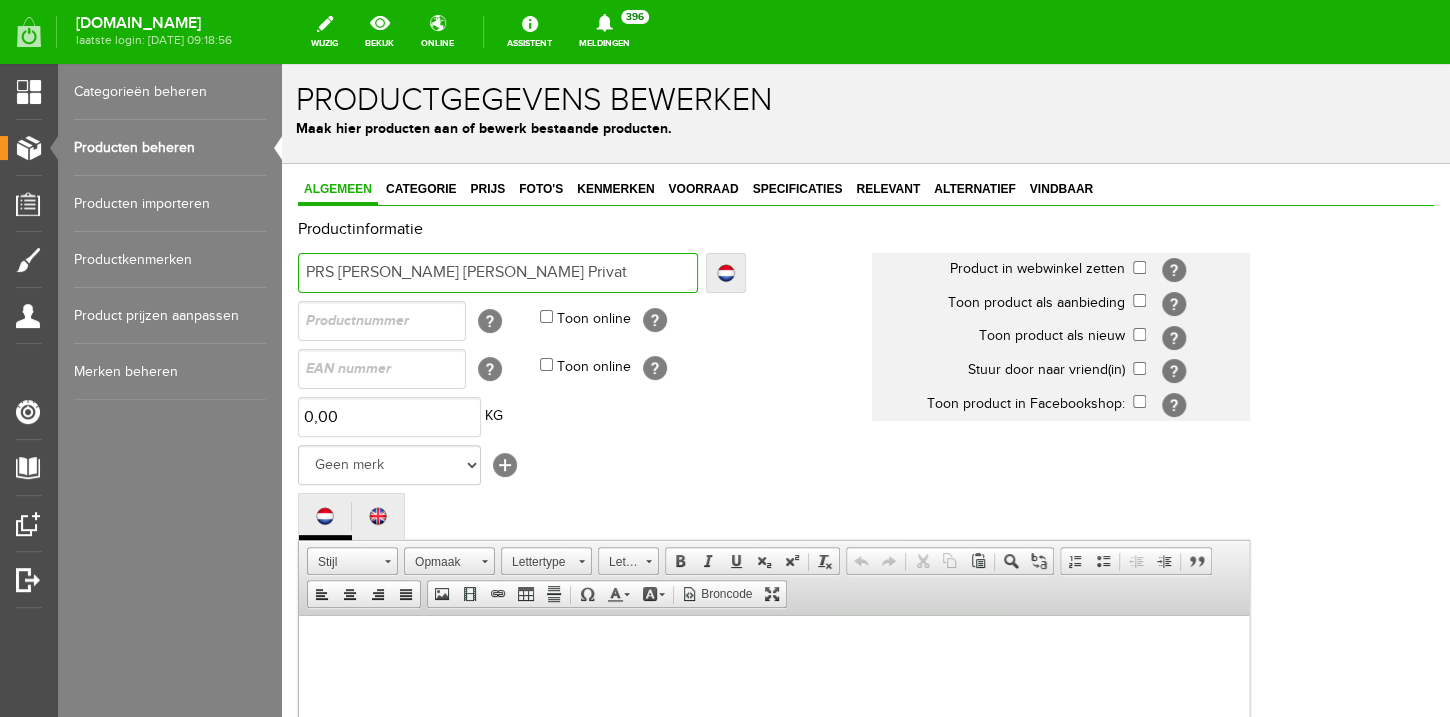 type on "PRS [PERSON_NAME] [PERSON_NAME] Privat" 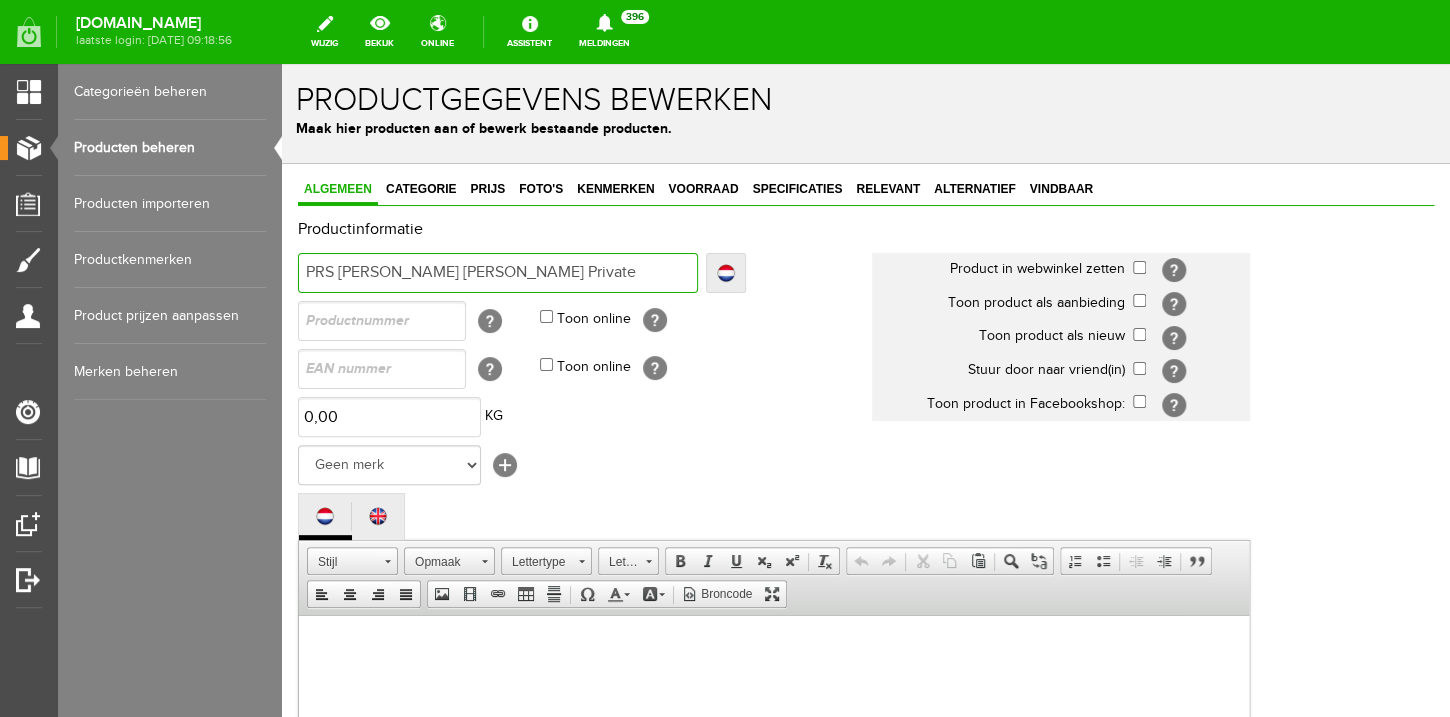 type on "PRS [PERSON_NAME] [PERSON_NAME] Private" 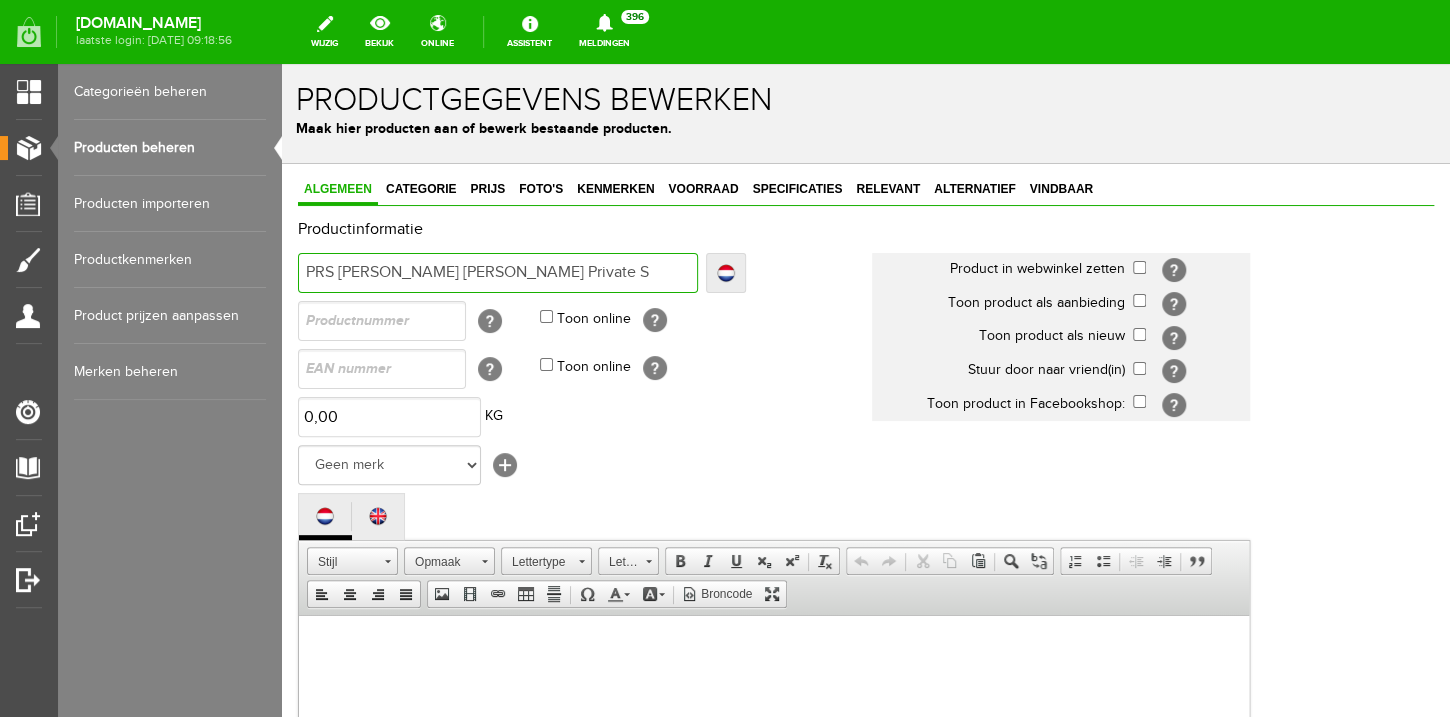 type on "PRS [PERSON_NAME] [PERSON_NAME] Private S" 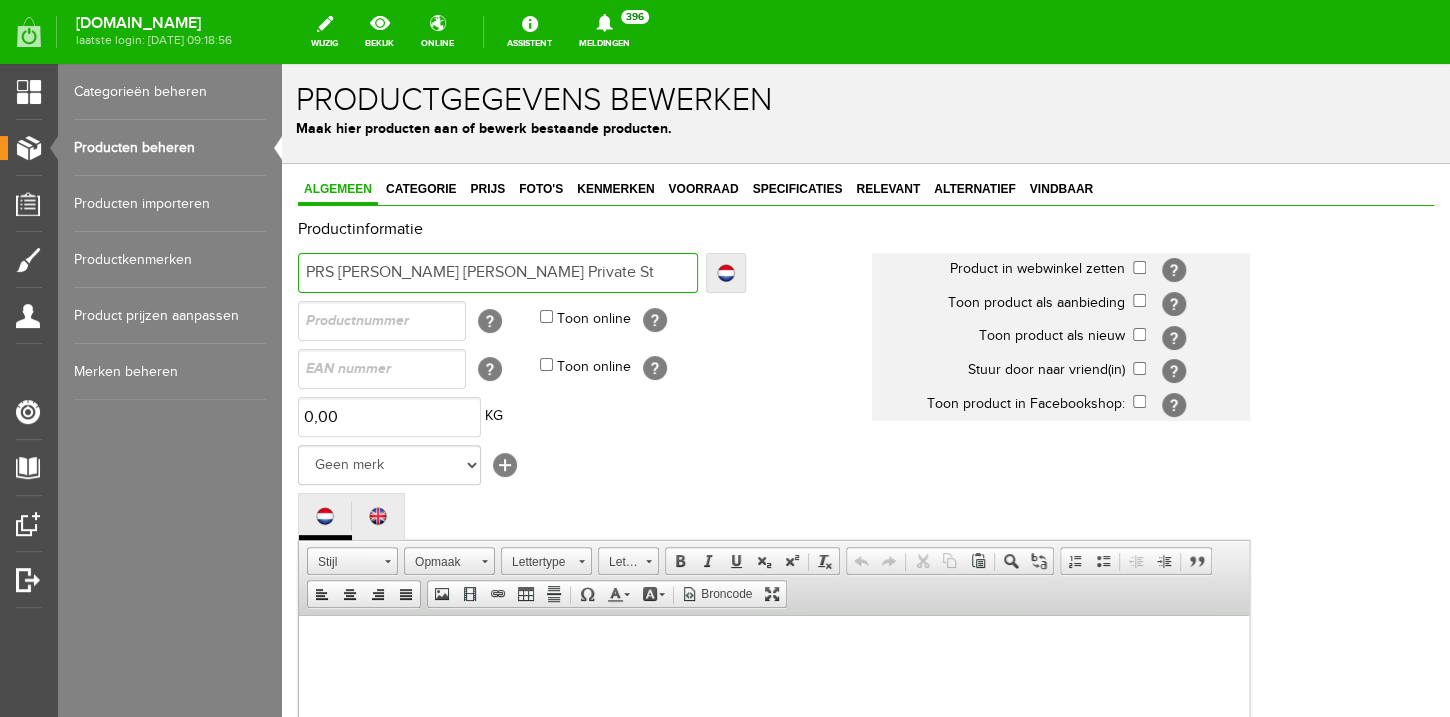 type on "PRS [PERSON_NAME] [PERSON_NAME] Private St" 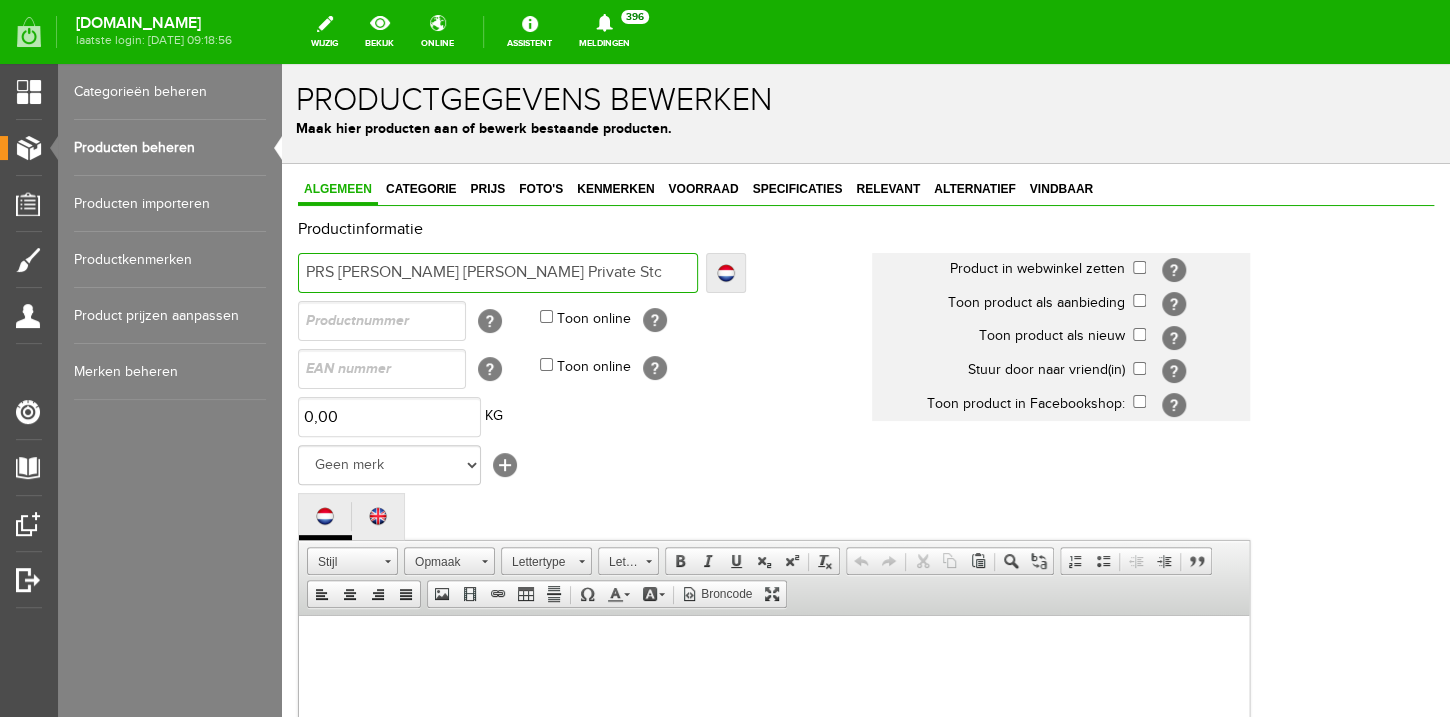 type on "PRS [PERSON_NAME] [PERSON_NAME] Private Stc" 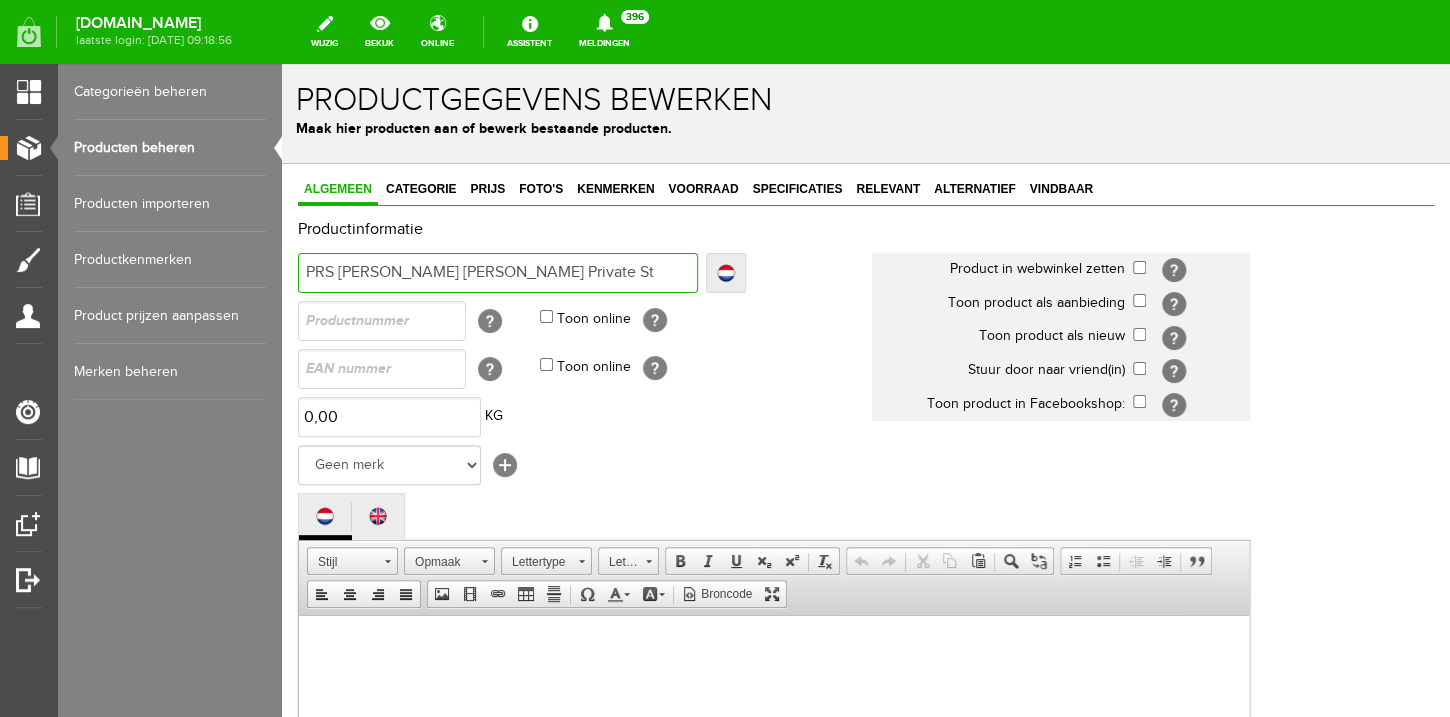 type on "PRS [PERSON_NAME] [PERSON_NAME] Private St" 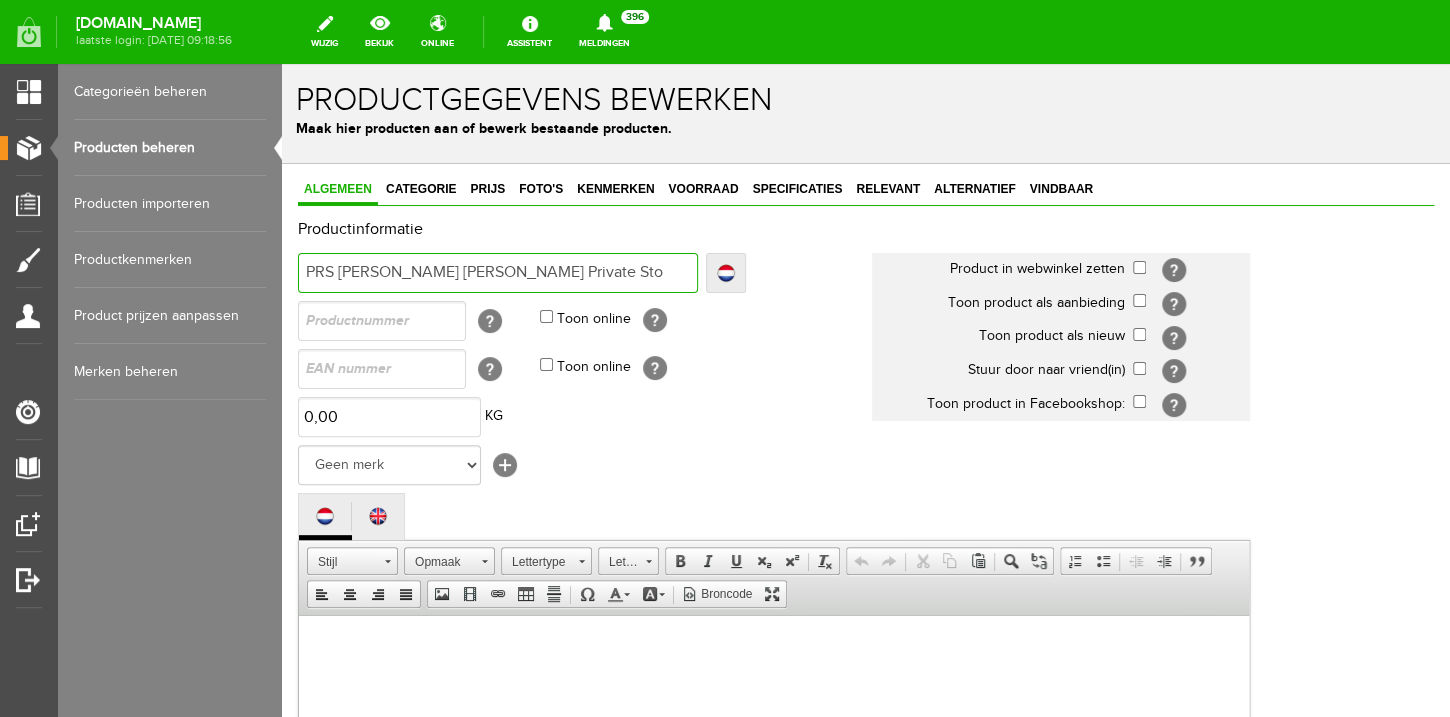 type on "PRS [PERSON_NAME] [PERSON_NAME] Private Sto" 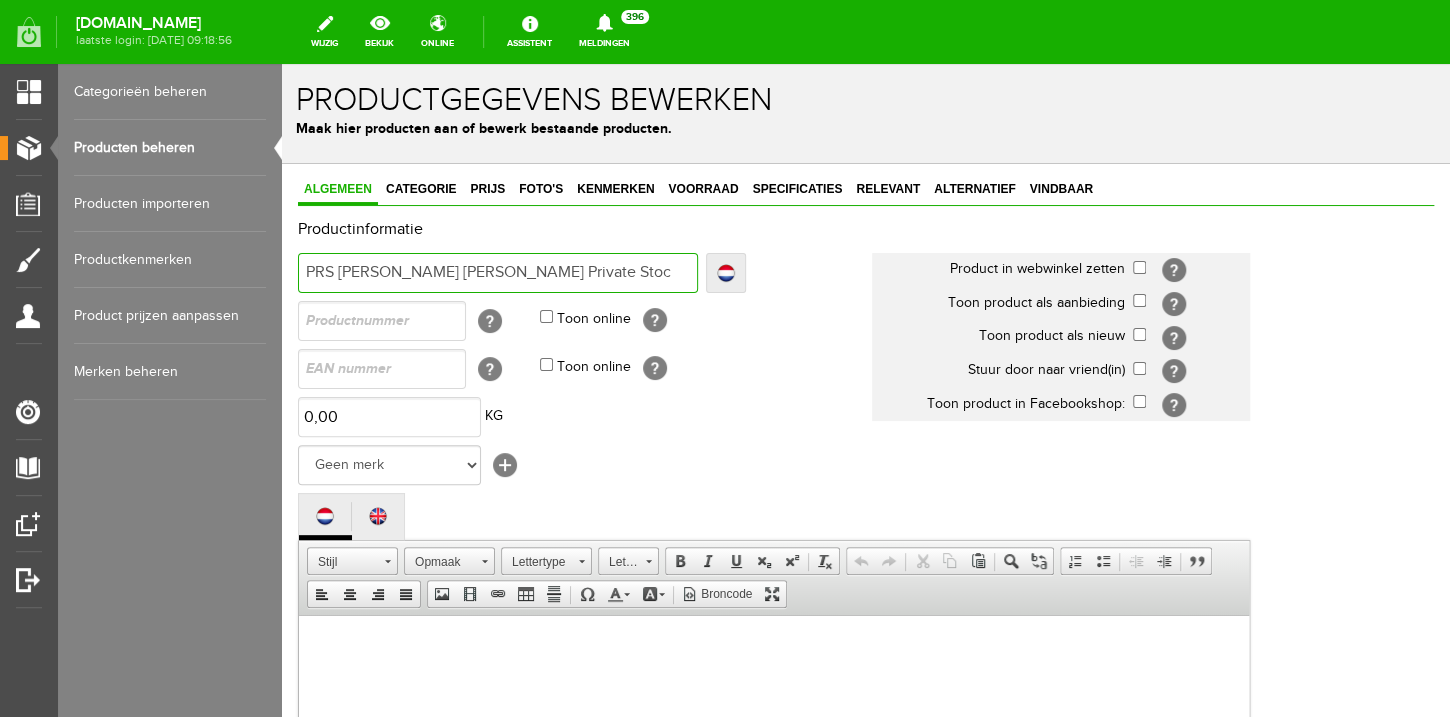 type on "PRS [PERSON_NAME] [PERSON_NAME] Private Stoc" 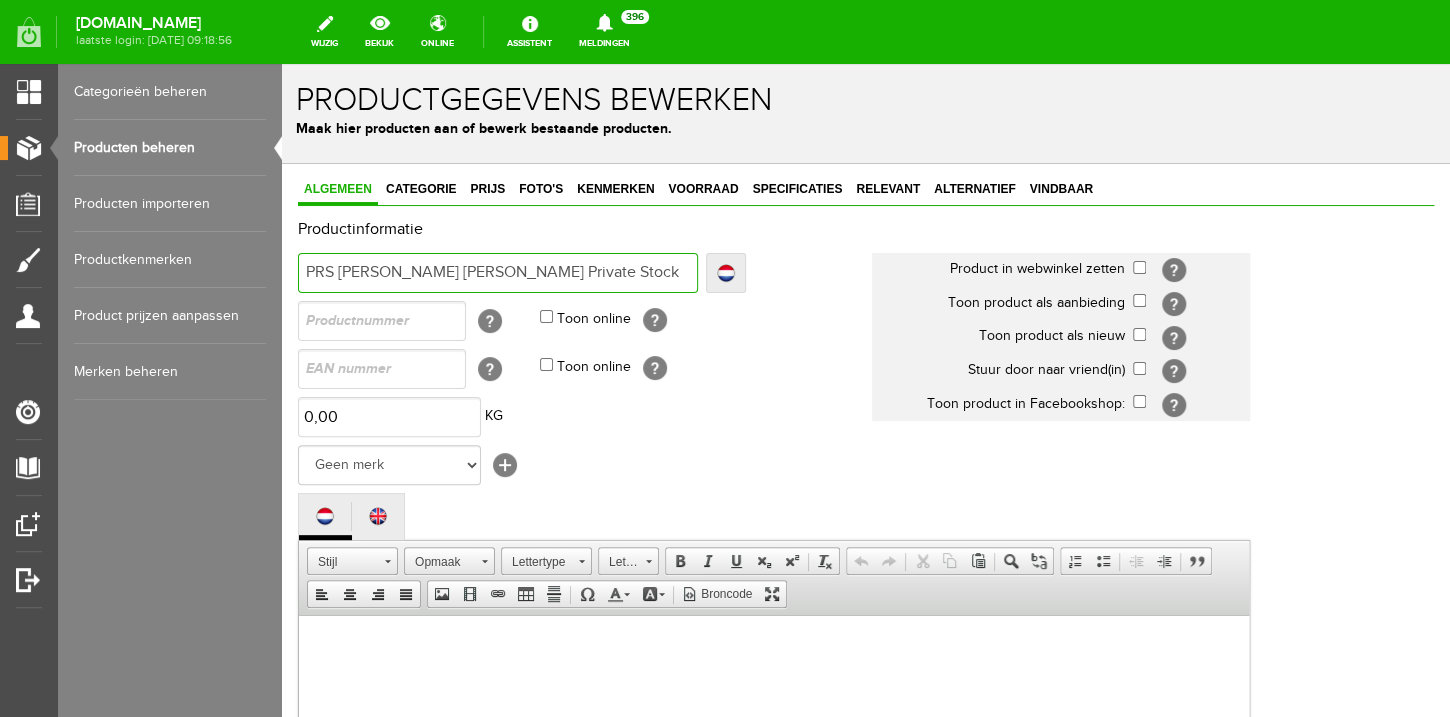 type on "PRS [PERSON_NAME] [PERSON_NAME] Private Stock" 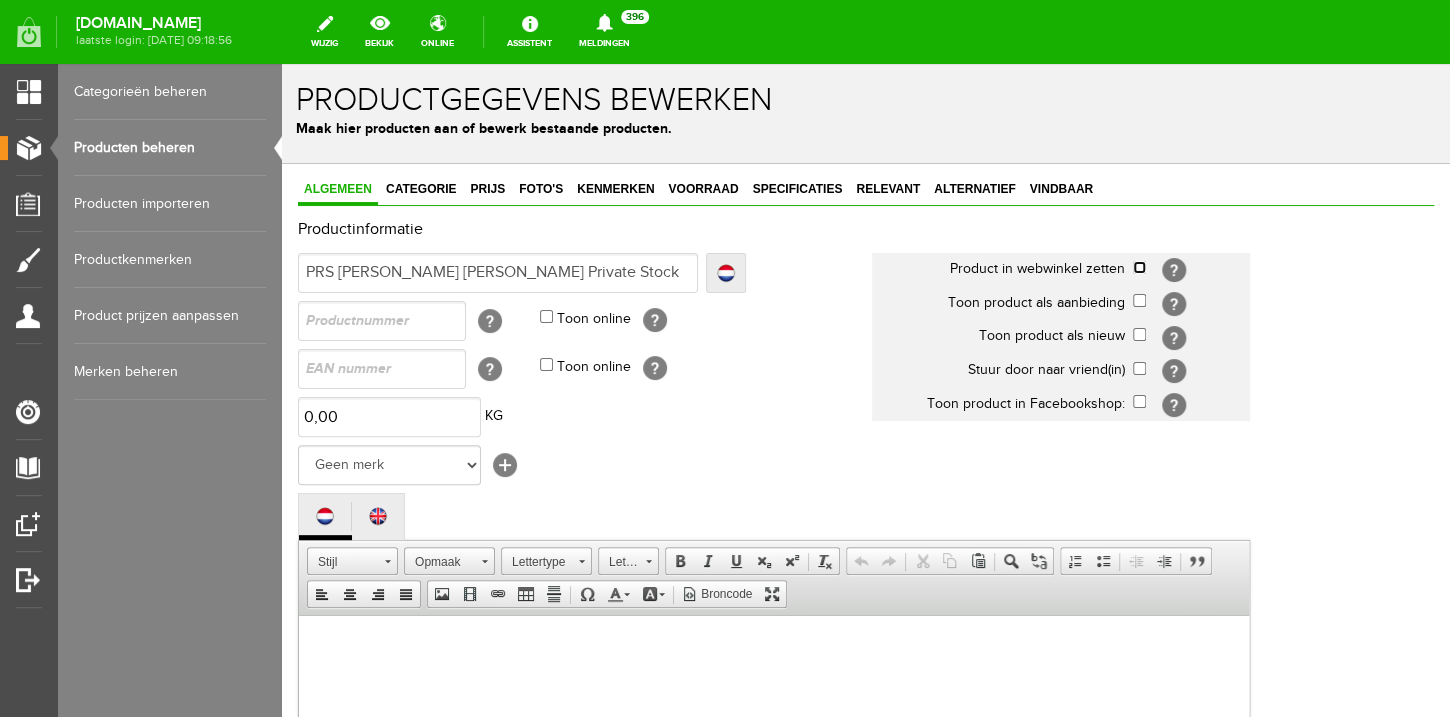 click at bounding box center [1139, 267] 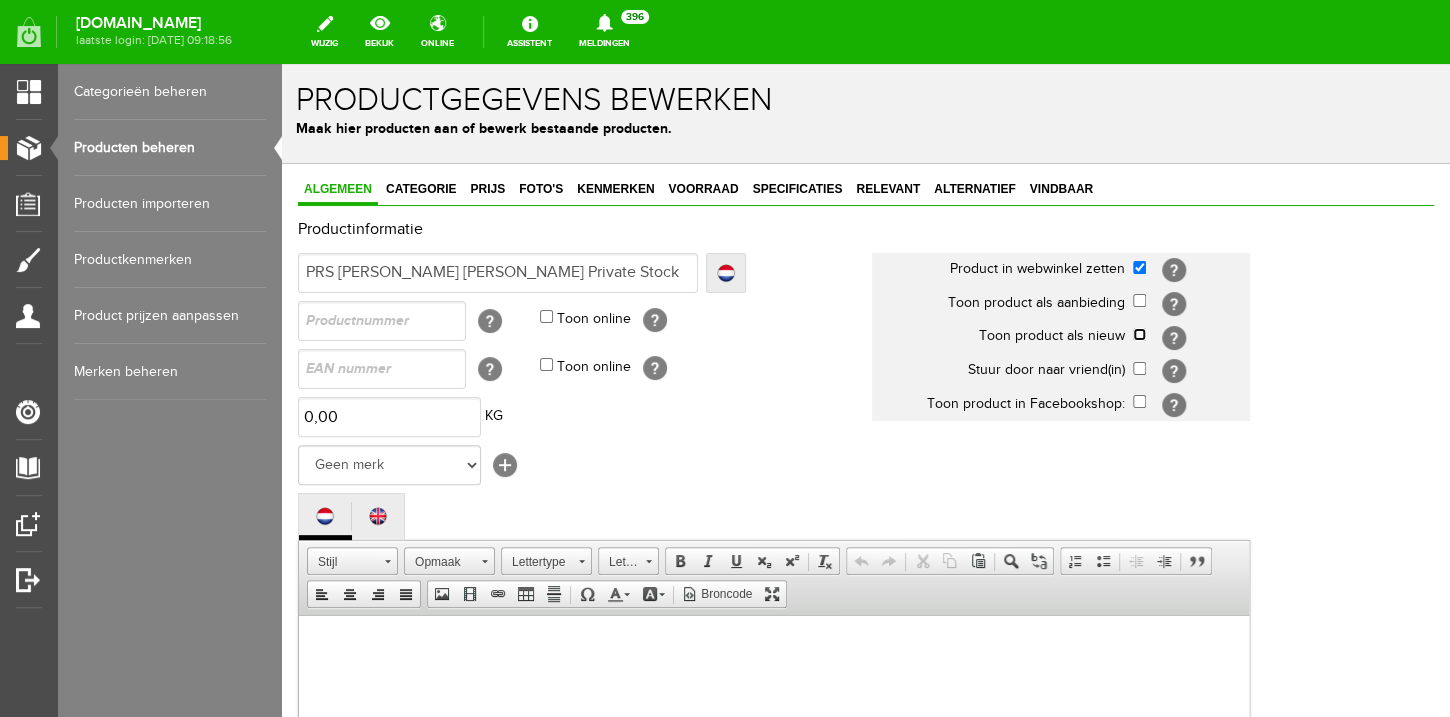 click at bounding box center [1139, 334] 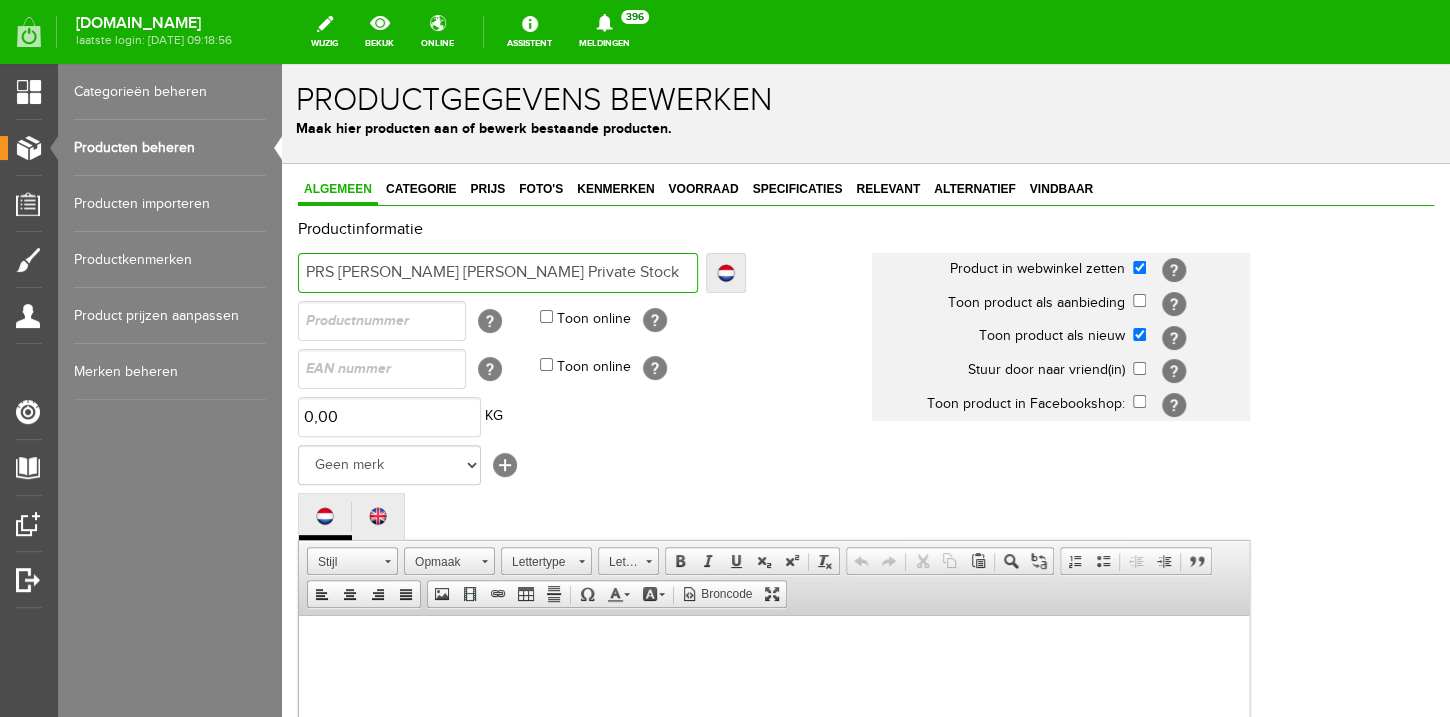 click on "PRS [PERSON_NAME] [PERSON_NAME] Private Stock" at bounding box center (498, 273) 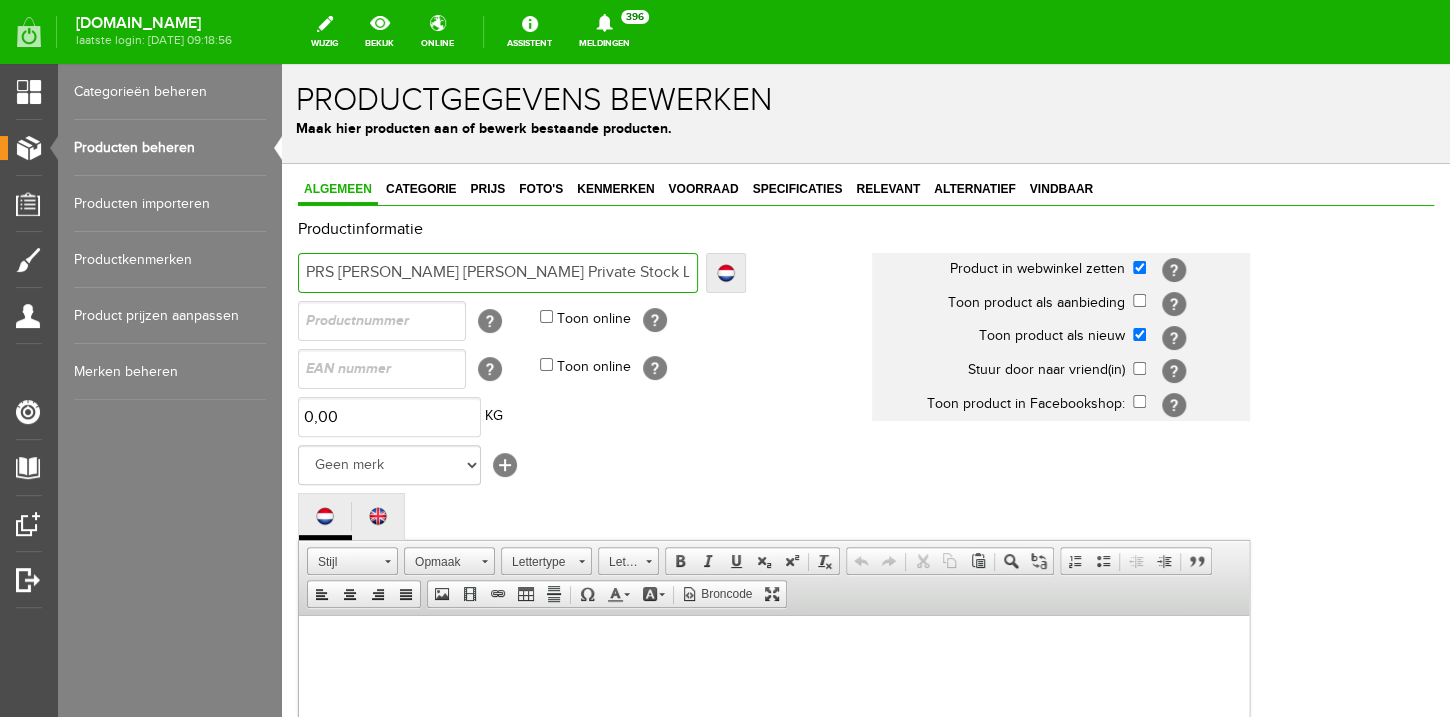 type on "PRS [PERSON_NAME] [PERSON_NAME] Private Stock L" 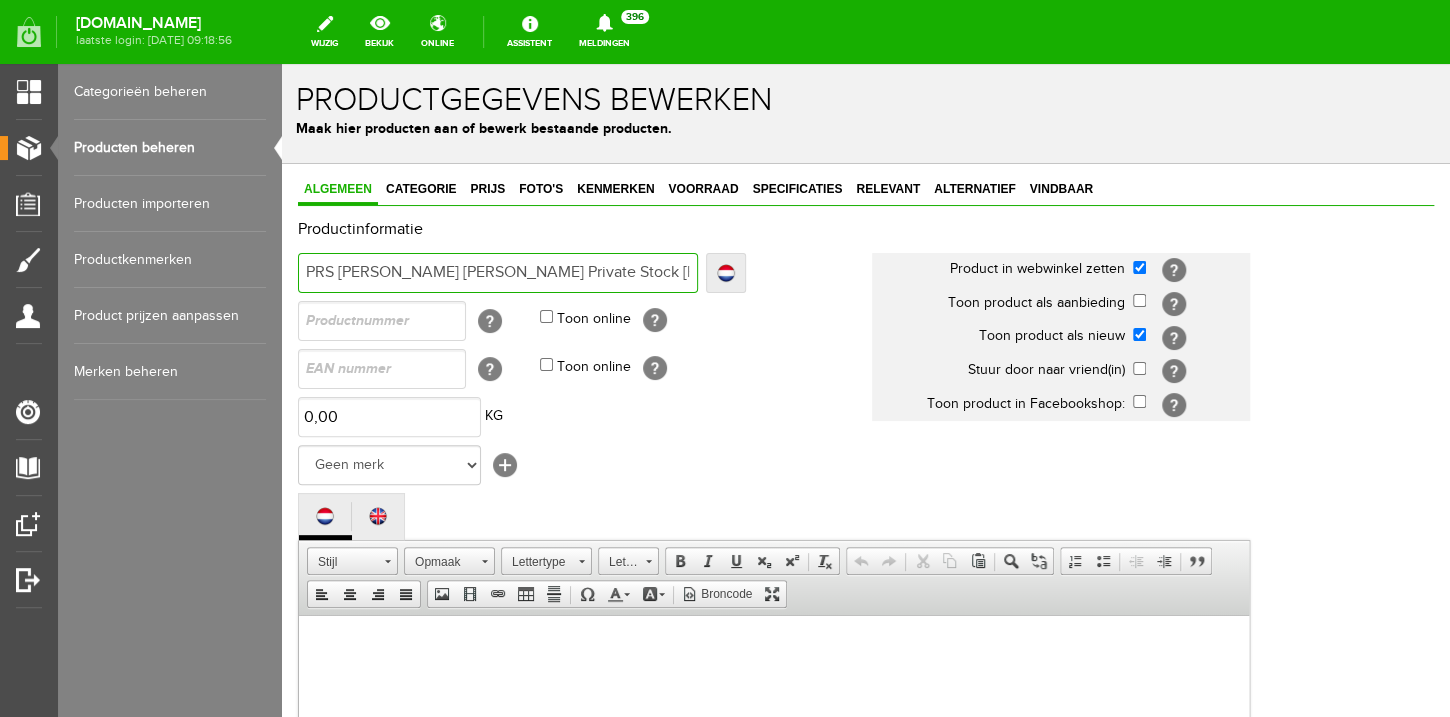 type on "PRS [PERSON_NAME] [PERSON_NAME] Private Stock [PERSON_NAME]" 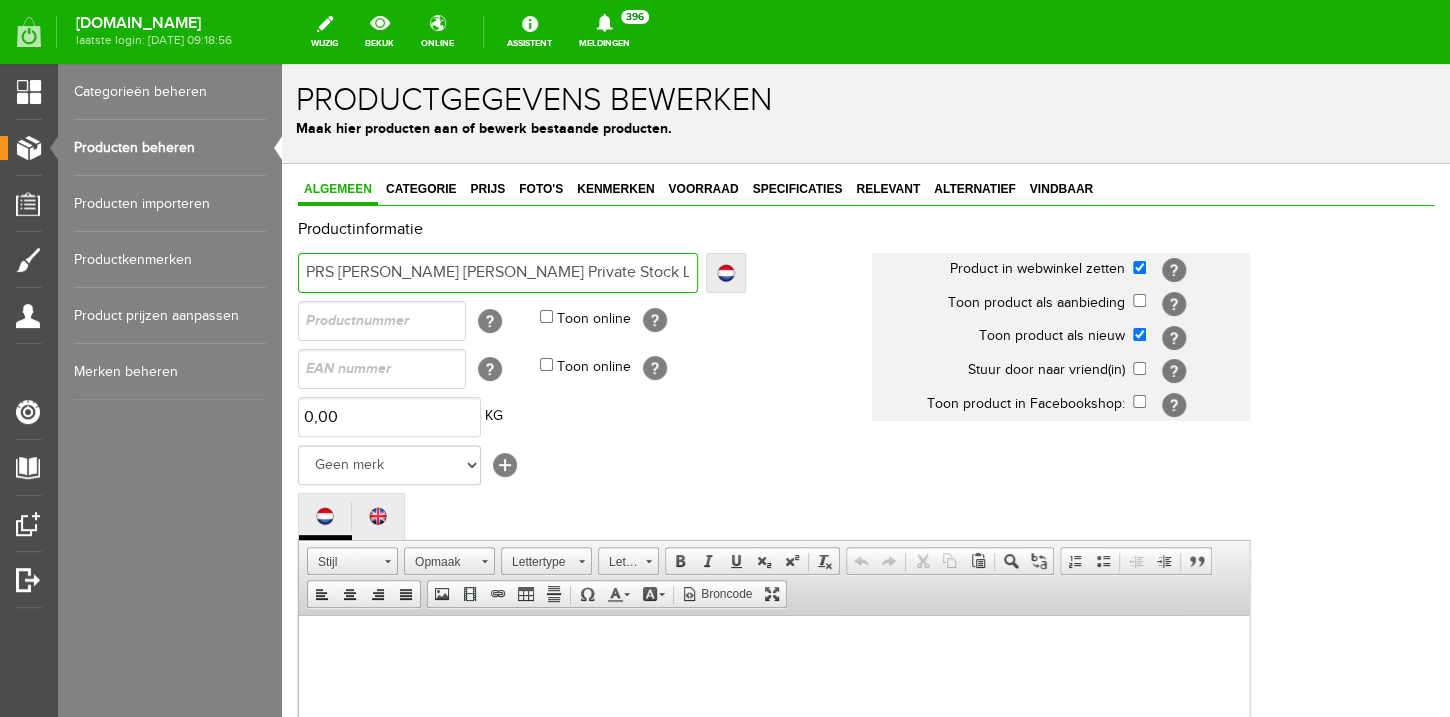 type on "PRS [PERSON_NAME] [PERSON_NAME] Private Stock Limi" 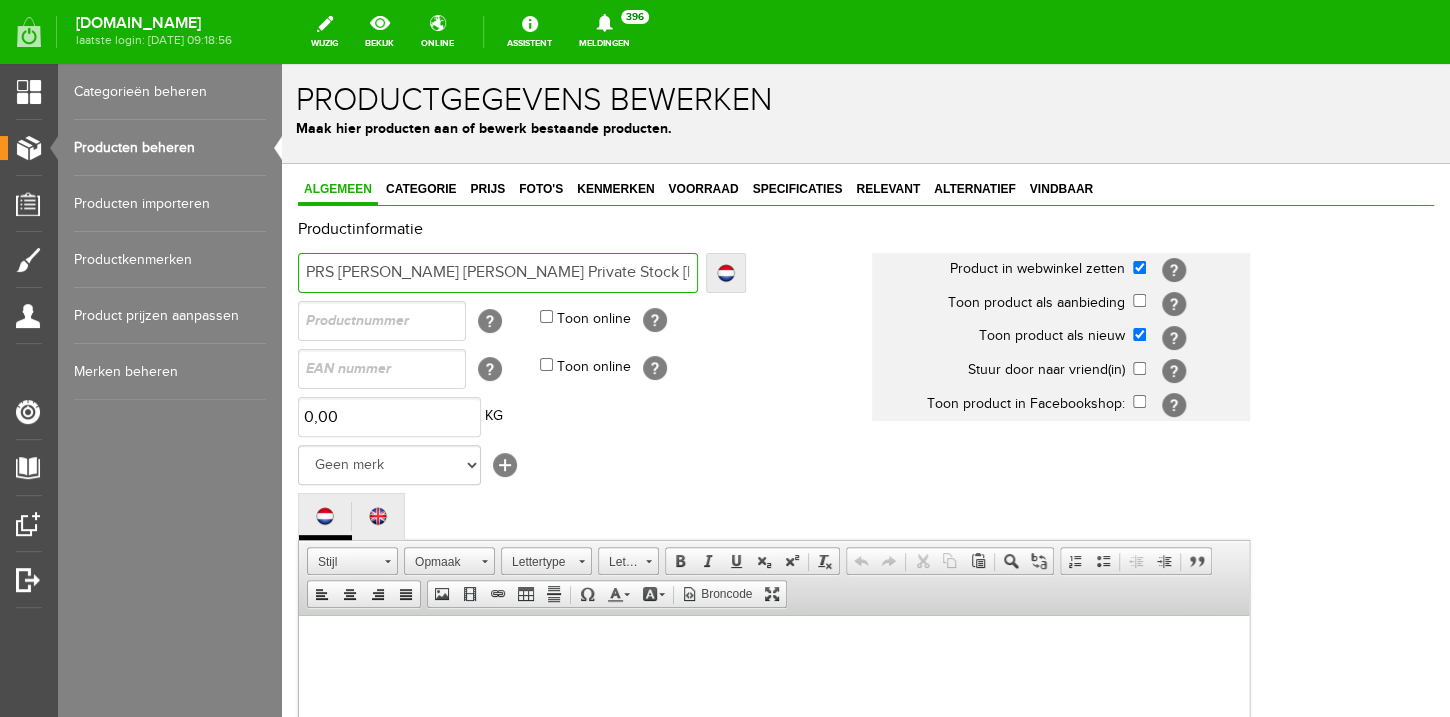 type on "PRS [PERSON_NAME] [PERSON_NAME] Private Stock [PERSON_NAME]" 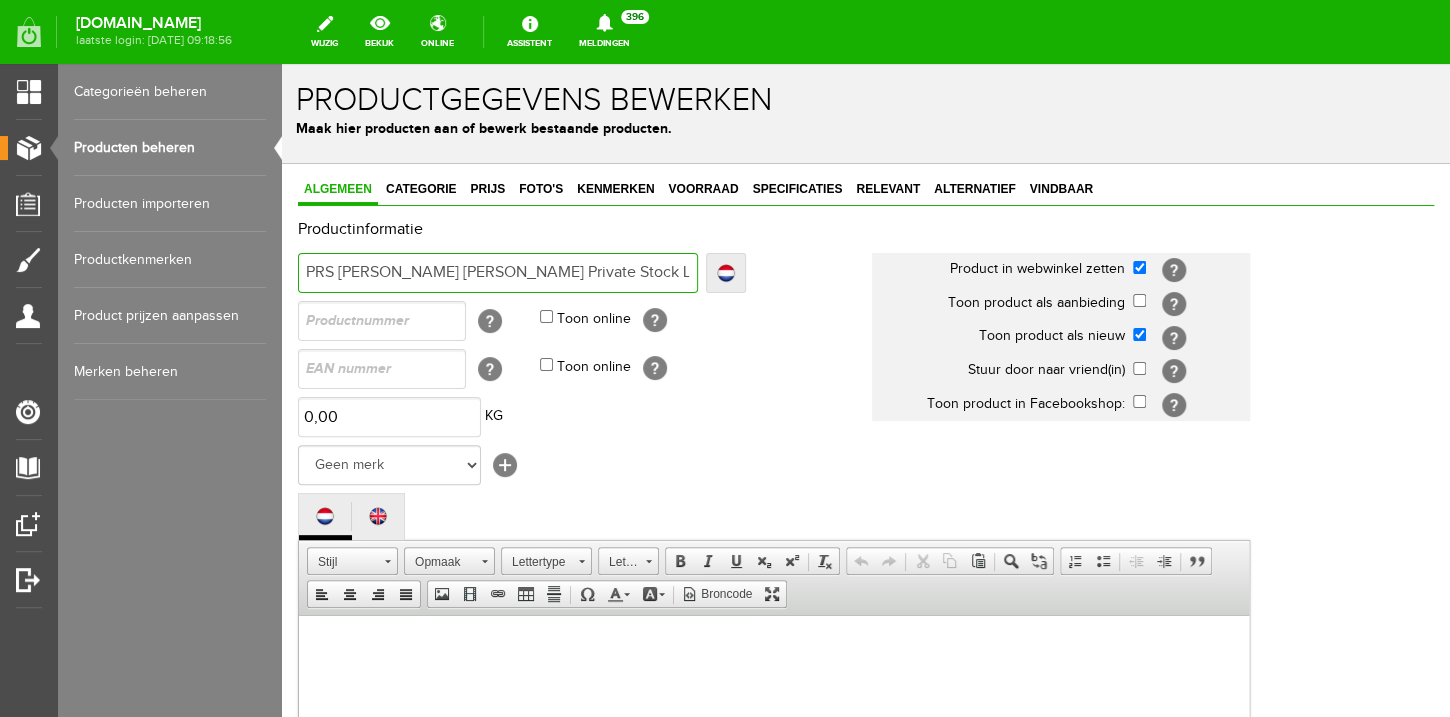 type on "PRS [PERSON_NAME] [PERSON_NAME] Private Stock Li" 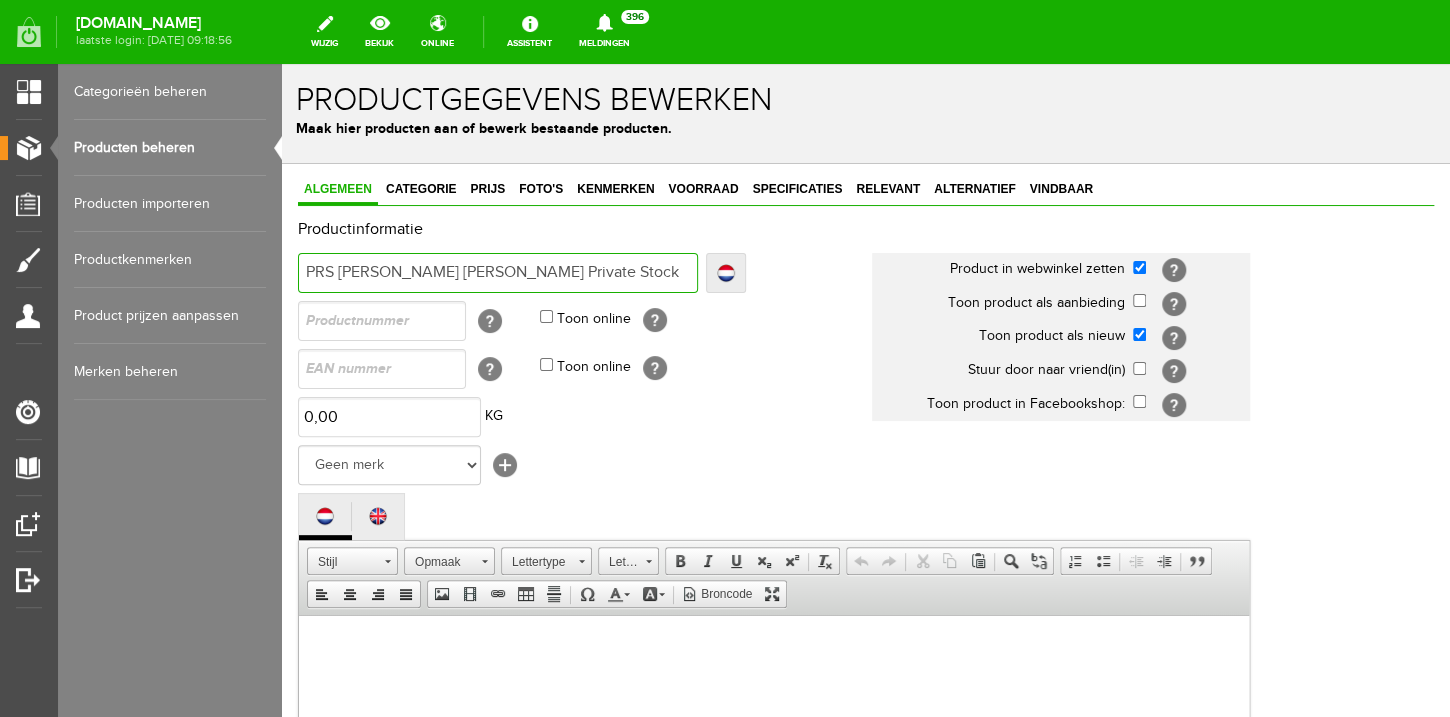 type on "PRS [PERSON_NAME] [PERSON_NAME] Private Stock" 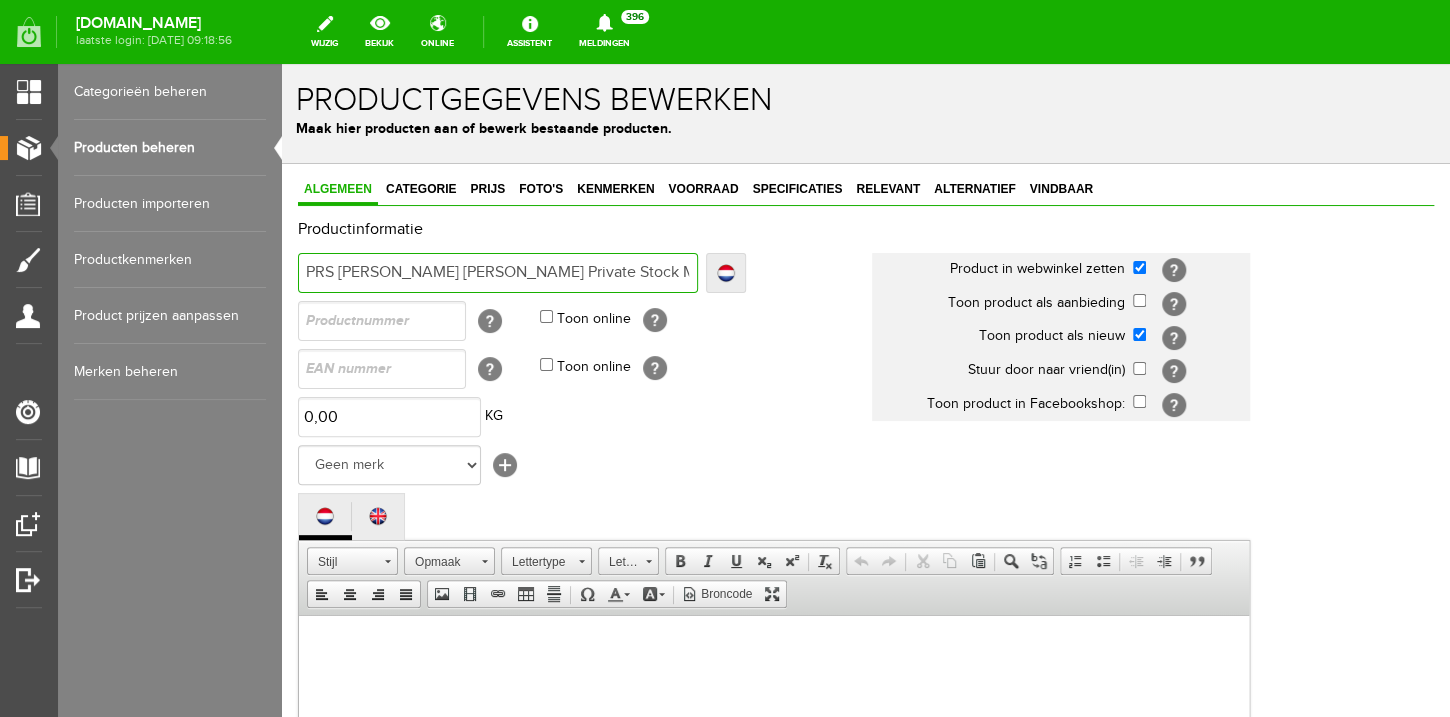 type on "PRS [PERSON_NAME] [PERSON_NAME] Private Stock M" 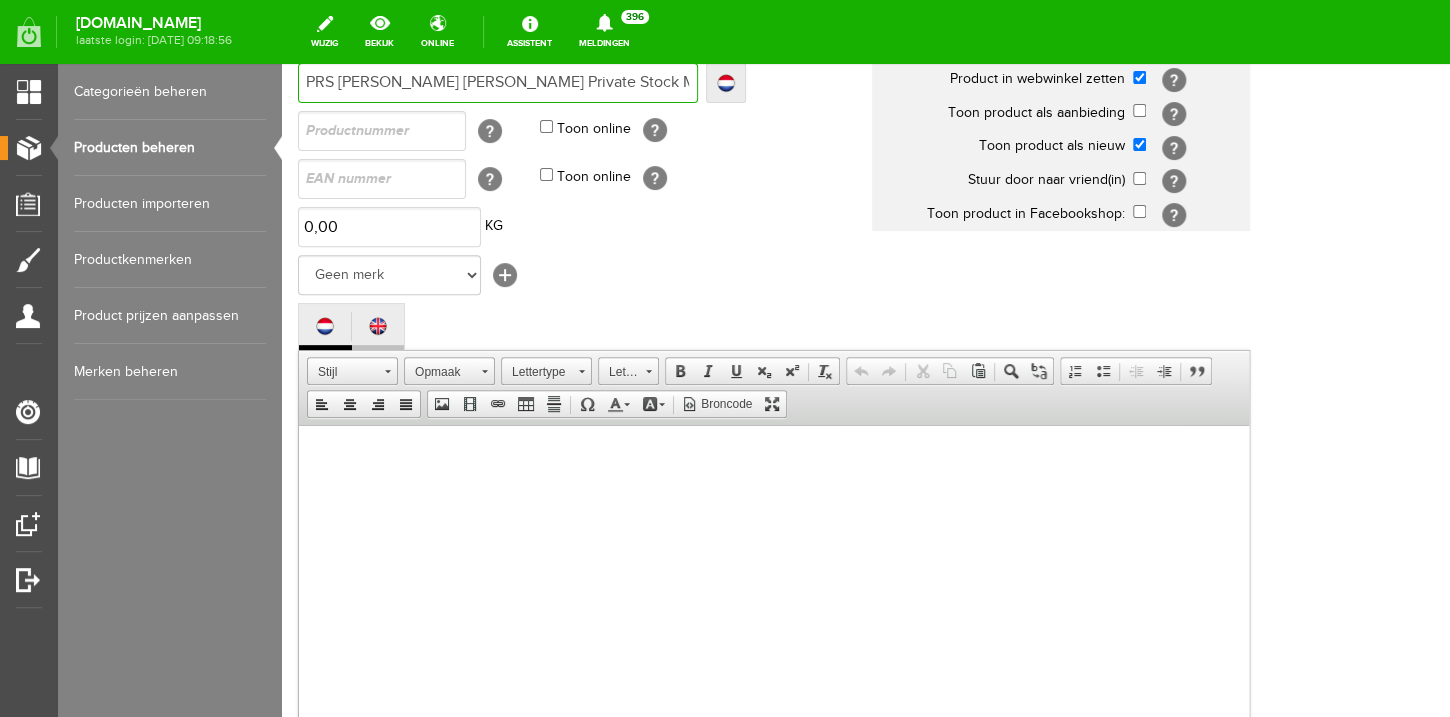 scroll, scrollTop: 192, scrollLeft: 0, axis: vertical 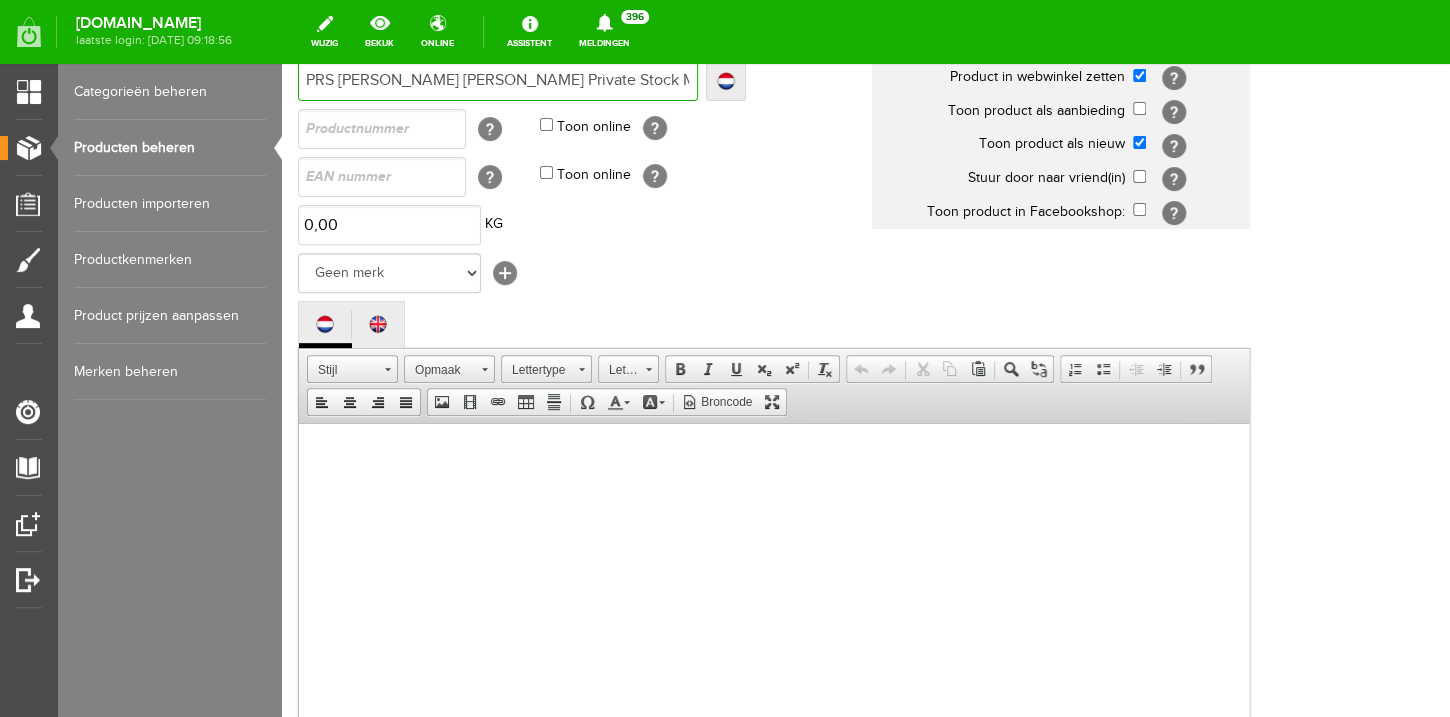 type on "PRS [PERSON_NAME] [PERSON_NAME] Private Stock Model" 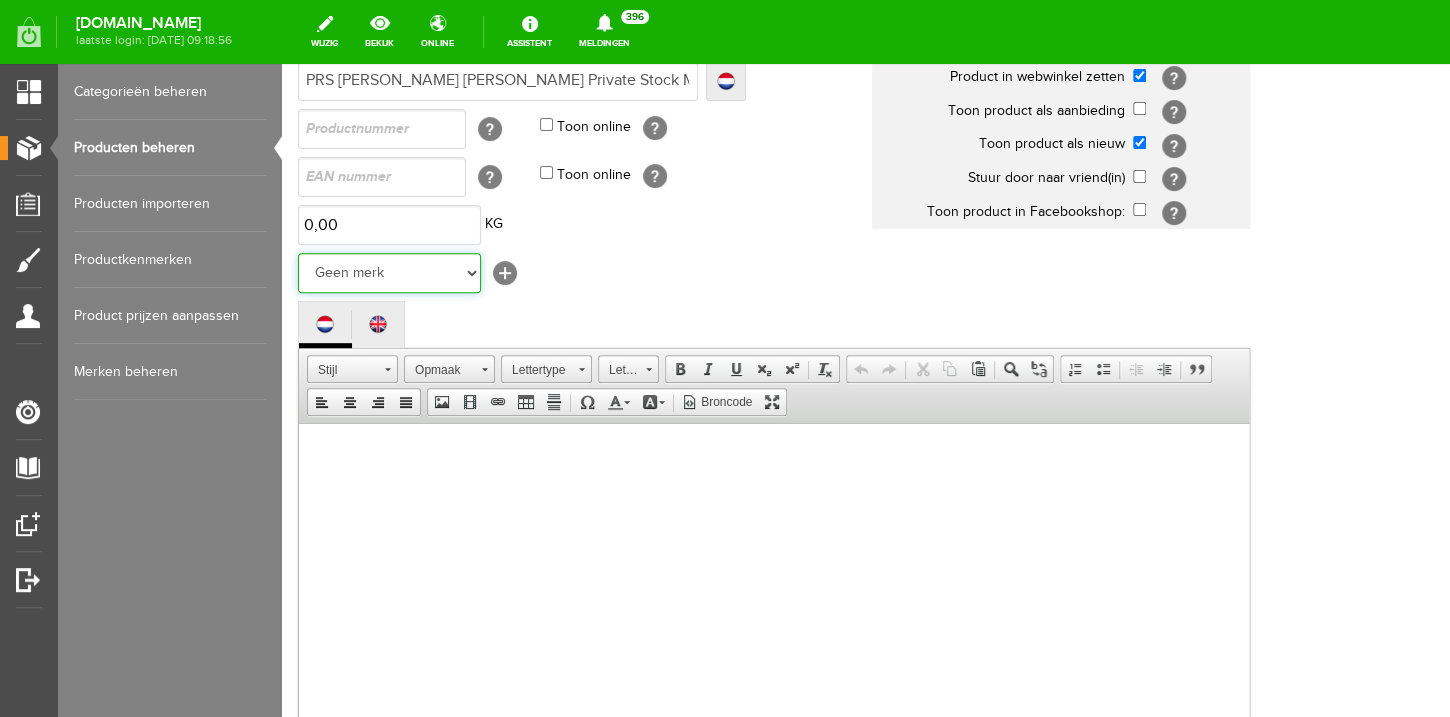 click on "Geen merk
Hymn
Peavey
Vox
Rickenbacker
[PERSON_NAME]
[PERSON_NAME]
[PERSON_NAME]
[PERSON_NAME]
[PERSON_NAME]
[PERSON_NAME]
Hook
Gretsch
[PERSON_NAME]
The Heritage
Haar
ESP
[PERSON_NAME]
EVH
Duesenberg
Marshall
Music Man
[PERSON_NAME]
Fender
Ibanez
PRS [PERSON_NAME]
Other brands" at bounding box center (389, 273) 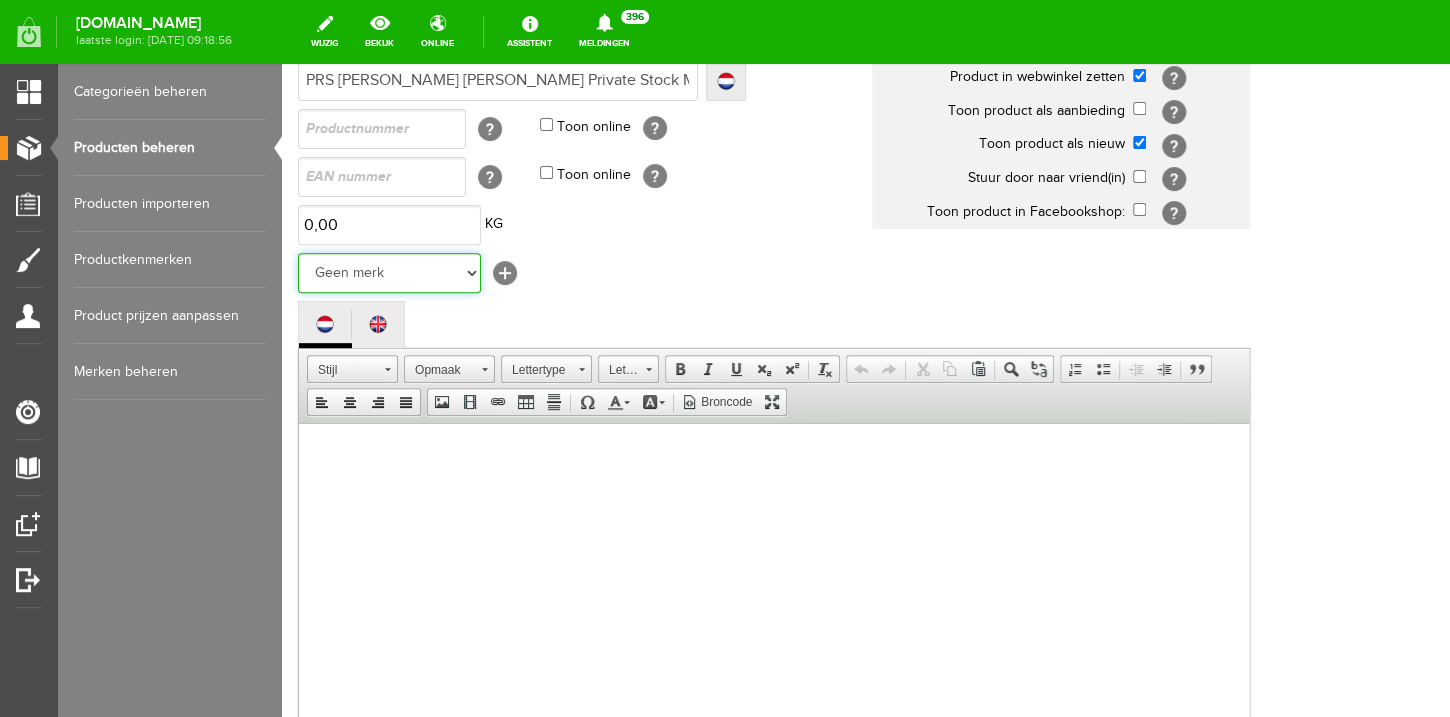 select on "124517" 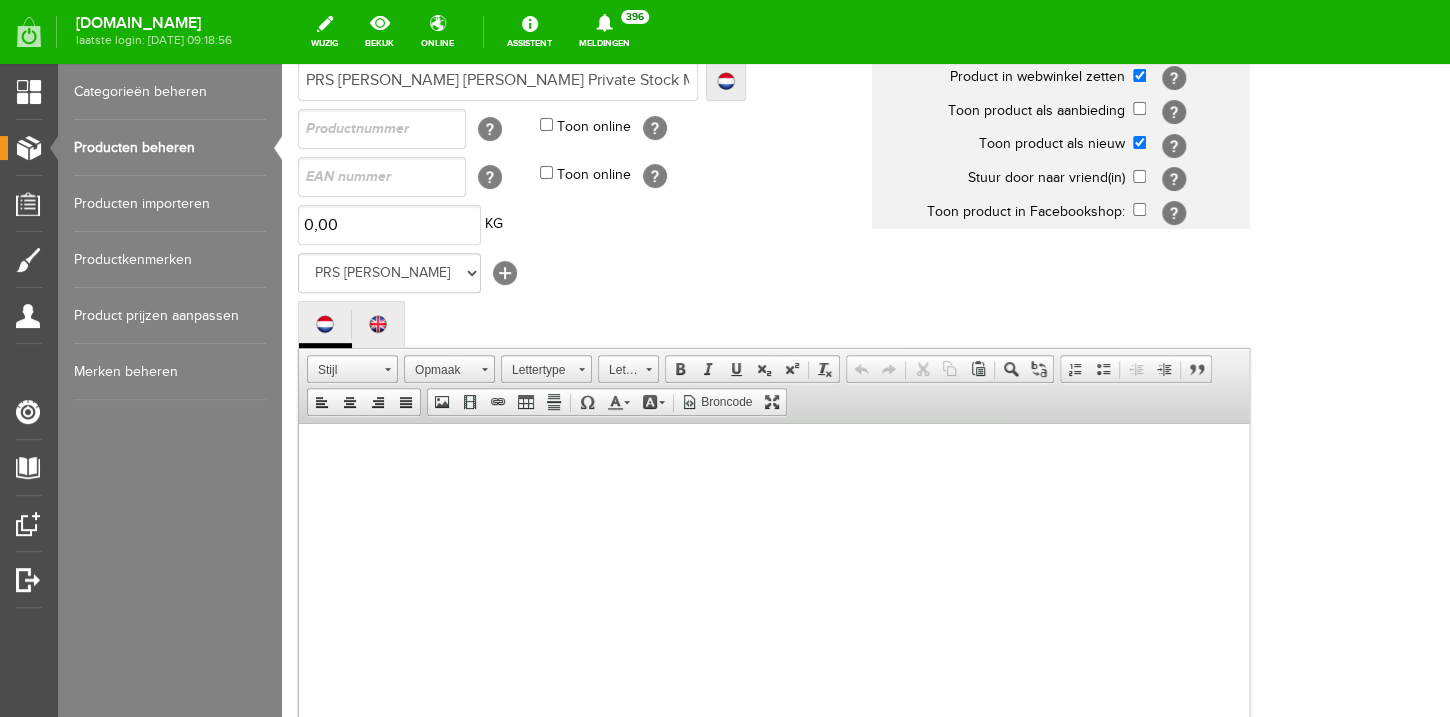 click at bounding box center (774, 613) 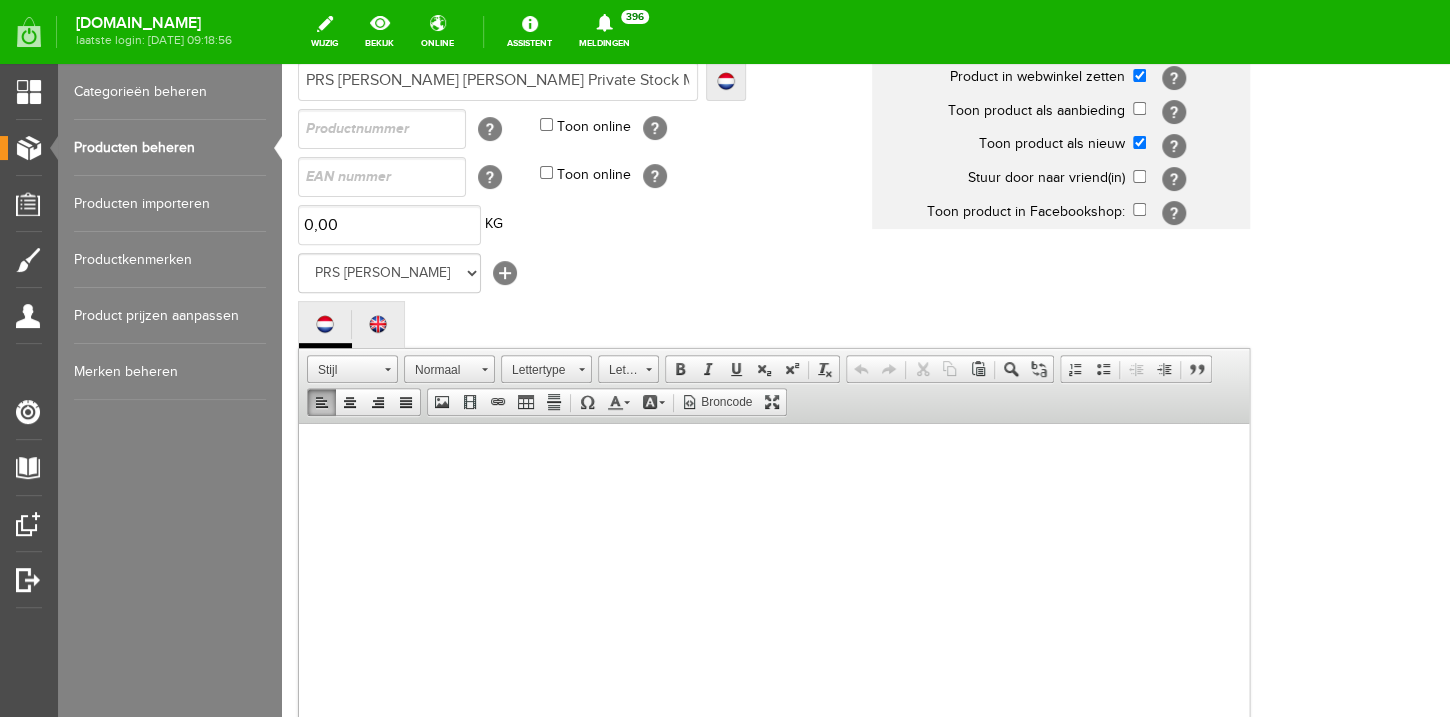 type 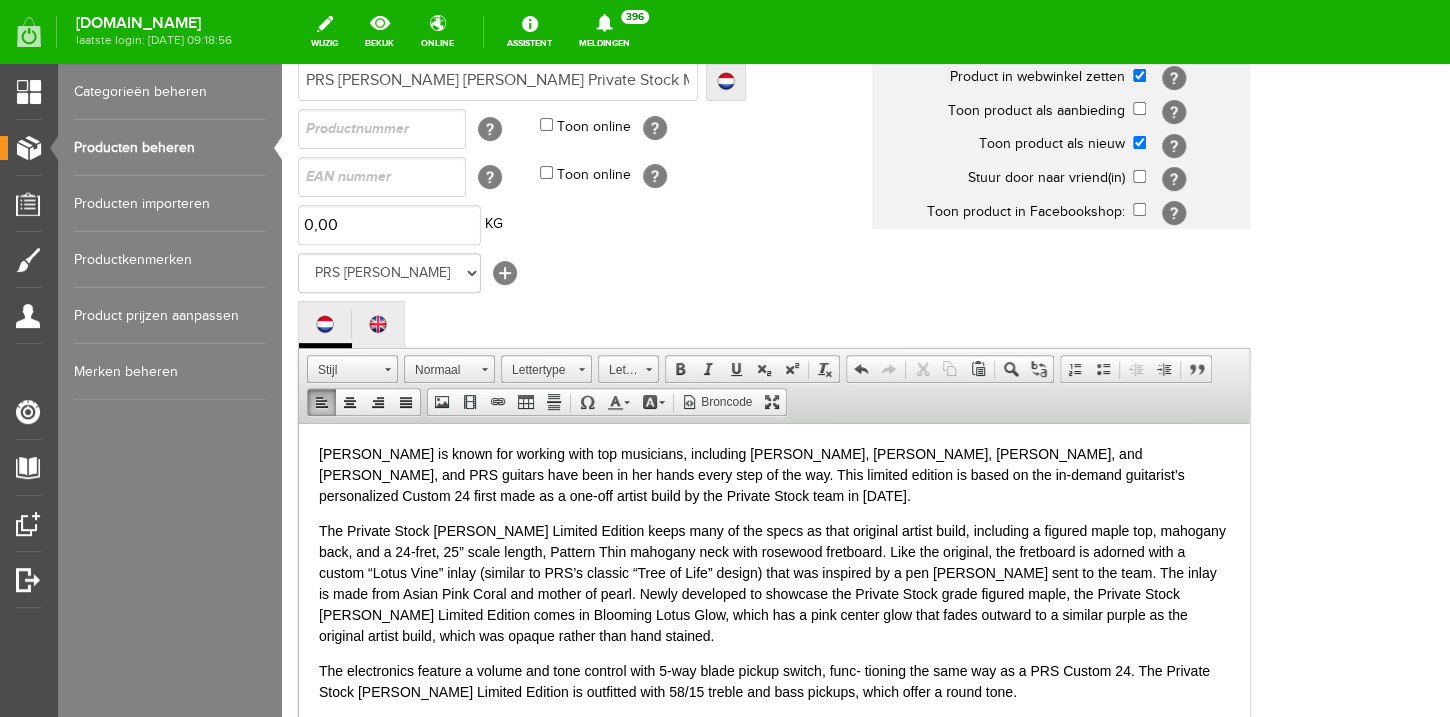 scroll, scrollTop: 277, scrollLeft: 0, axis: vertical 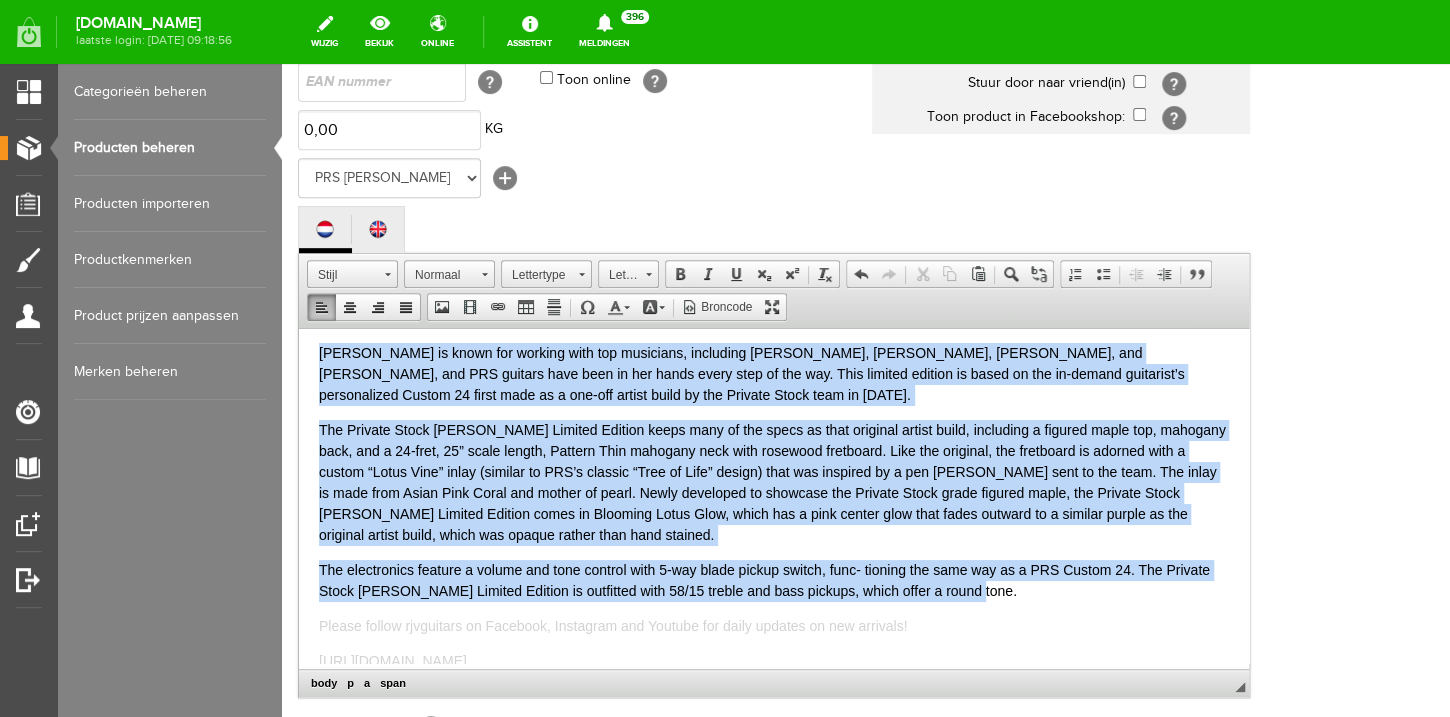 drag, startPoint x: 951, startPoint y: 509, endPoint x: 550, endPoint y: 610, distance: 413.5239 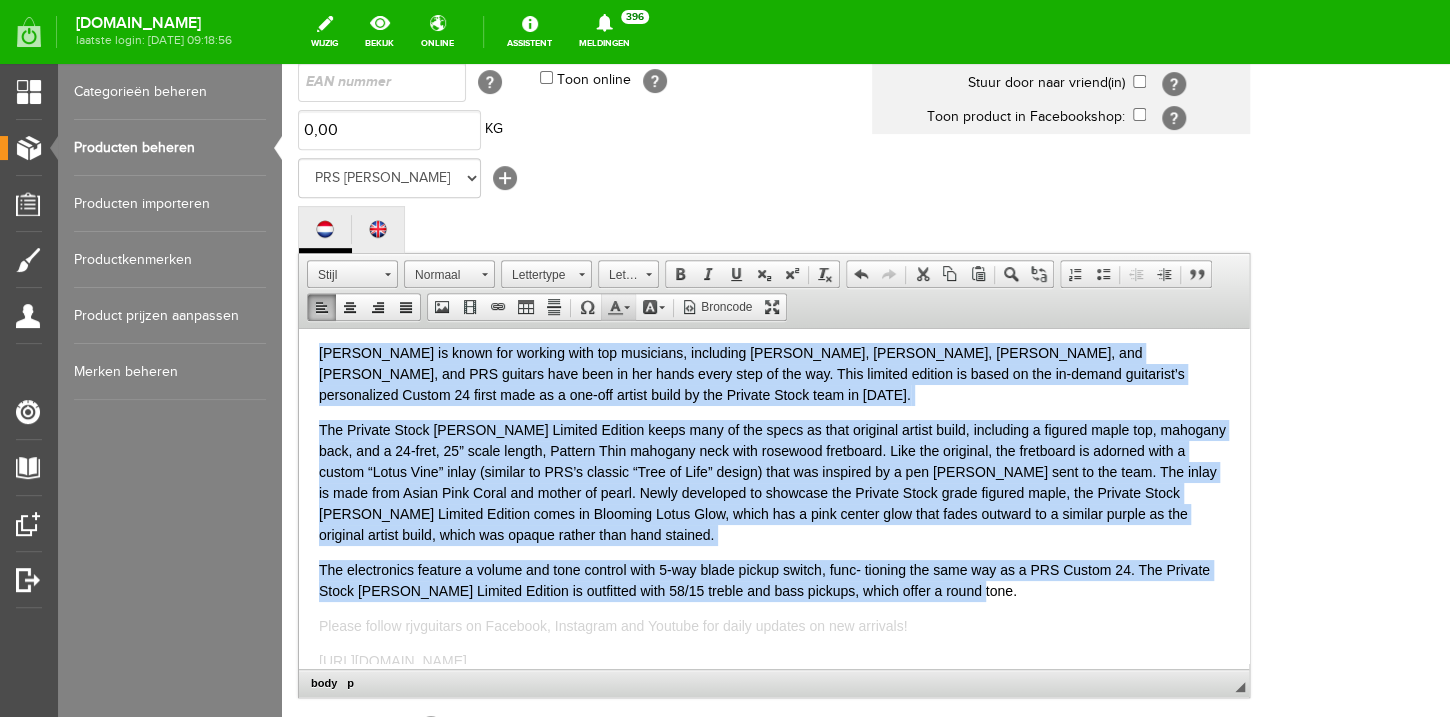 click at bounding box center [615, 307] 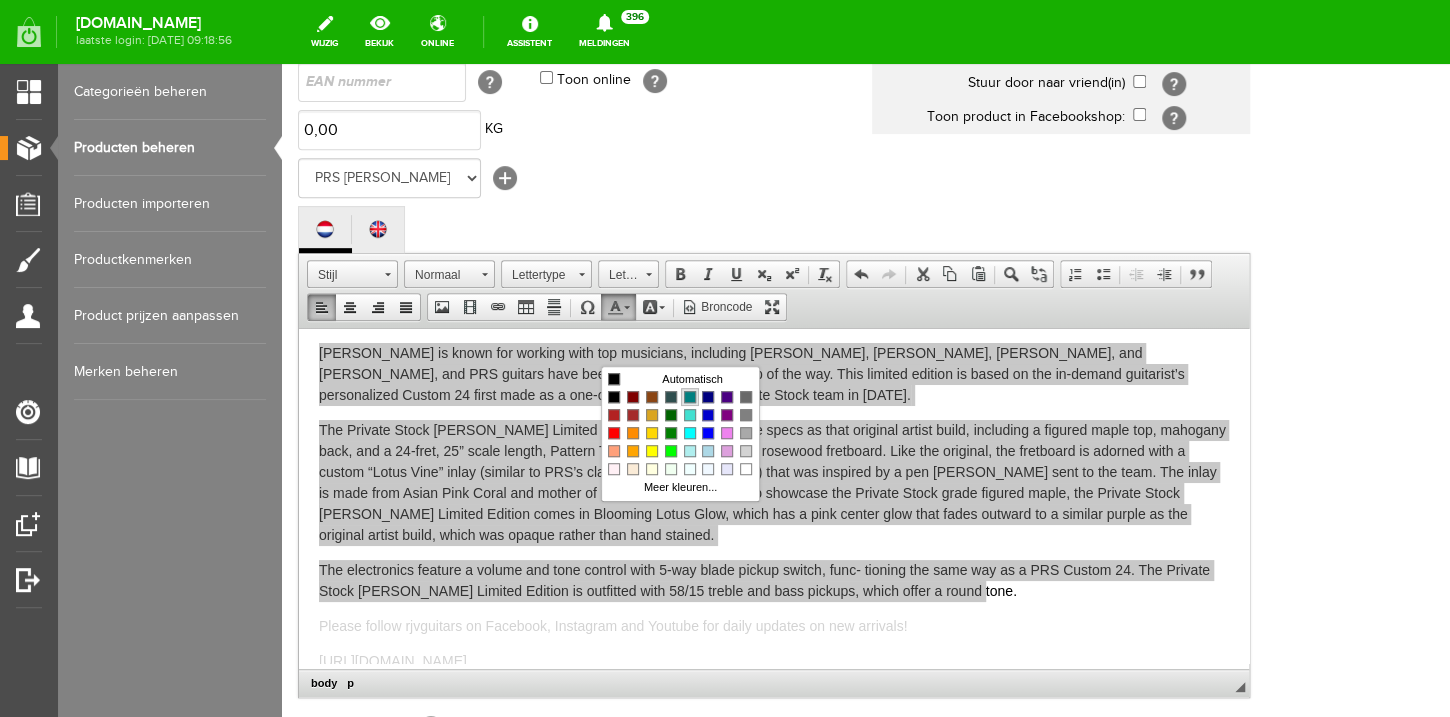 scroll, scrollTop: 0, scrollLeft: 0, axis: both 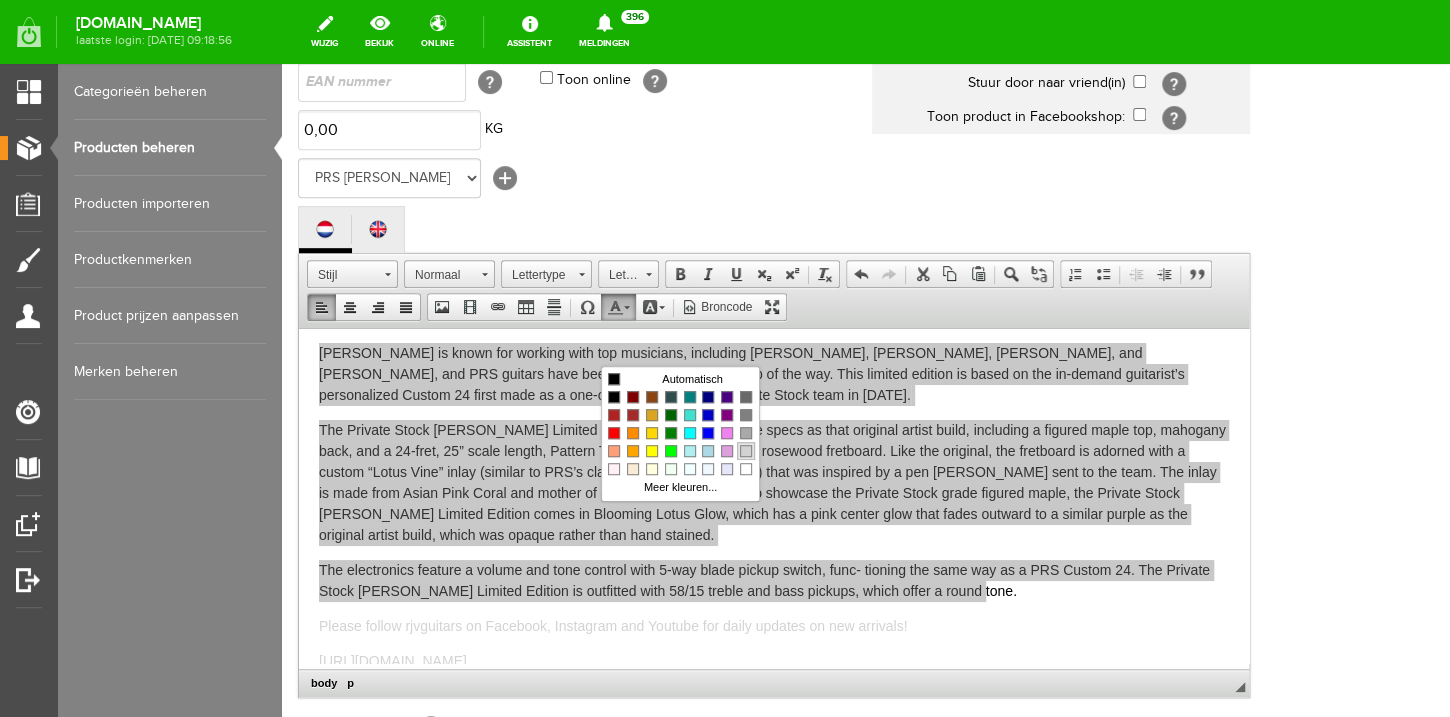 click at bounding box center [746, 451] 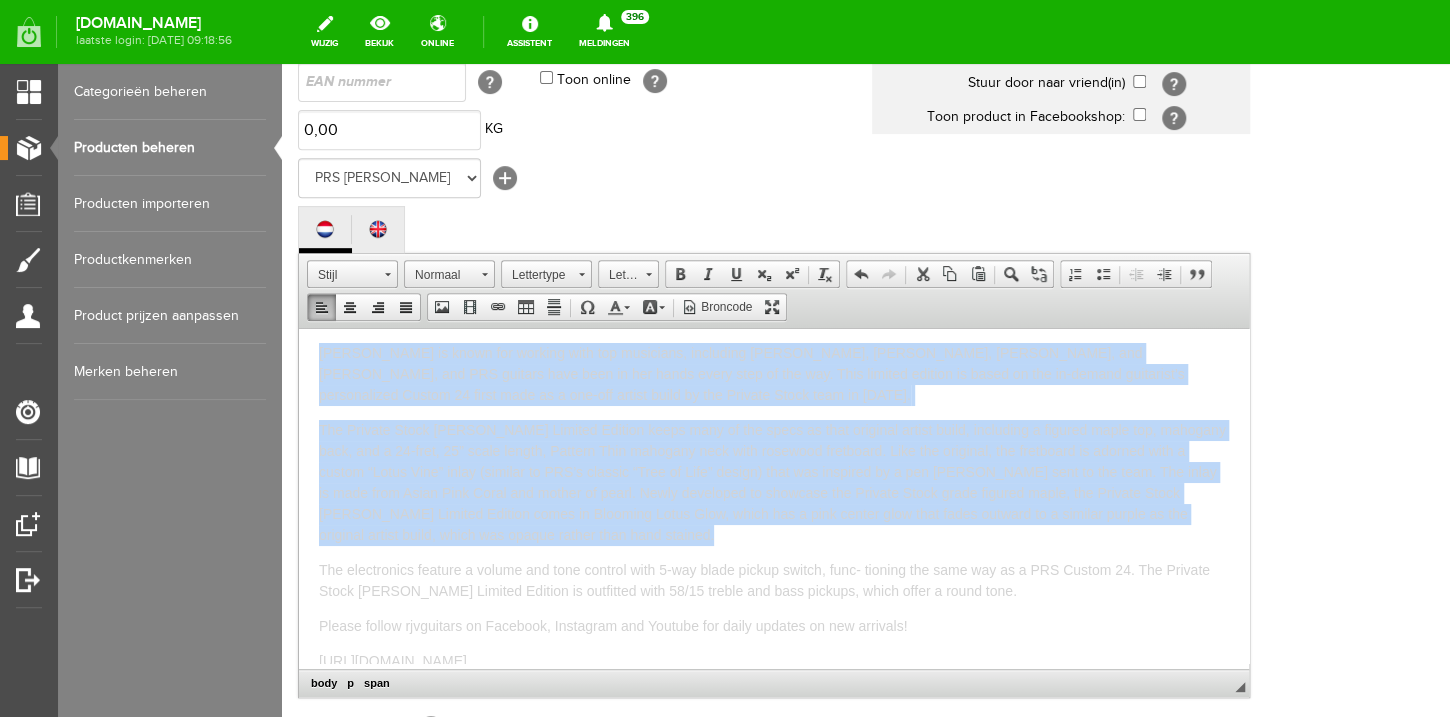 click on "[PERSON_NAME] is known for working with top musicians, including [PERSON_NAME], [PERSON_NAME], [PERSON_NAME], and [PERSON_NAME], and PRS guitars have been in her hands every step of the way. This limited edition is based on the in-demand guitarist’s personalized Custom 24 first made as a one-off artist build by the Private Stock team in [DATE]." at bounding box center [774, 373] 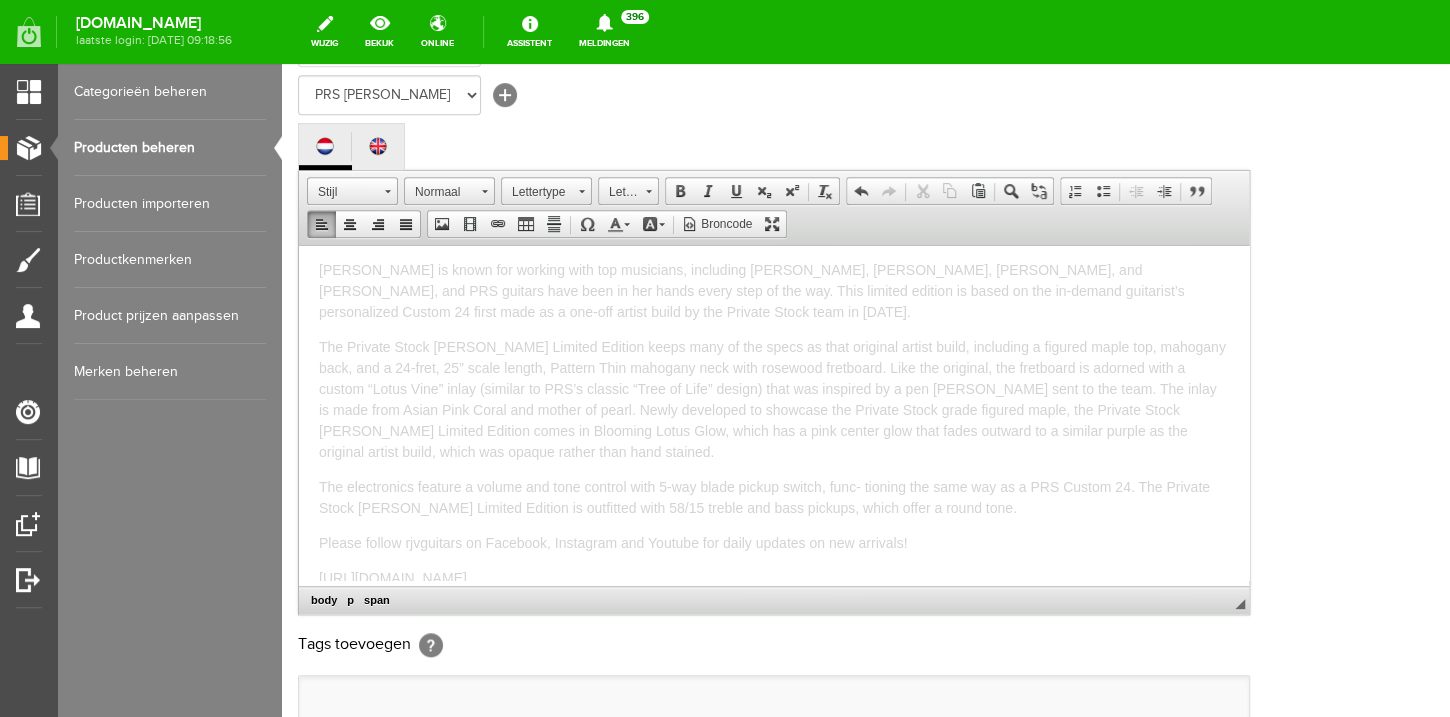 scroll, scrollTop: 659, scrollLeft: 0, axis: vertical 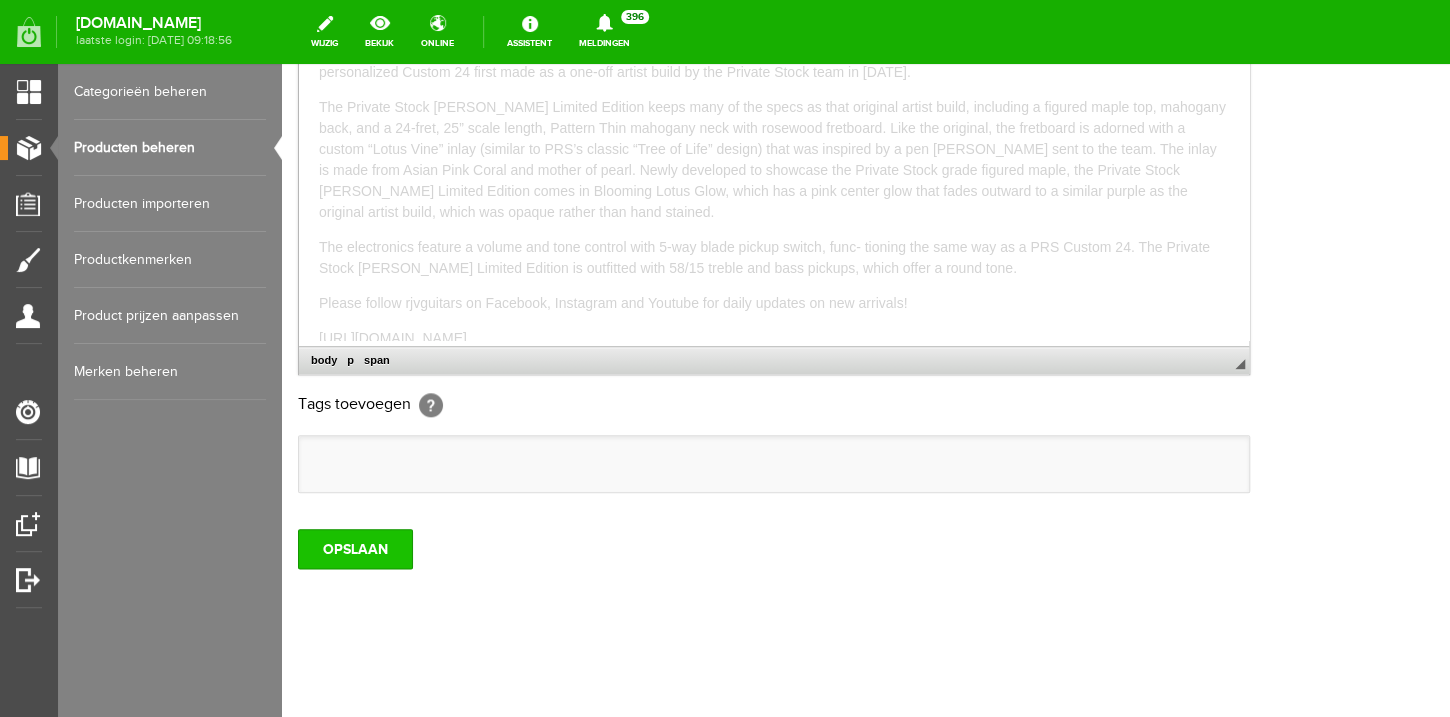 click on "OPSLAAN" at bounding box center [355, 549] 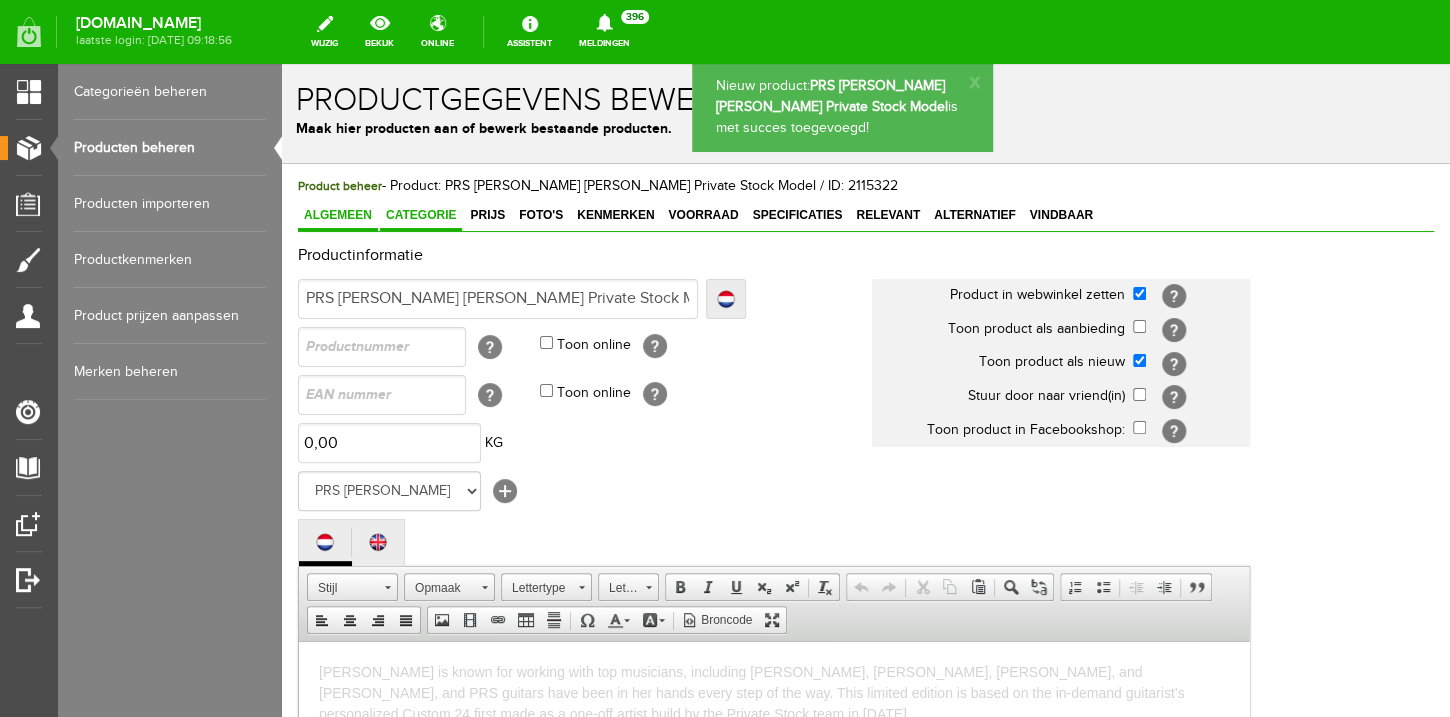scroll, scrollTop: 0, scrollLeft: 0, axis: both 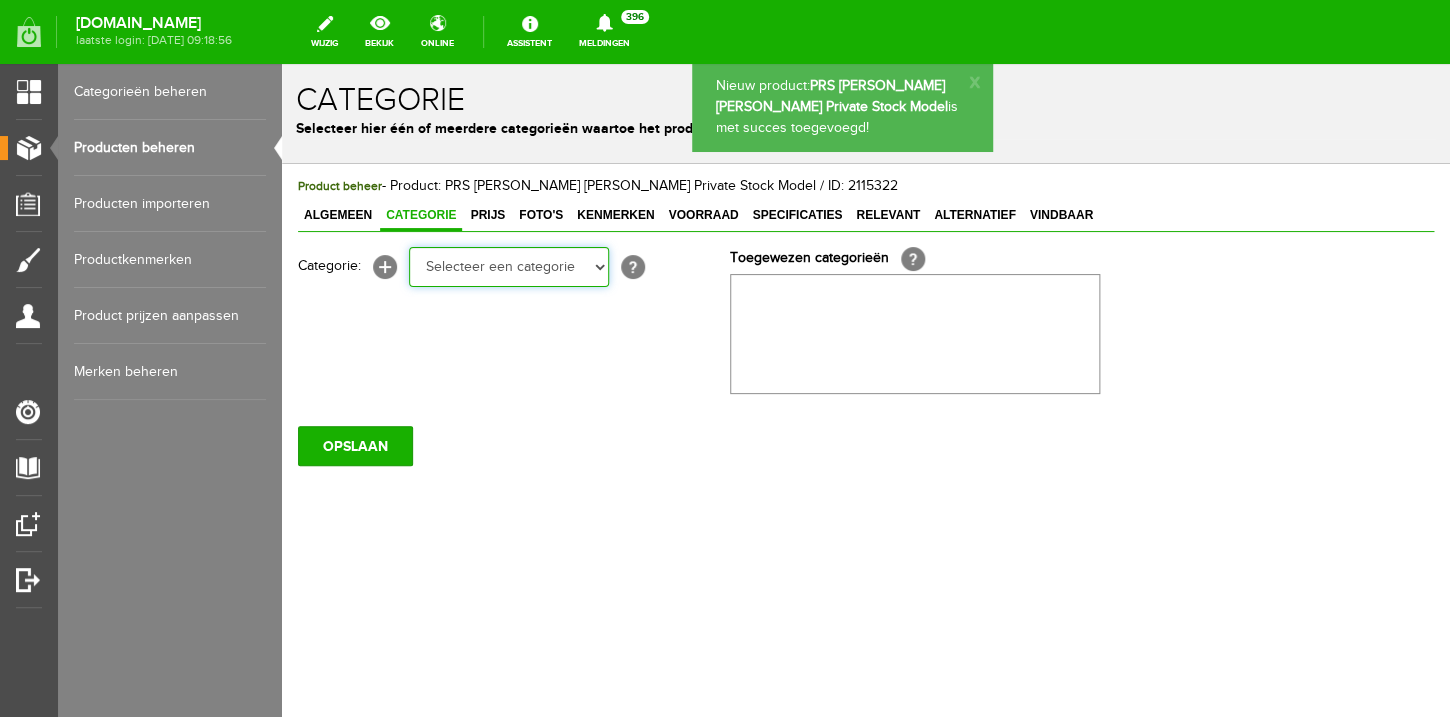 select on "87687" 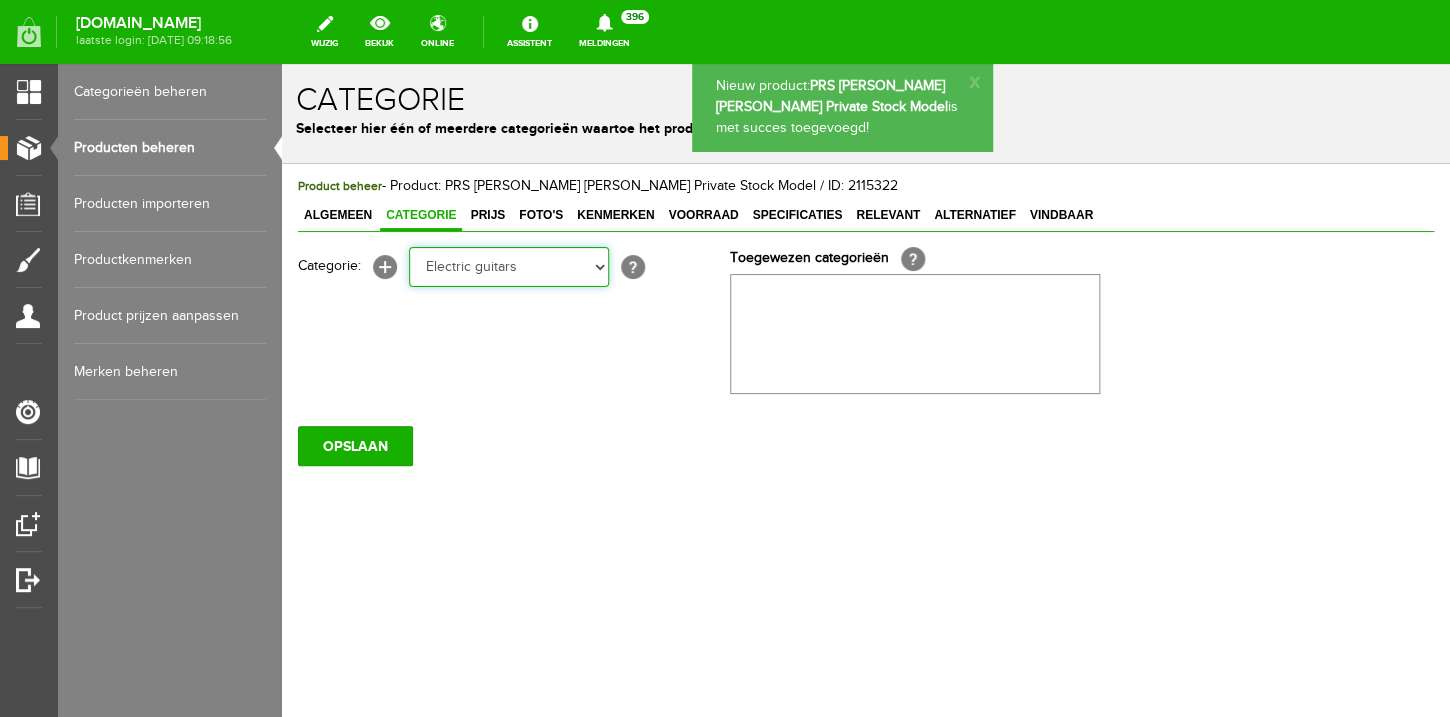 click on "Electric guitars" at bounding box center (282, 64) 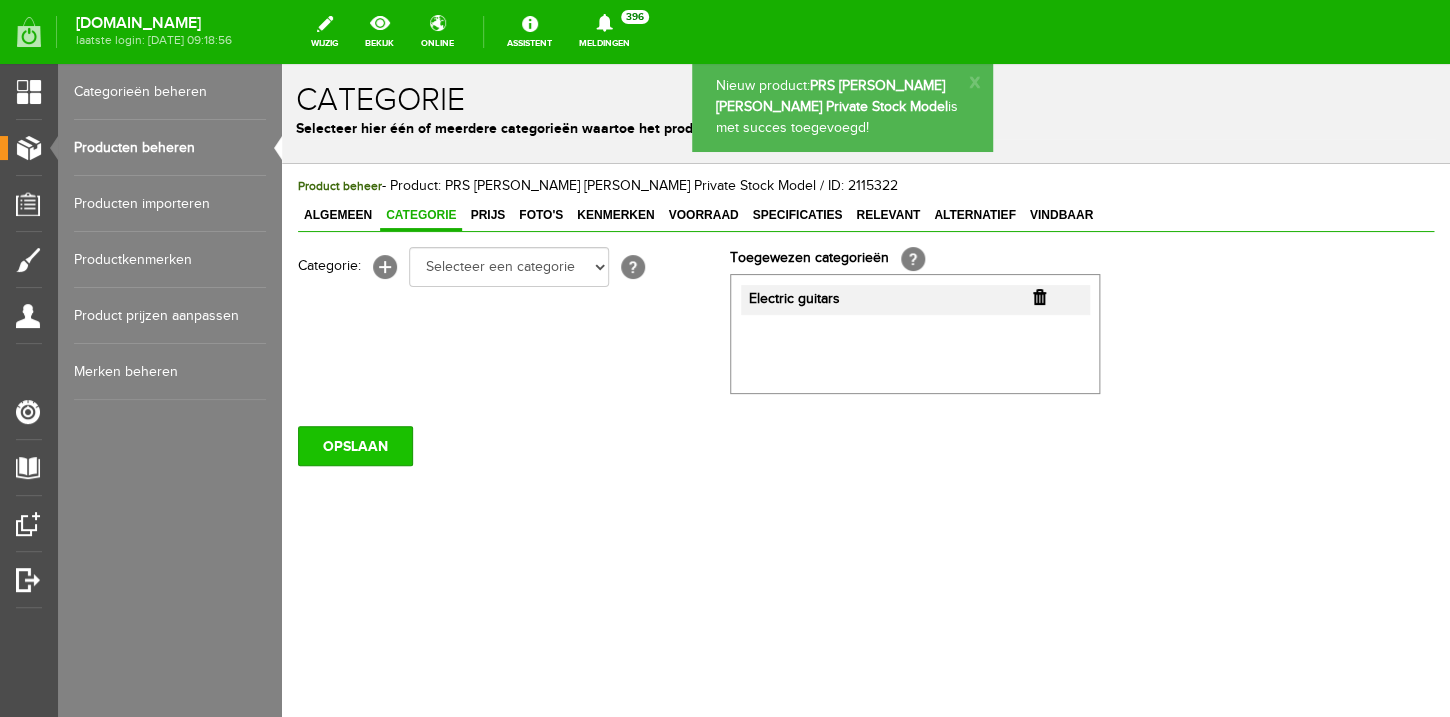 click on "OPSLAAN" at bounding box center [355, 446] 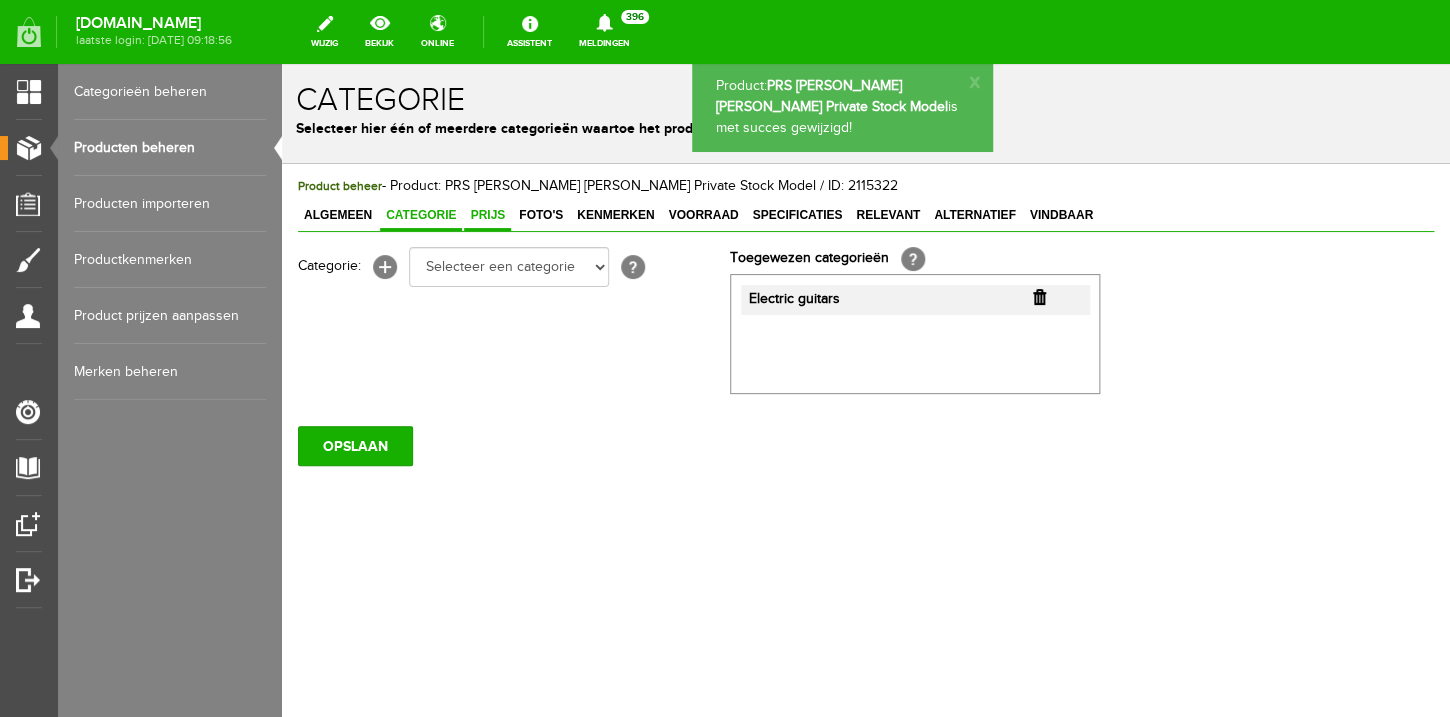 click on "Prijs" at bounding box center (487, 215) 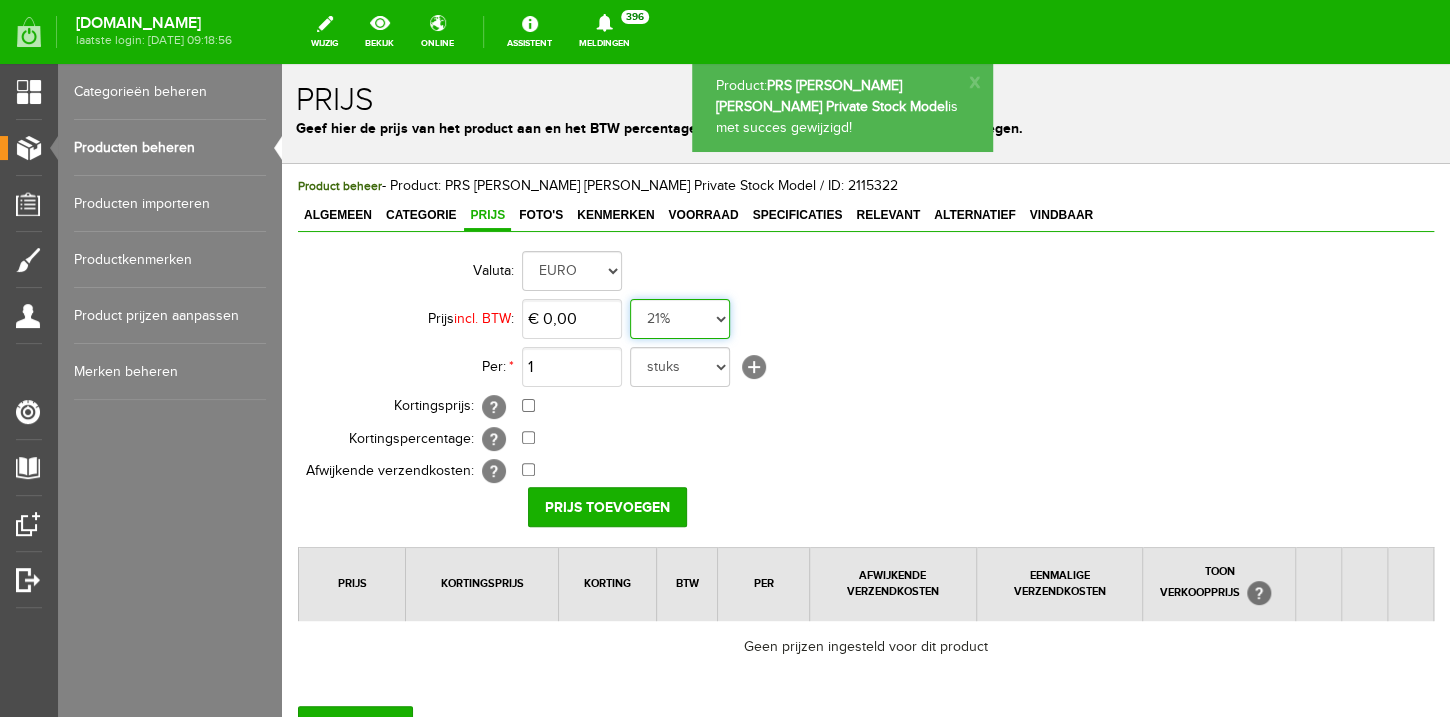 select on "0,00" 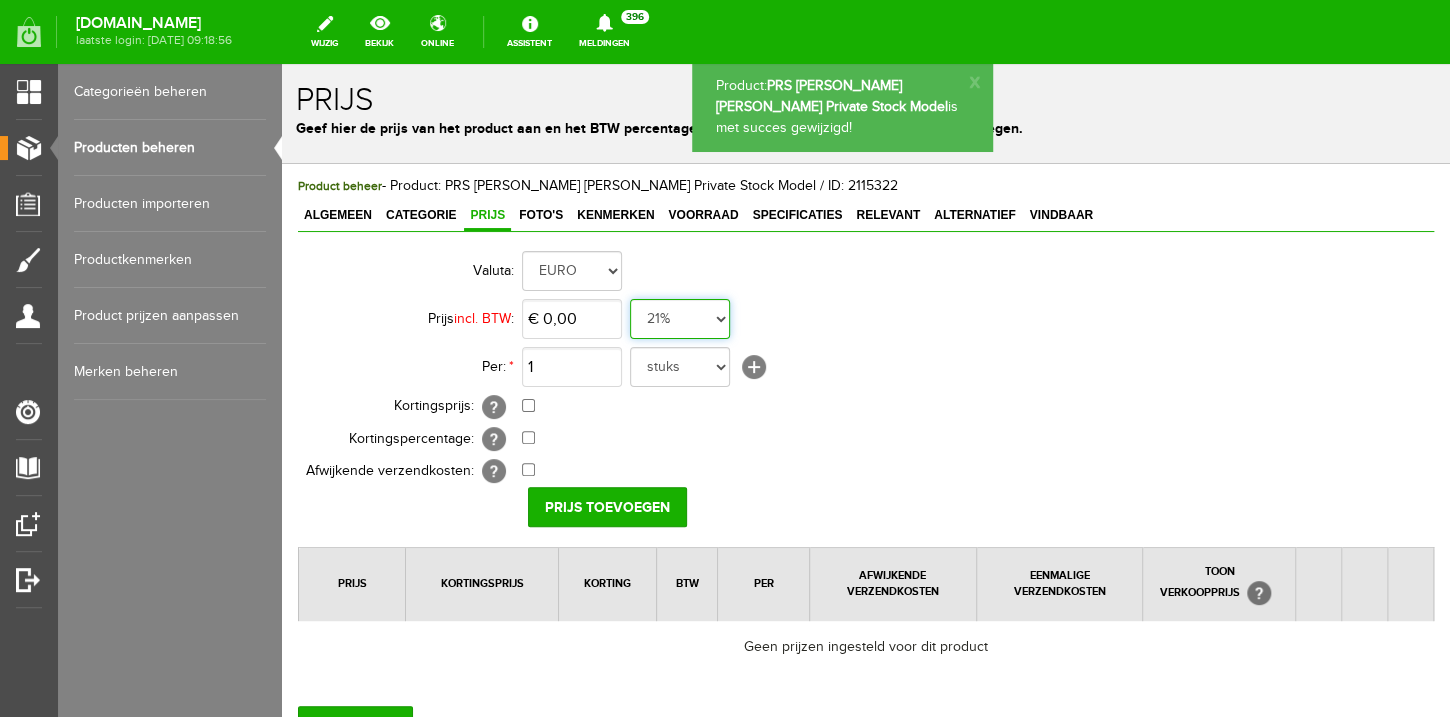 click on "0%" at bounding box center (282, 64) 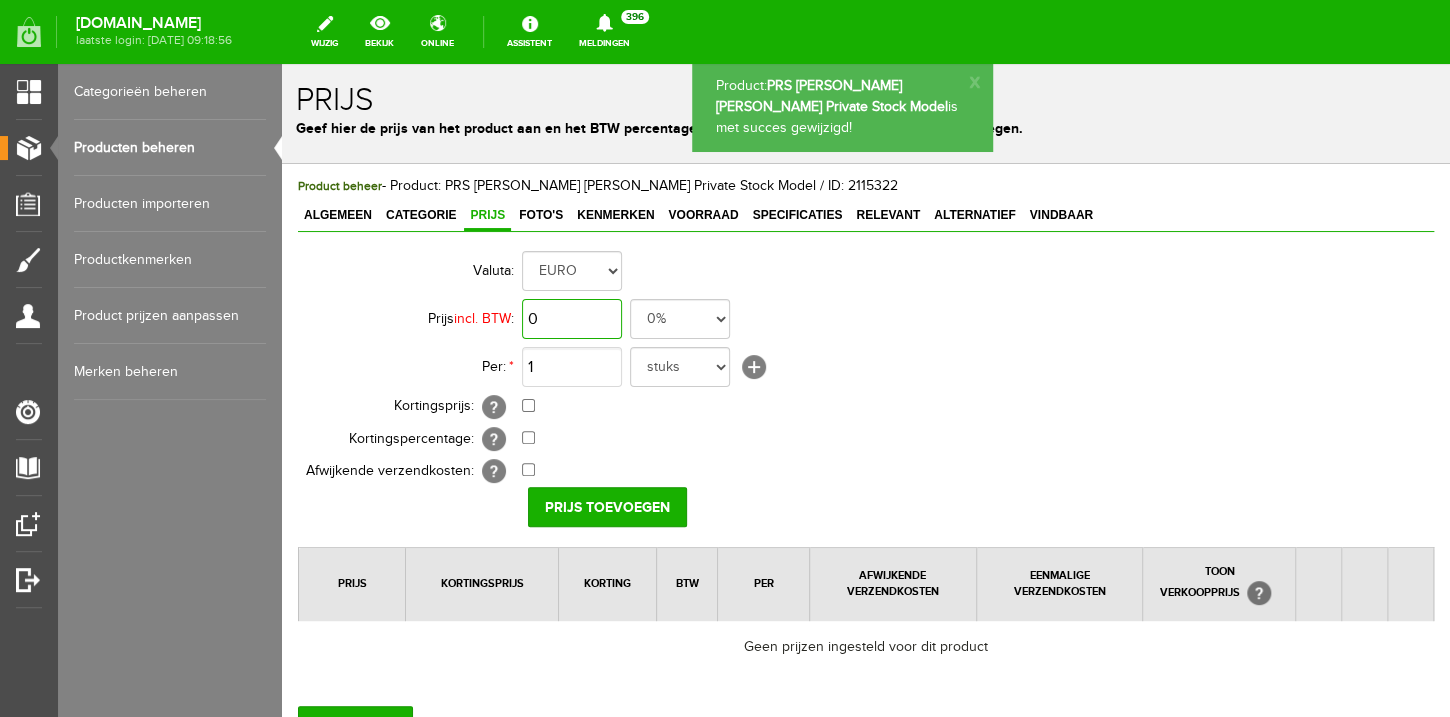 click on "0" at bounding box center (572, 319) 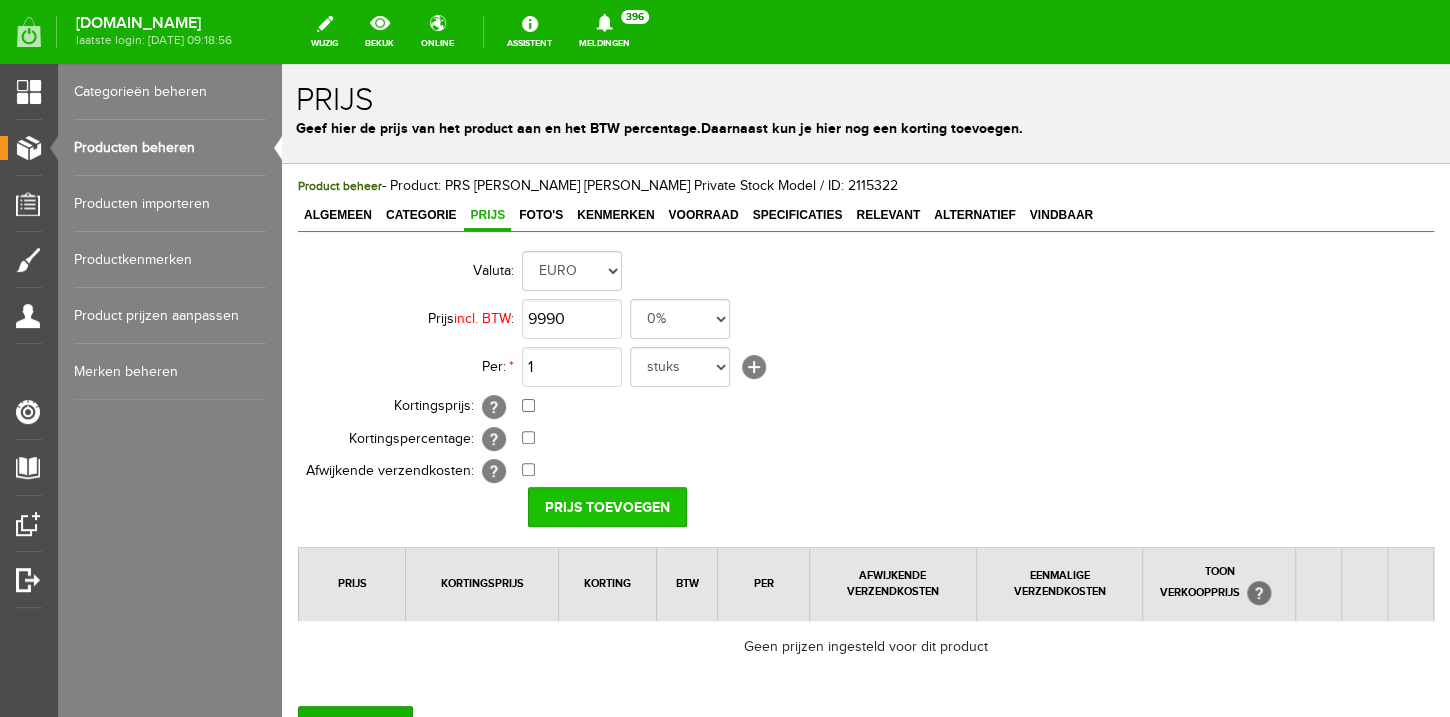 type on "€ 9.990,00" 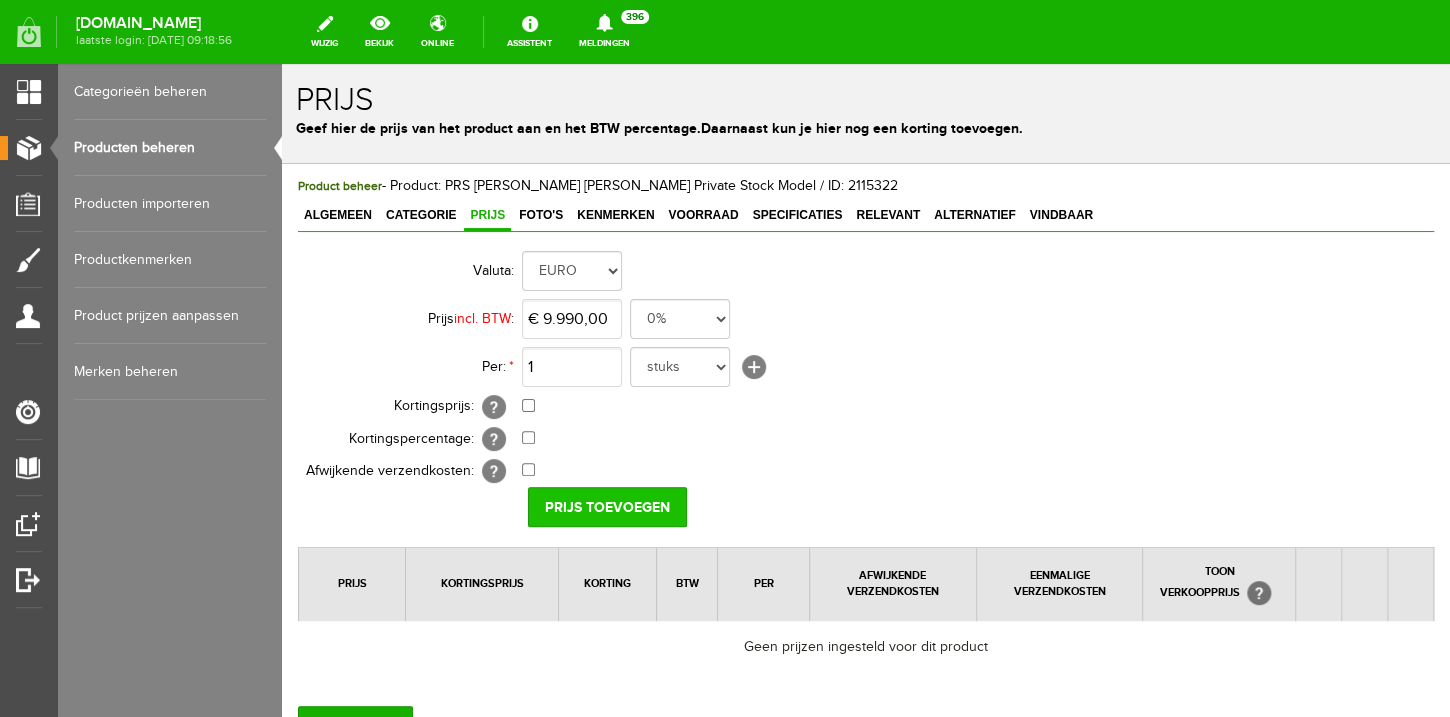 click on "Prijs toevoegen" at bounding box center [607, 507] 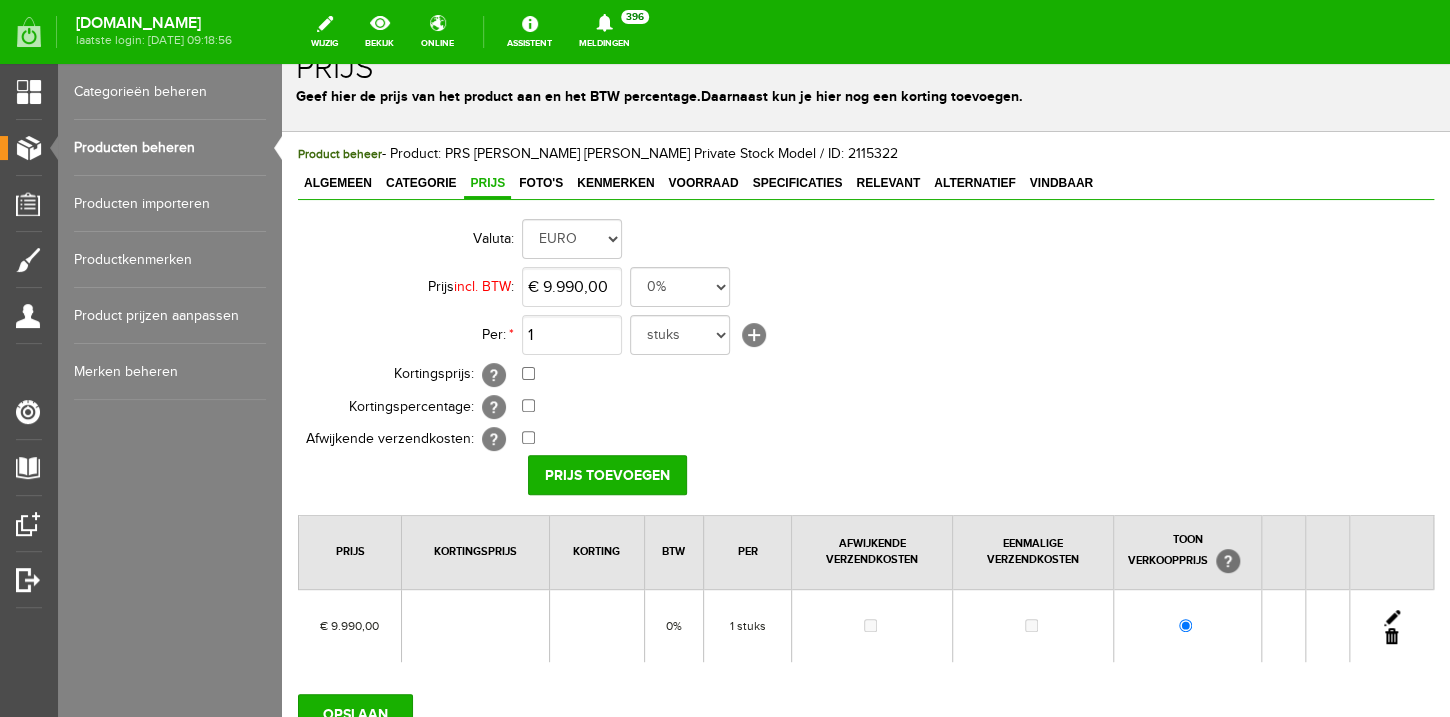 scroll, scrollTop: 48, scrollLeft: 0, axis: vertical 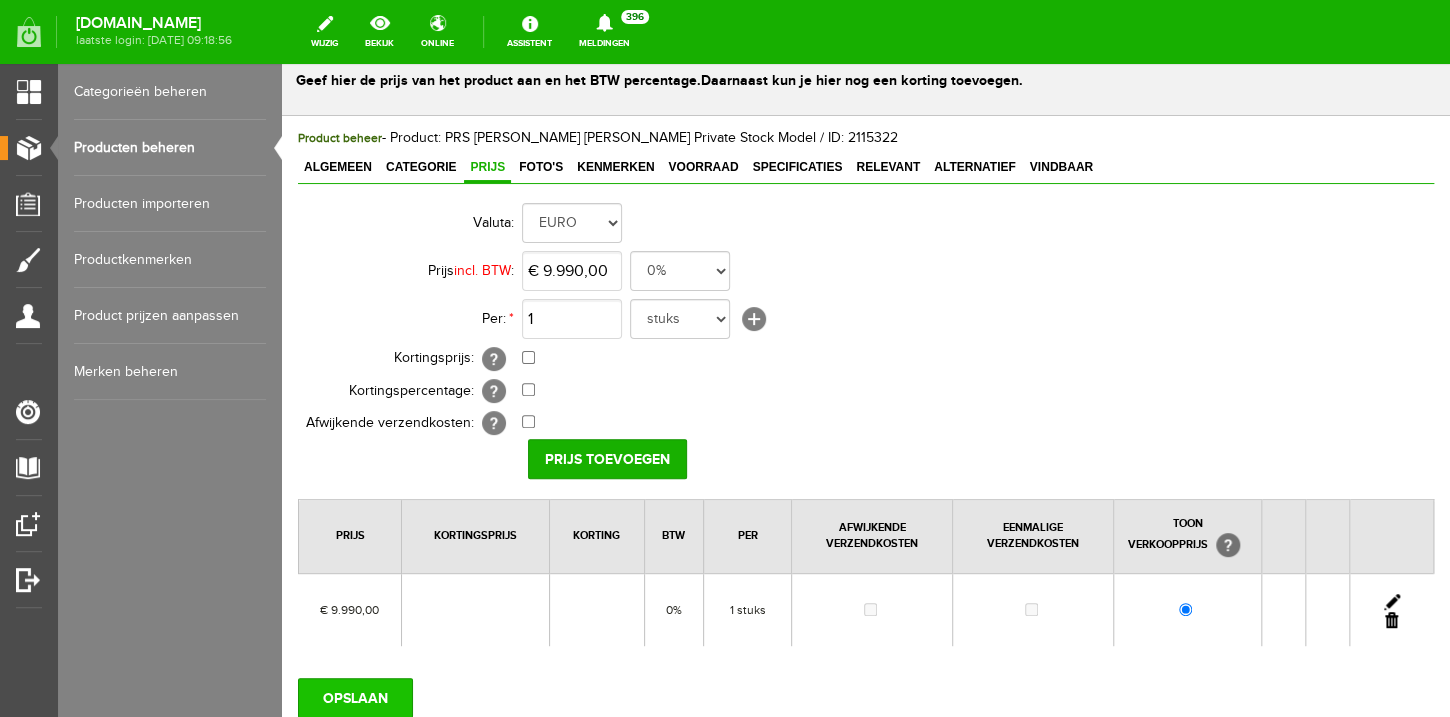 click on "OPSLAAN" at bounding box center [355, 698] 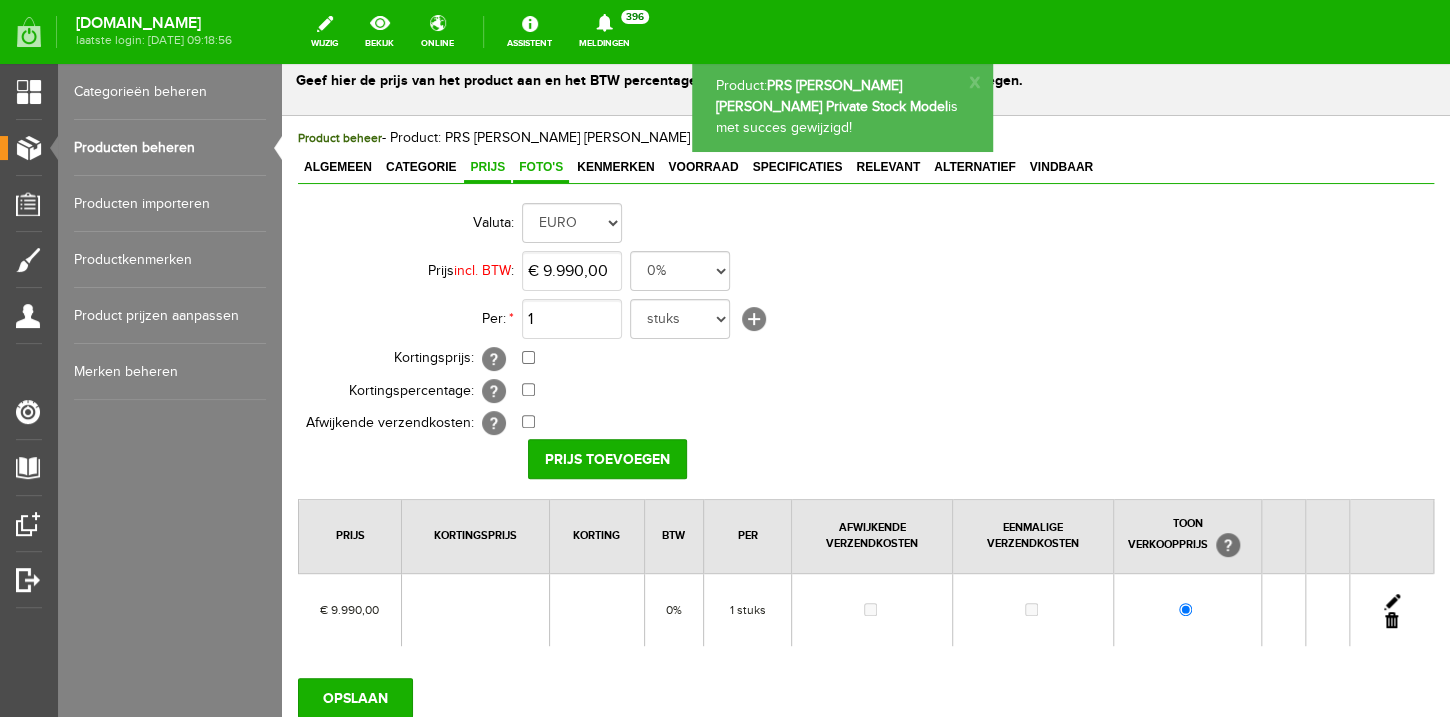 click on "Foto's" at bounding box center (541, 167) 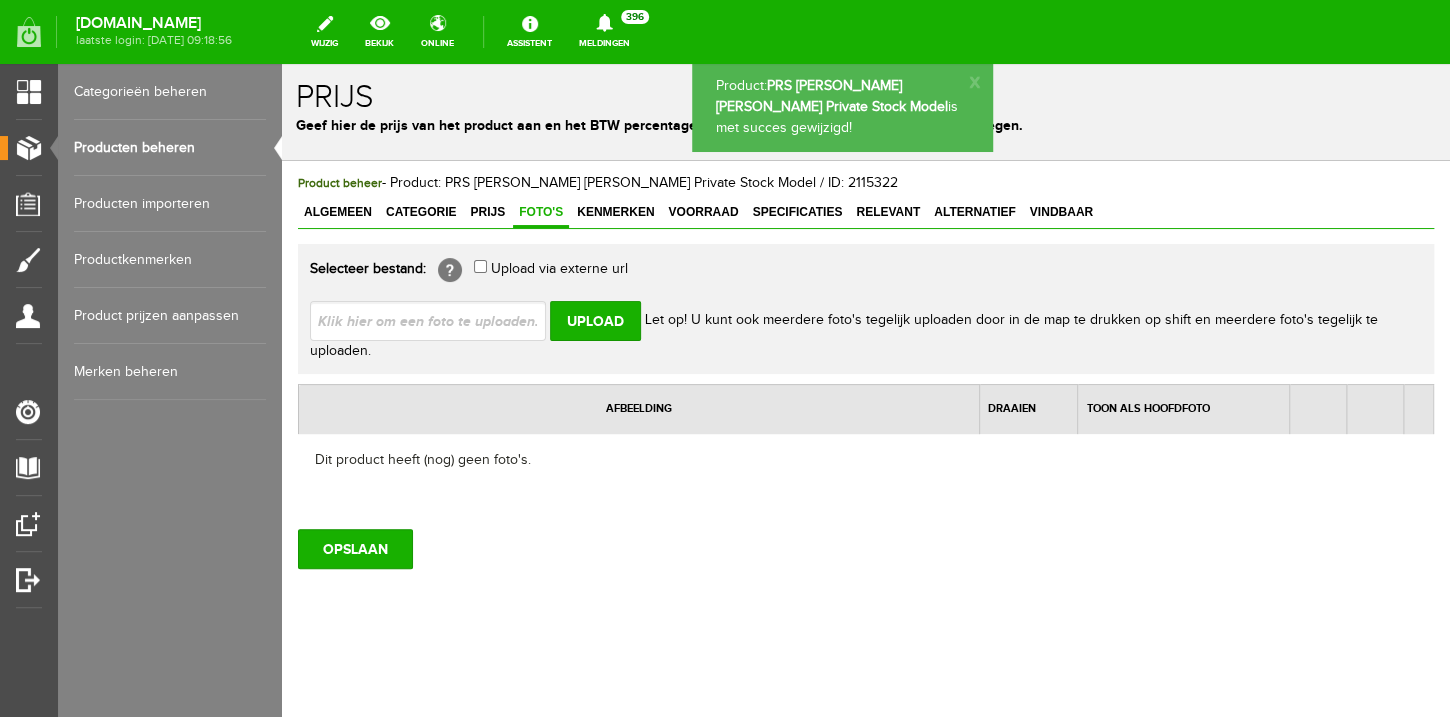 scroll, scrollTop: 3, scrollLeft: 0, axis: vertical 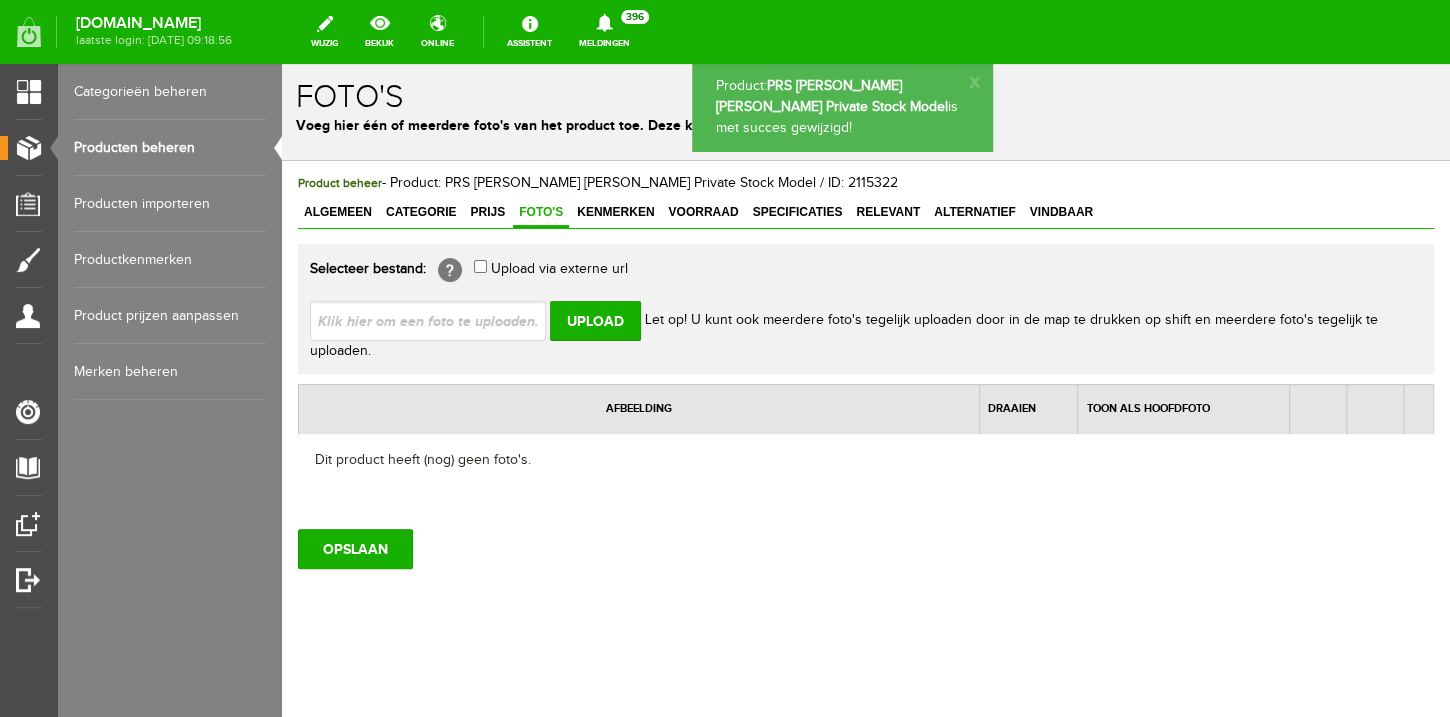 click at bounding box center (436, 320) 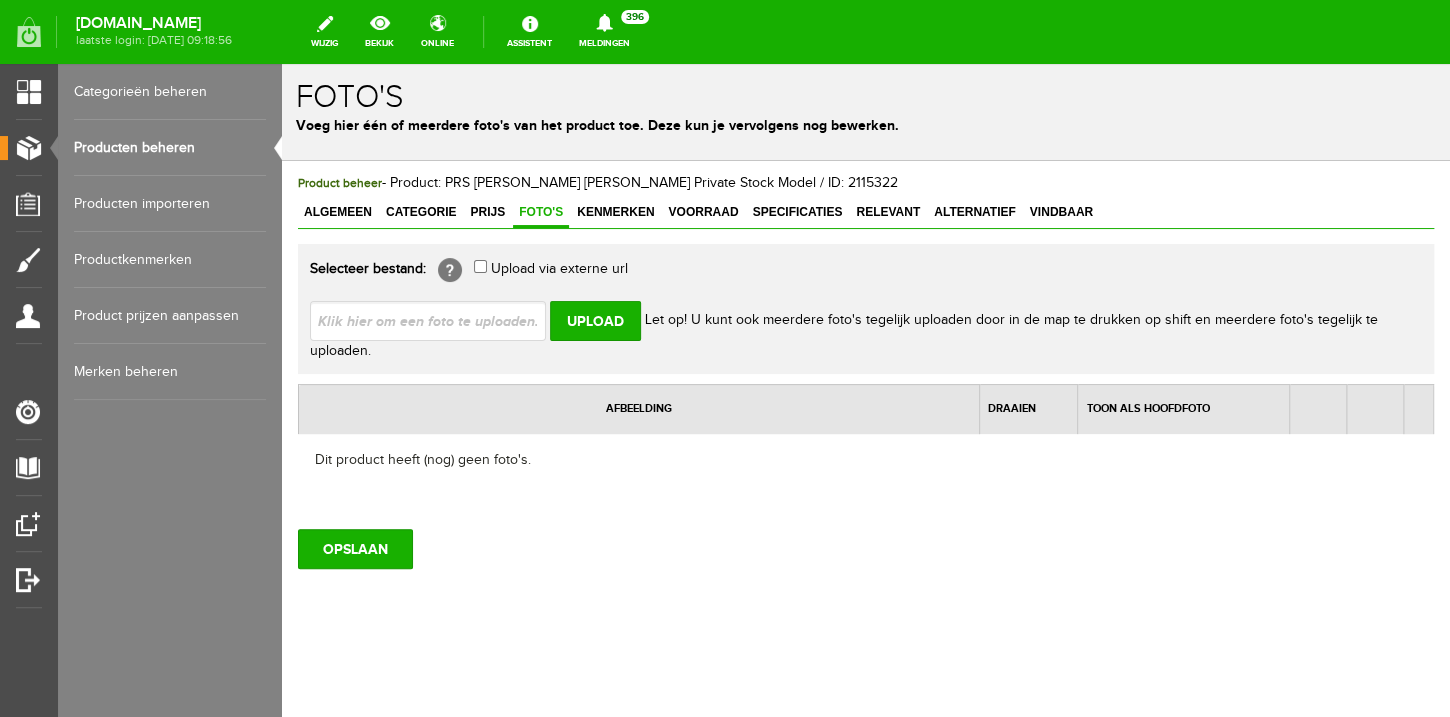type on "C:\fakepath\IMG_1346.JPG" 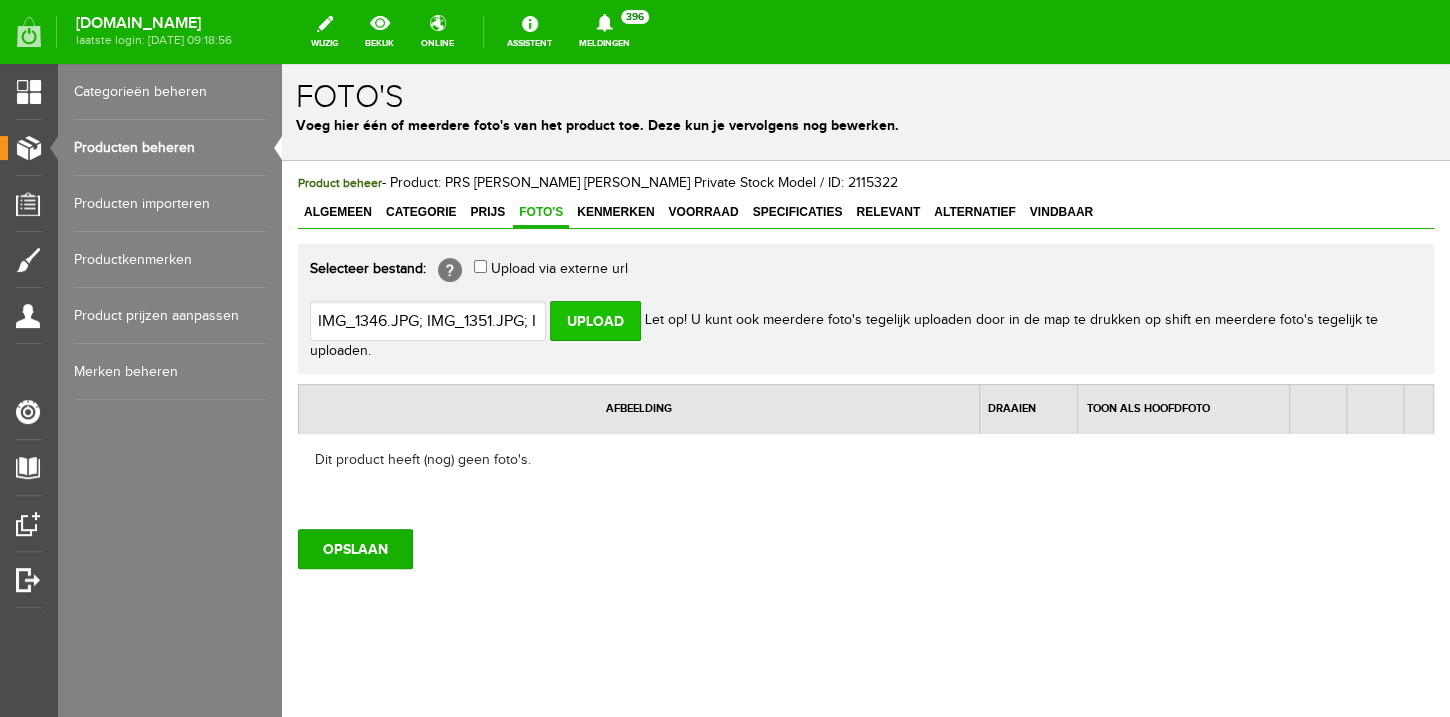 click on "Upload" at bounding box center (595, 321) 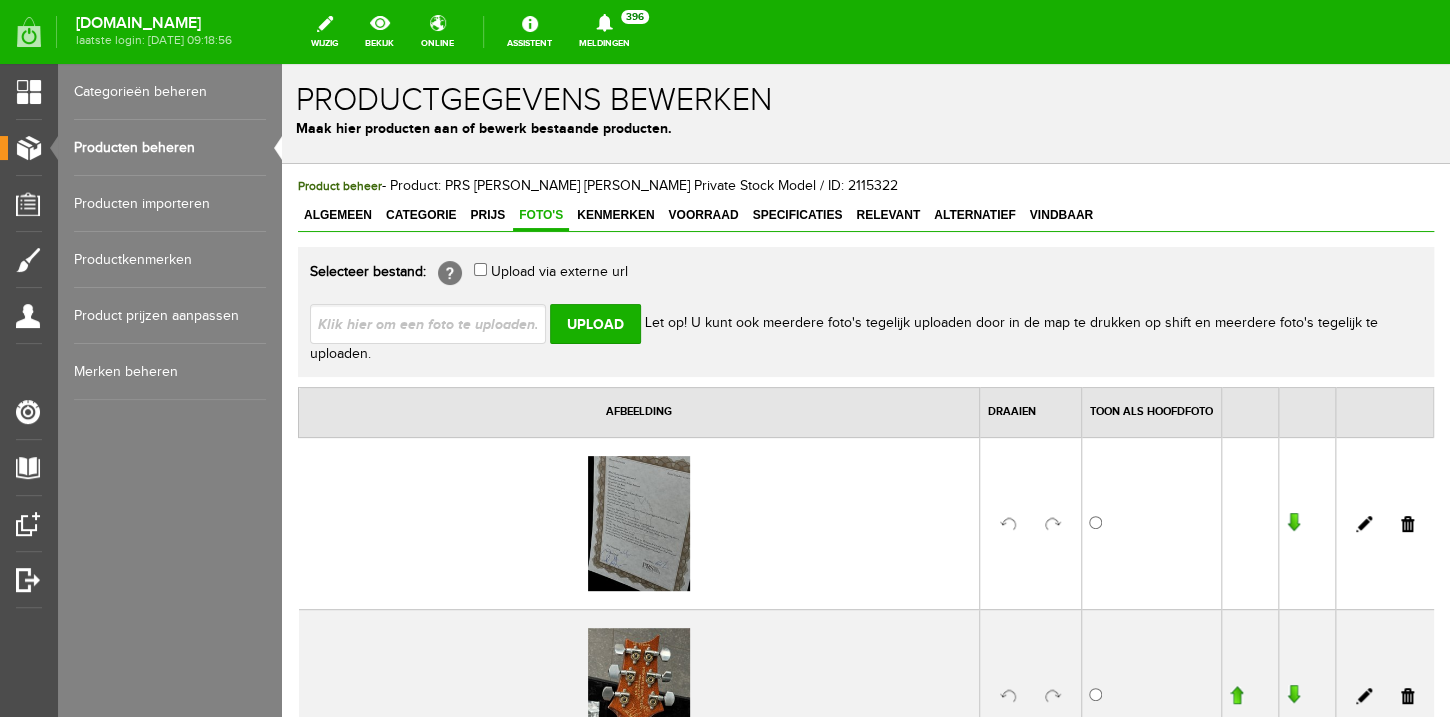scroll, scrollTop: 0, scrollLeft: 0, axis: both 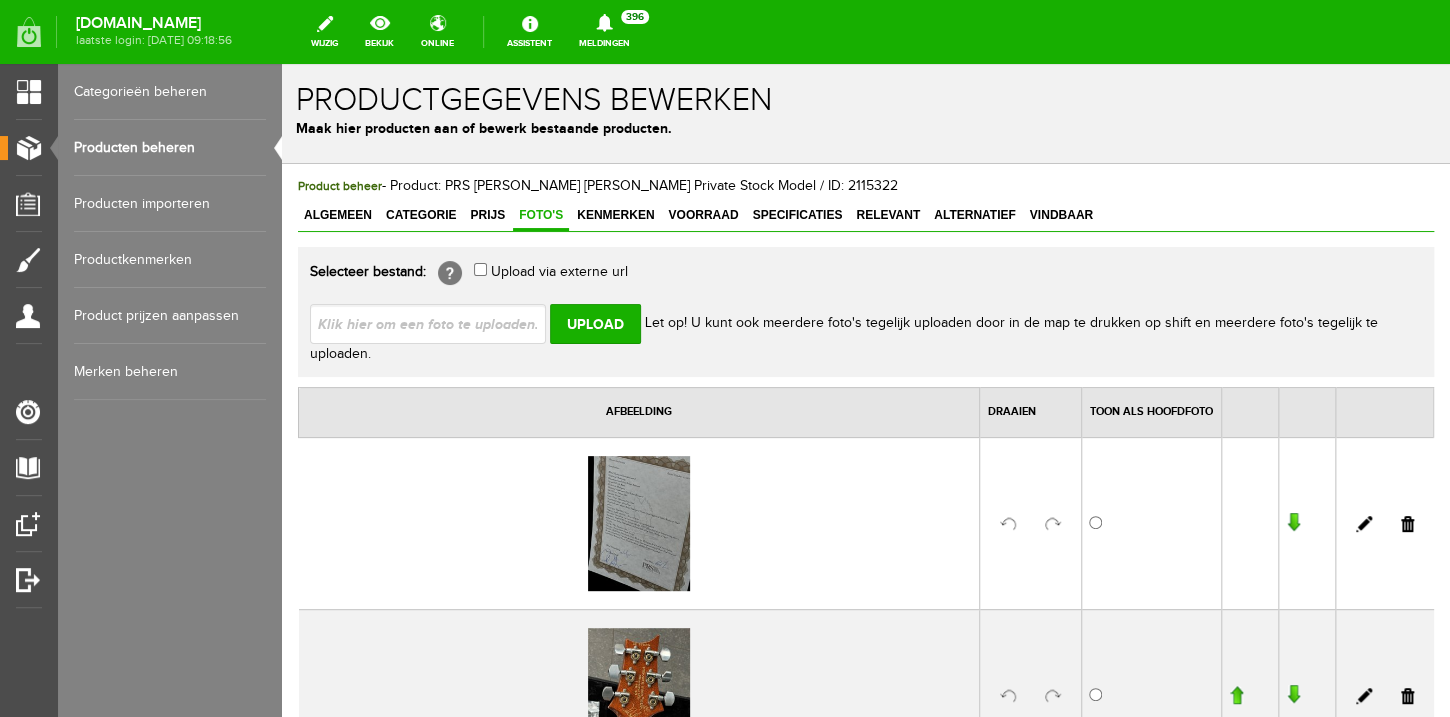 click at bounding box center (436, 323) 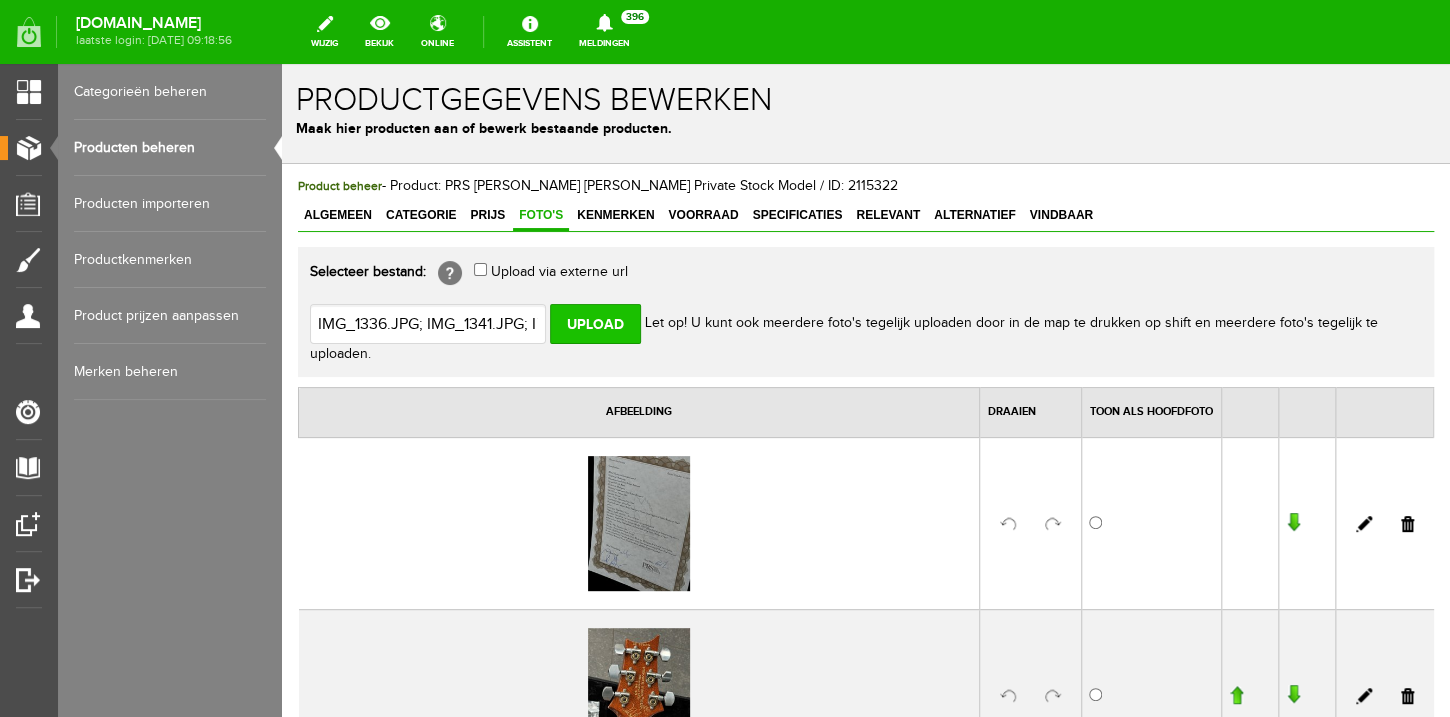 click on "Upload" at bounding box center [595, 324] 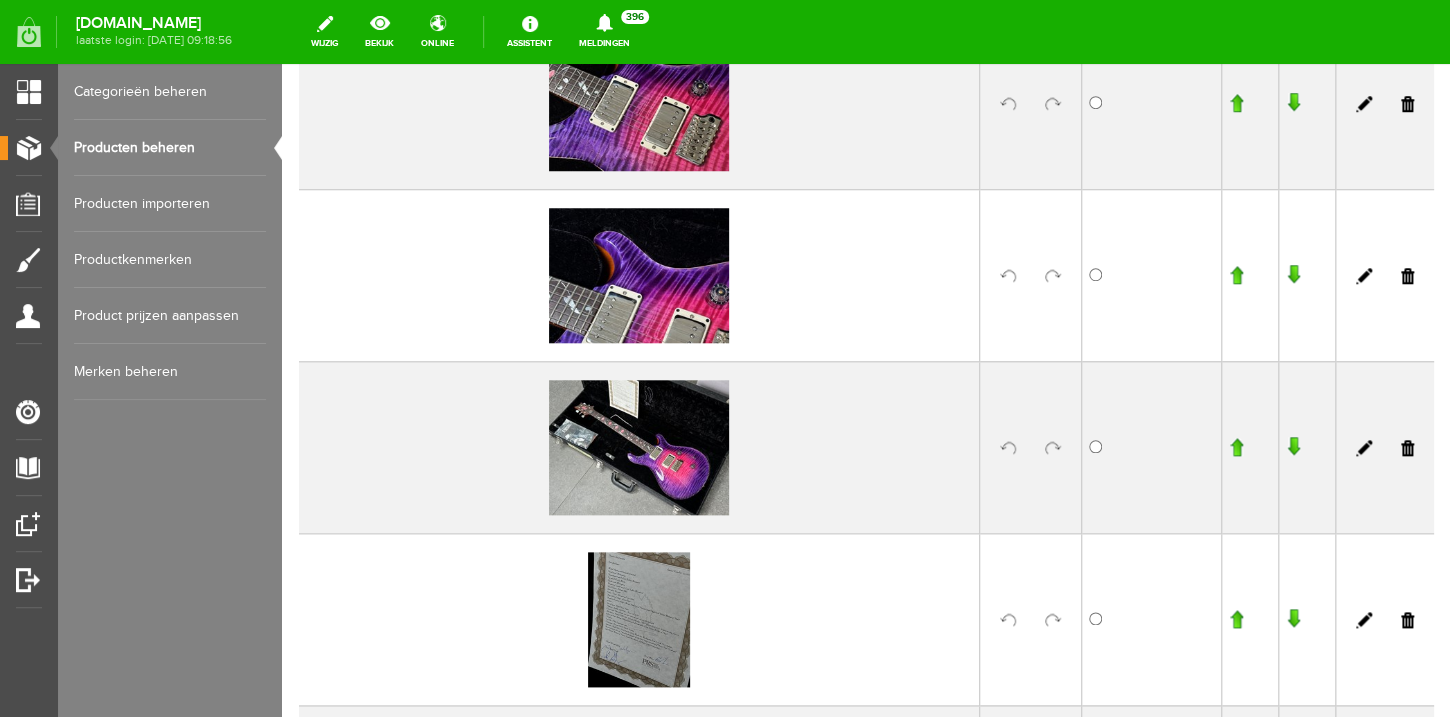 scroll, scrollTop: 16, scrollLeft: 0, axis: vertical 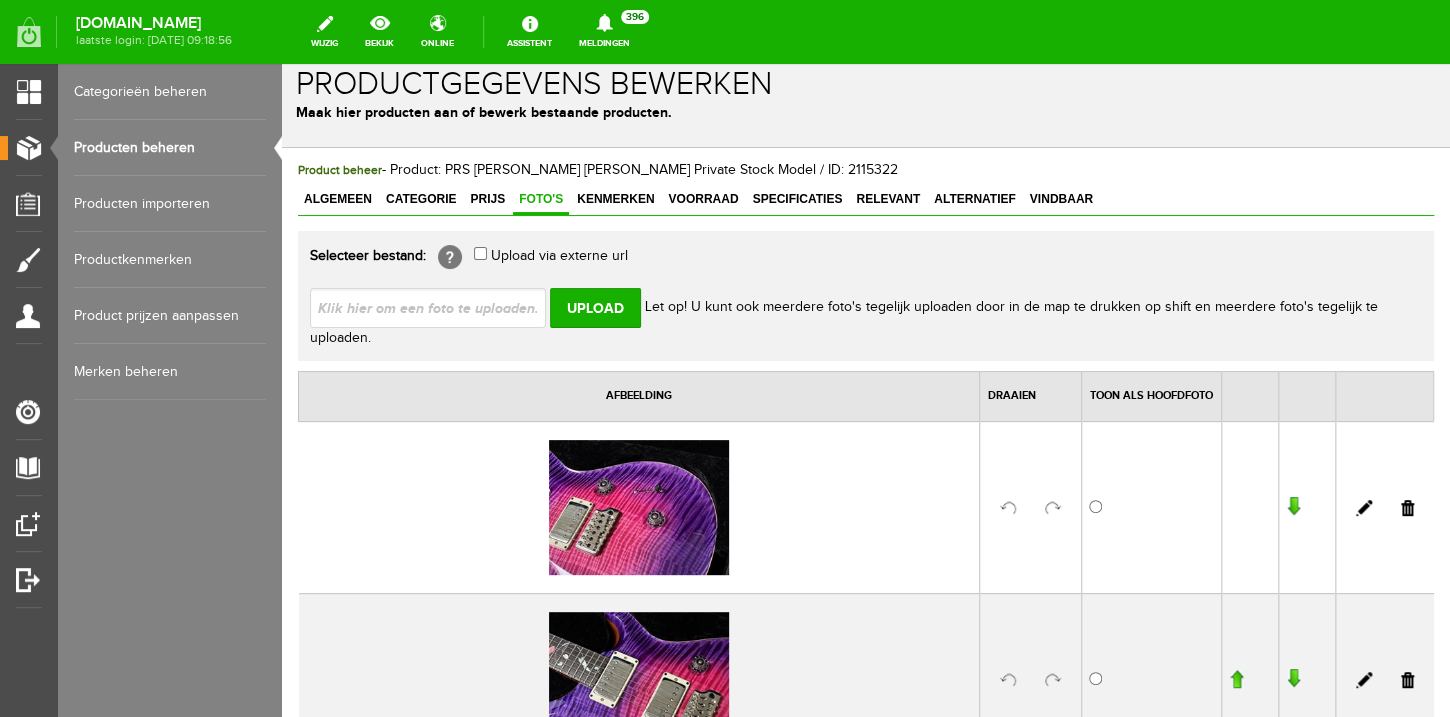 click at bounding box center (436, 307) 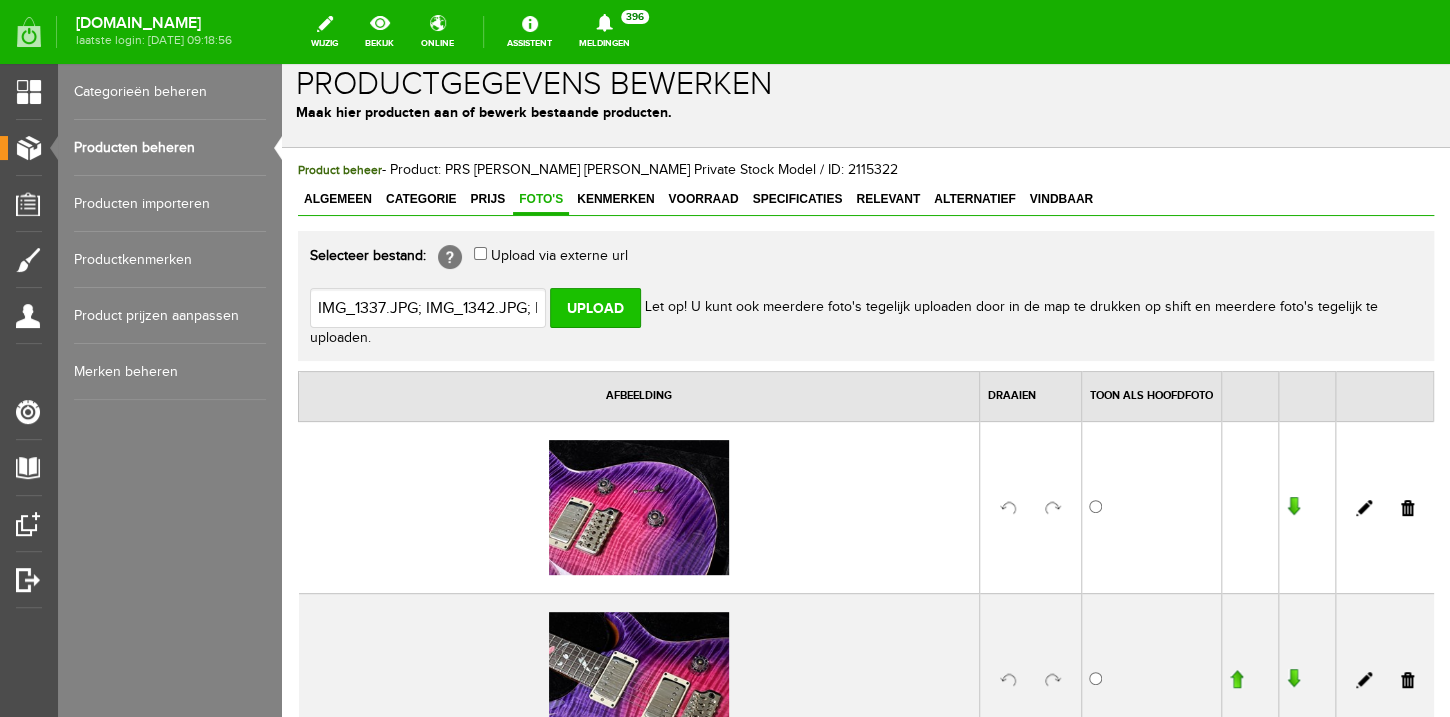 click on "Upload" at bounding box center [595, 308] 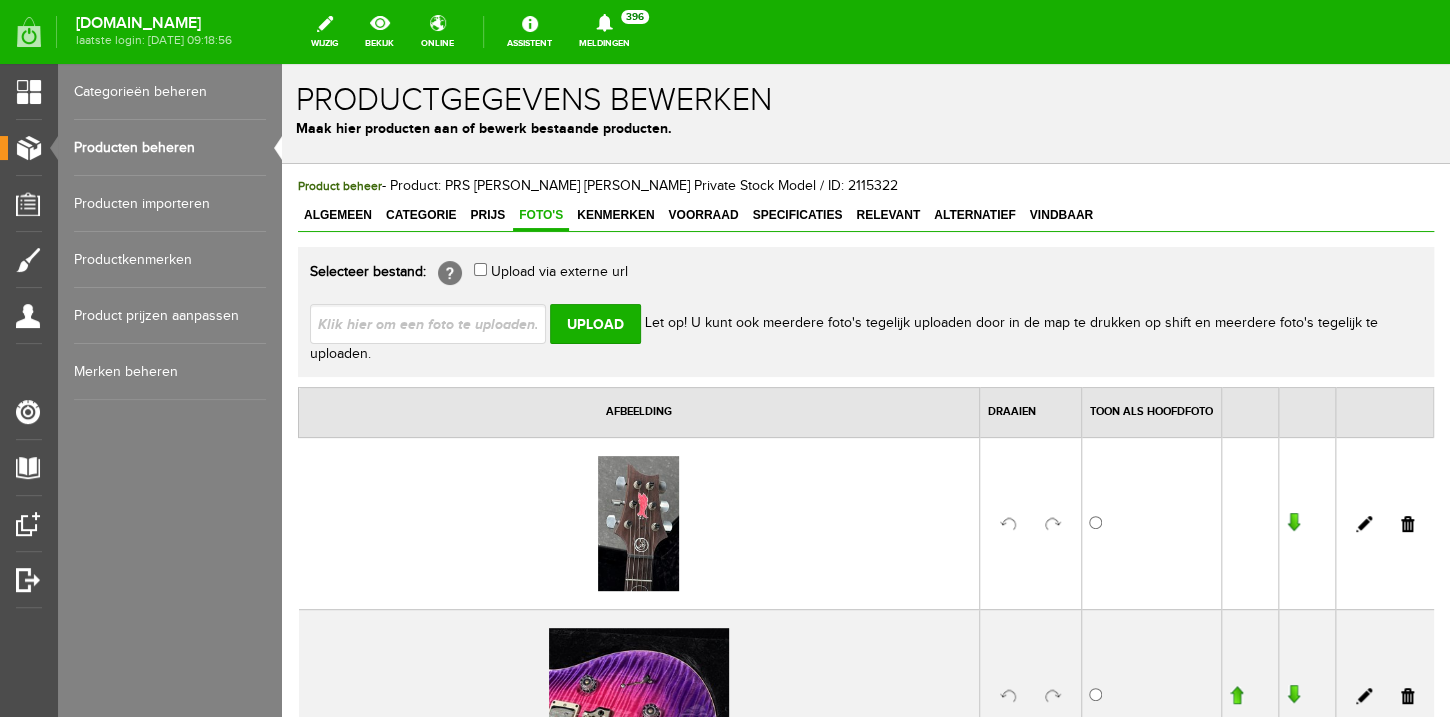 scroll, scrollTop: 0, scrollLeft: 0, axis: both 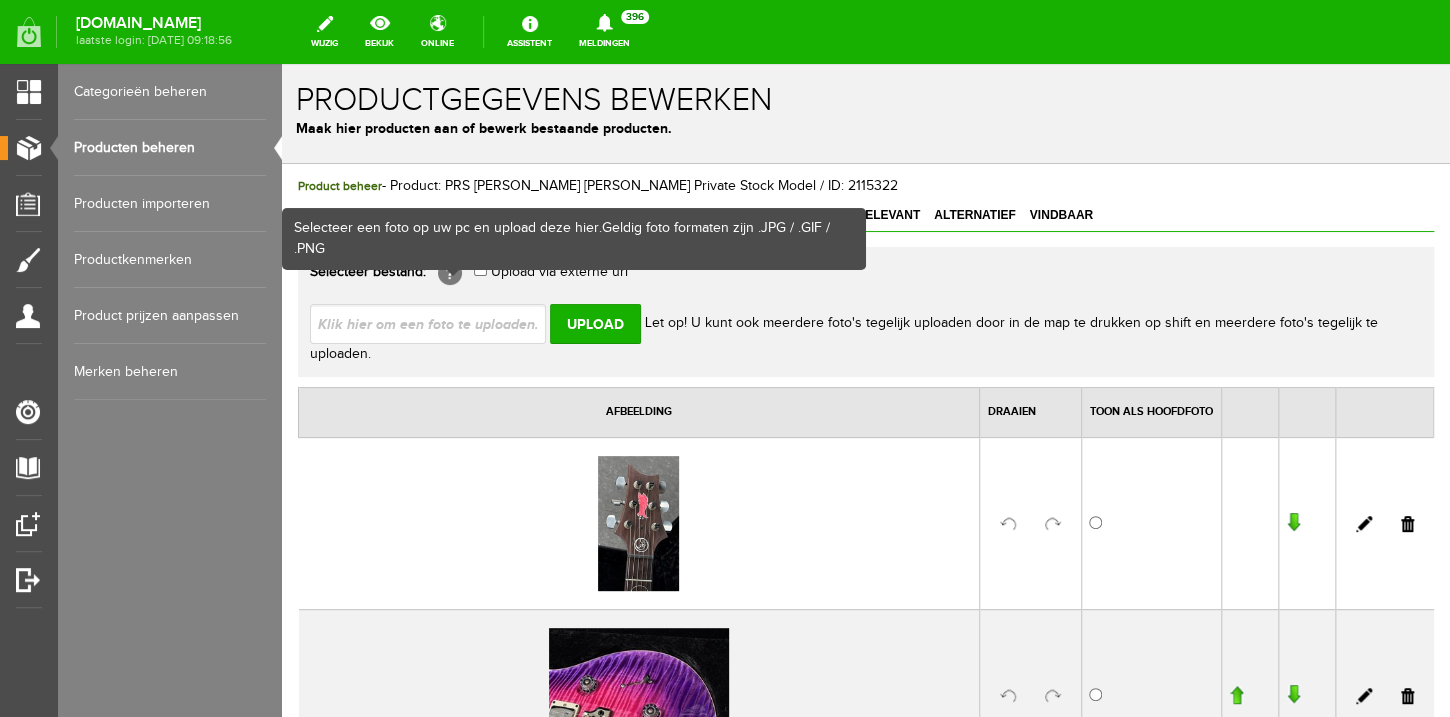 click at bounding box center (436, 323) 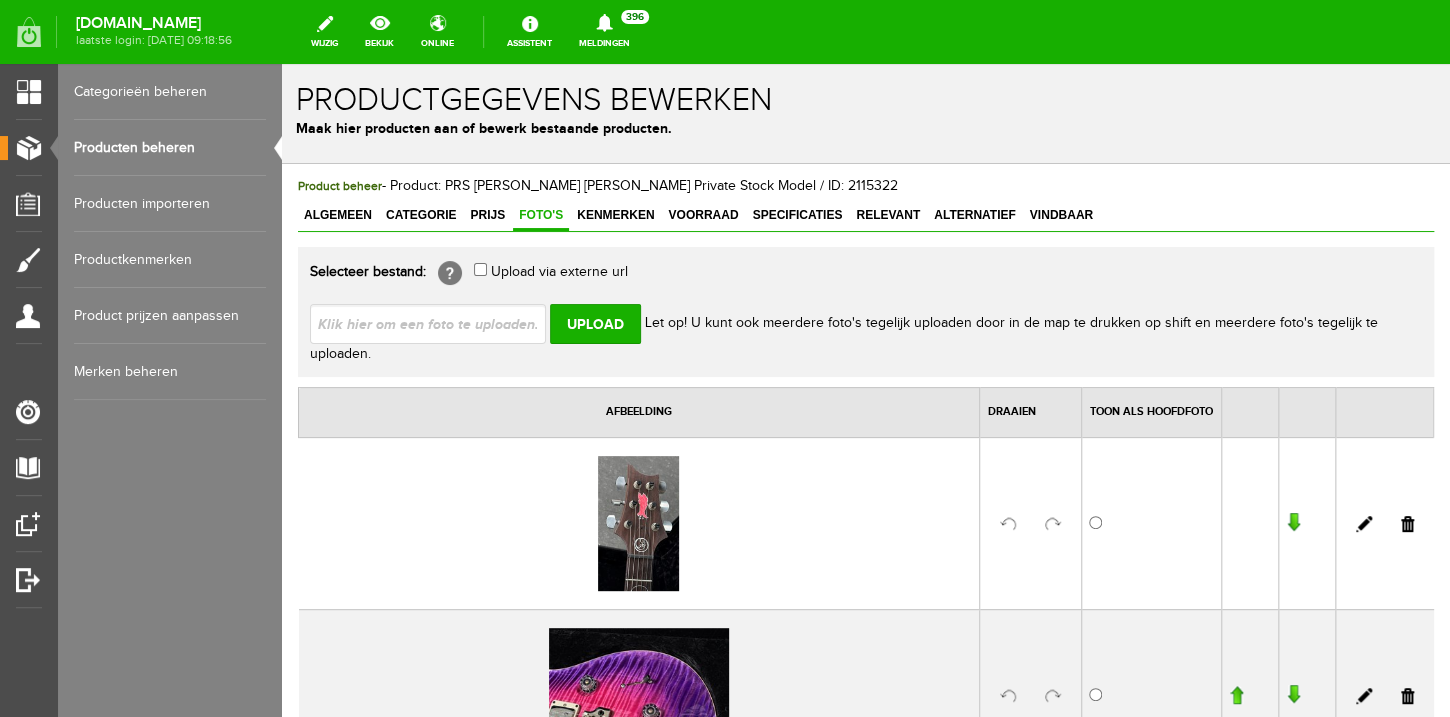 type on "C:\fakepath\IMG_1369.JPG" 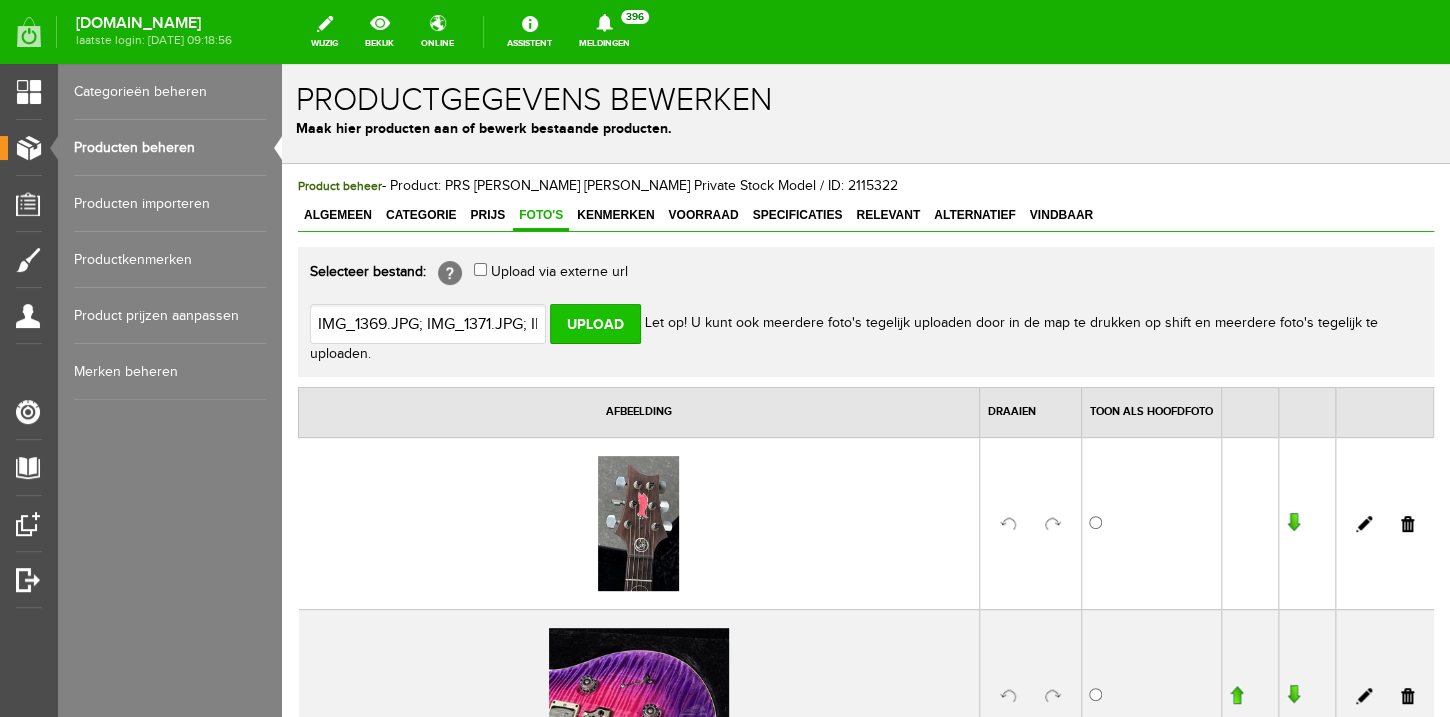 click on "Upload" at bounding box center (595, 324) 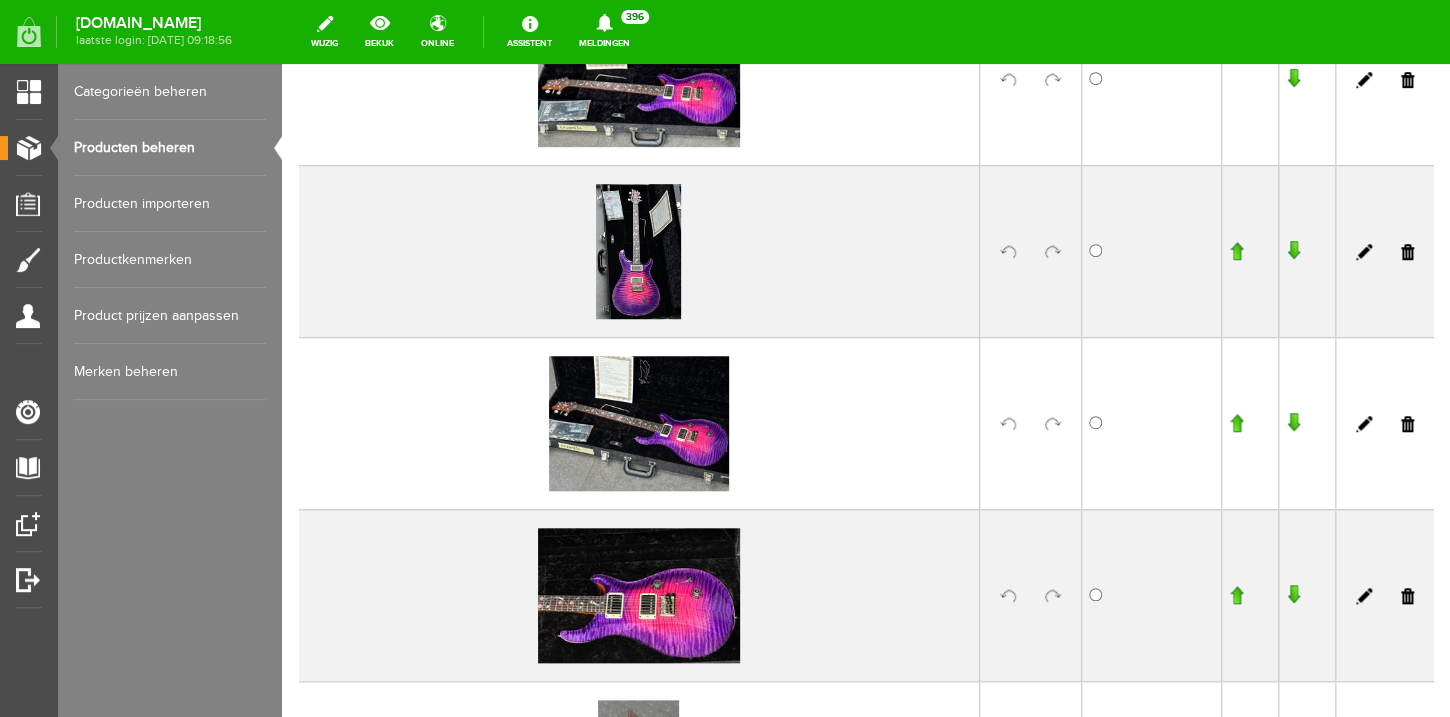 scroll, scrollTop: 544, scrollLeft: 0, axis: vertical 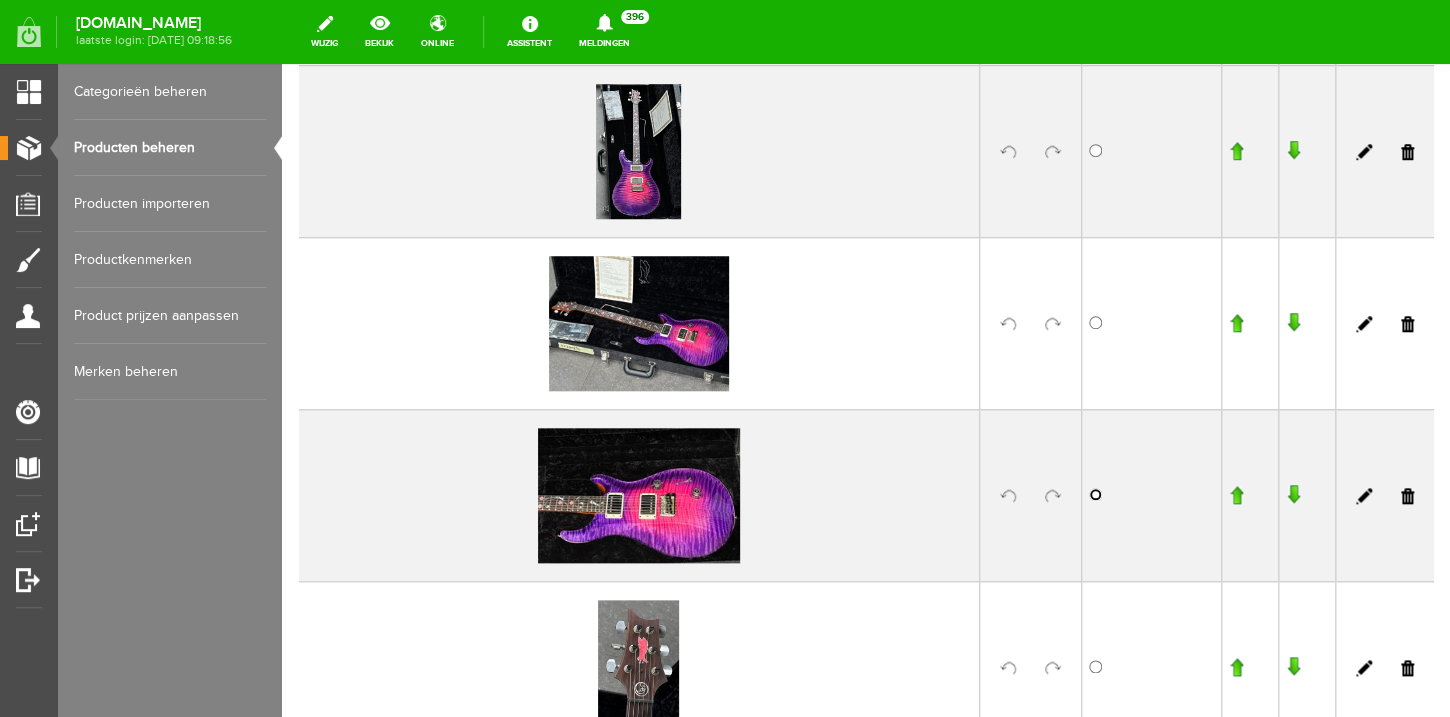 click at bounding box center [1095, 494] 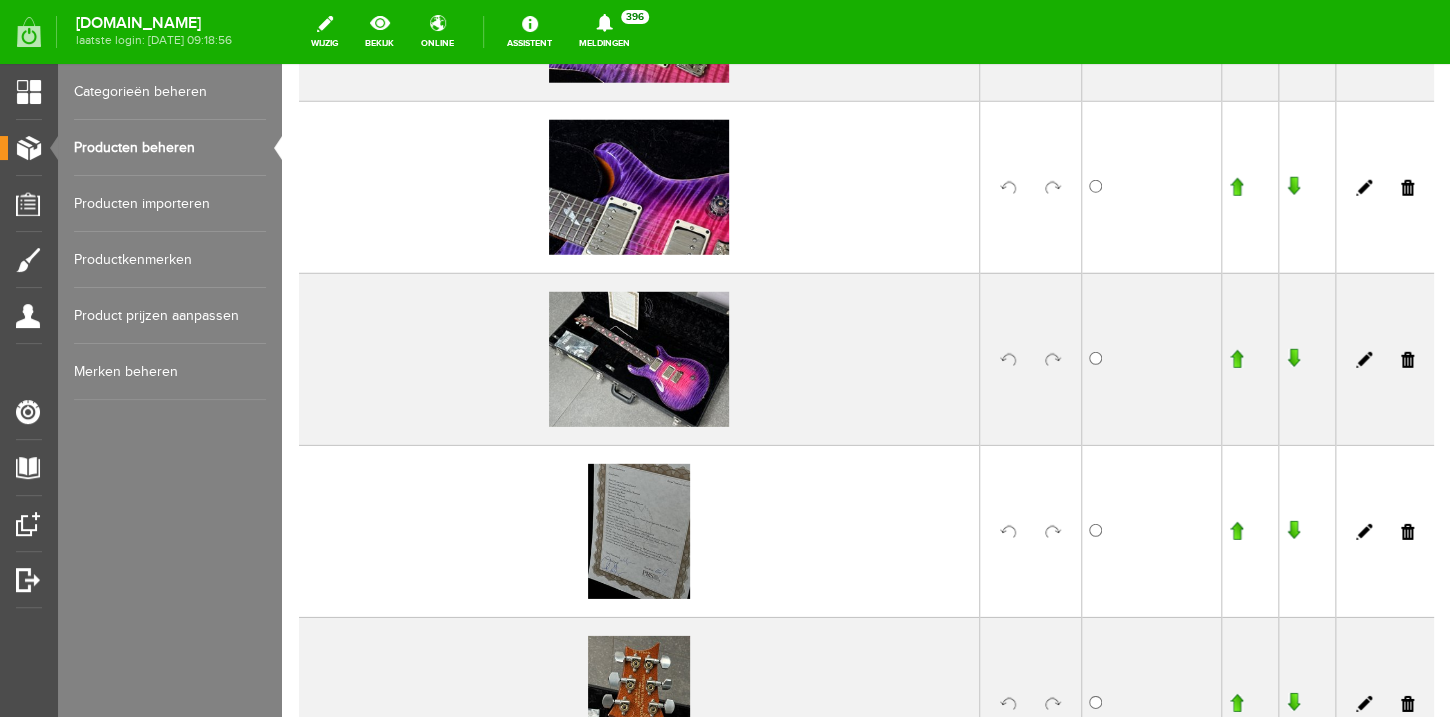 scroll, scrollTop: 2325, scrollLeft: 0, axis: vertical 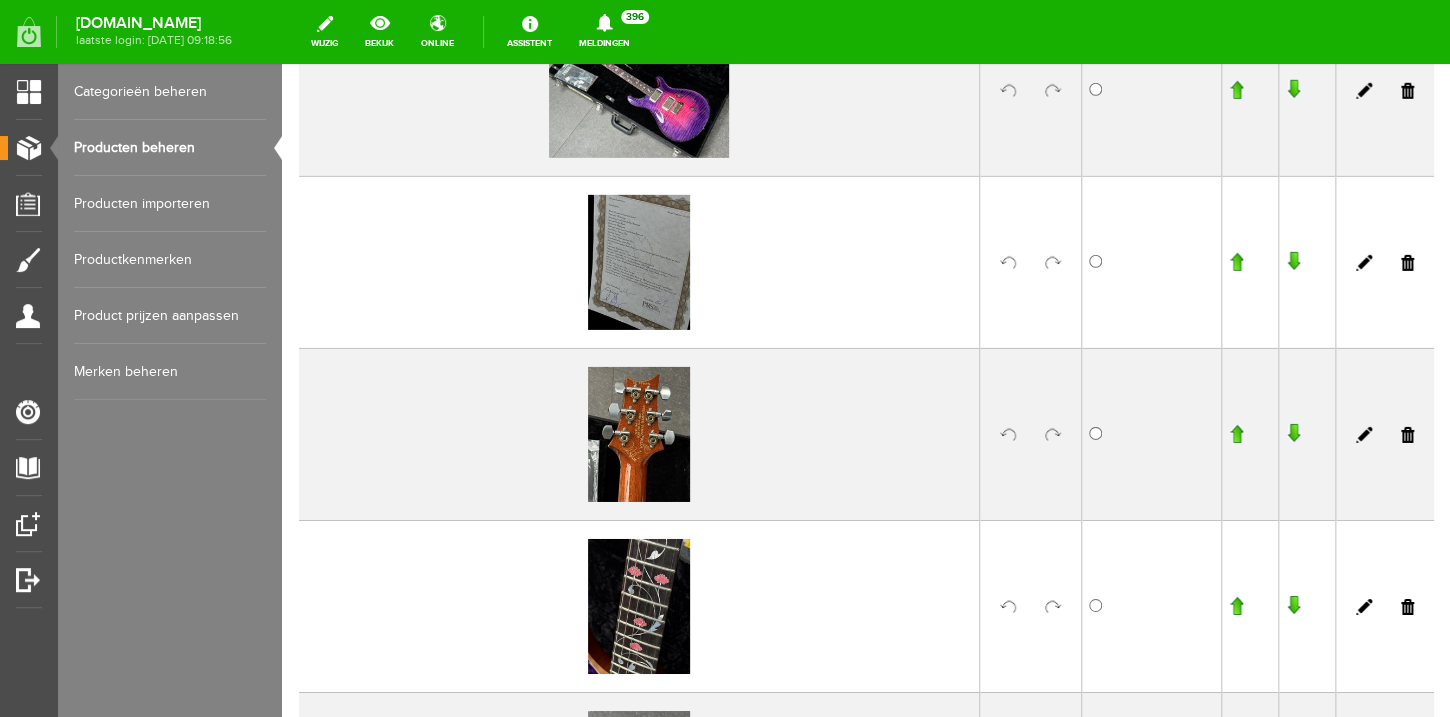 click at bounding box center (1053, 263) 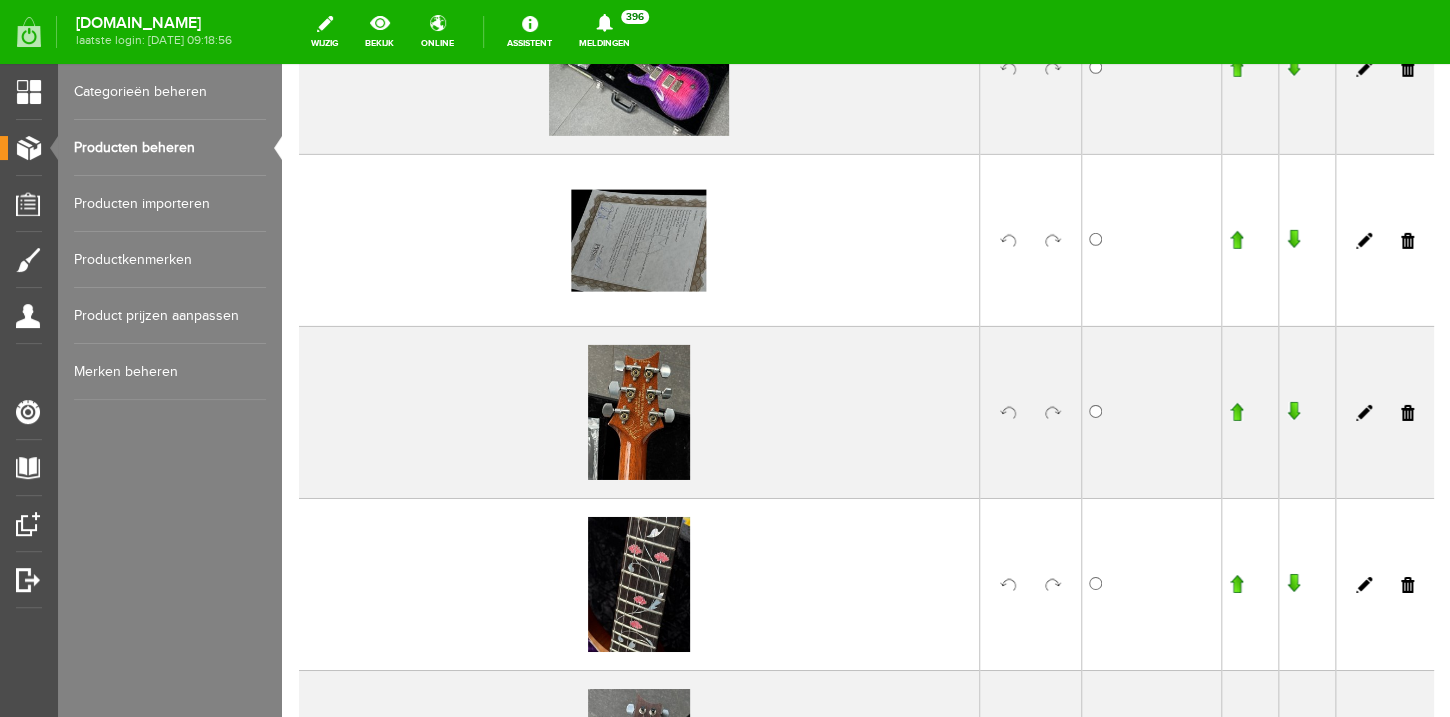 click at bounding box center (1053, 413) 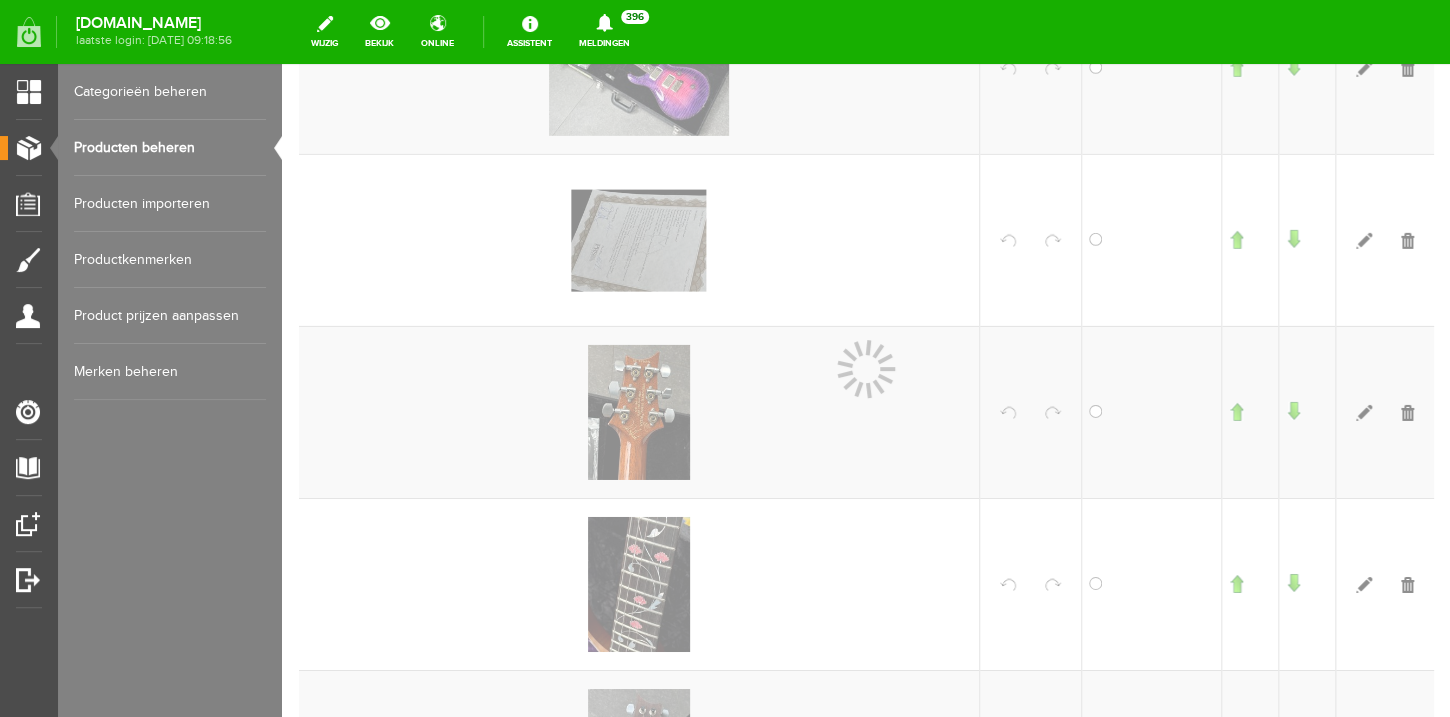 scroll, scrollTop: 2368, scrollLeft: 0, axis: vertical 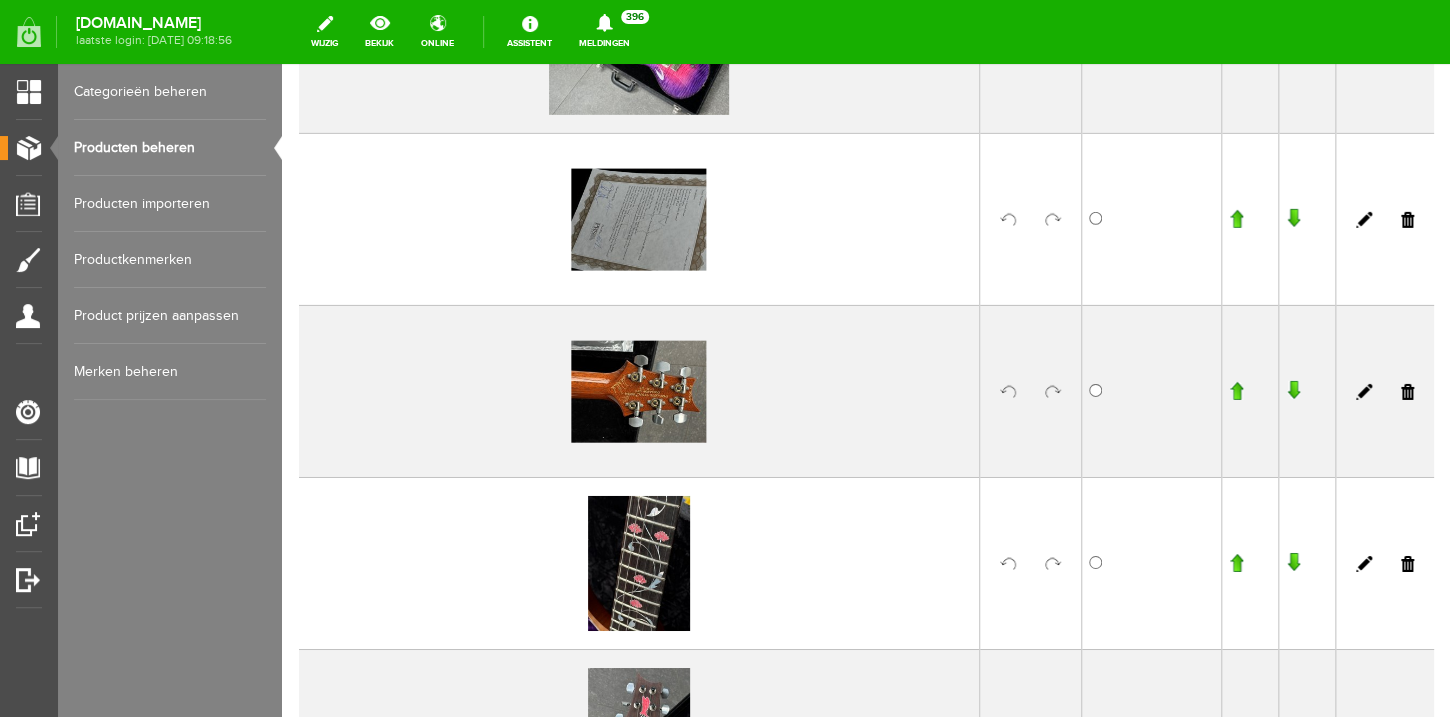 click at bounding box center (1053, 564) 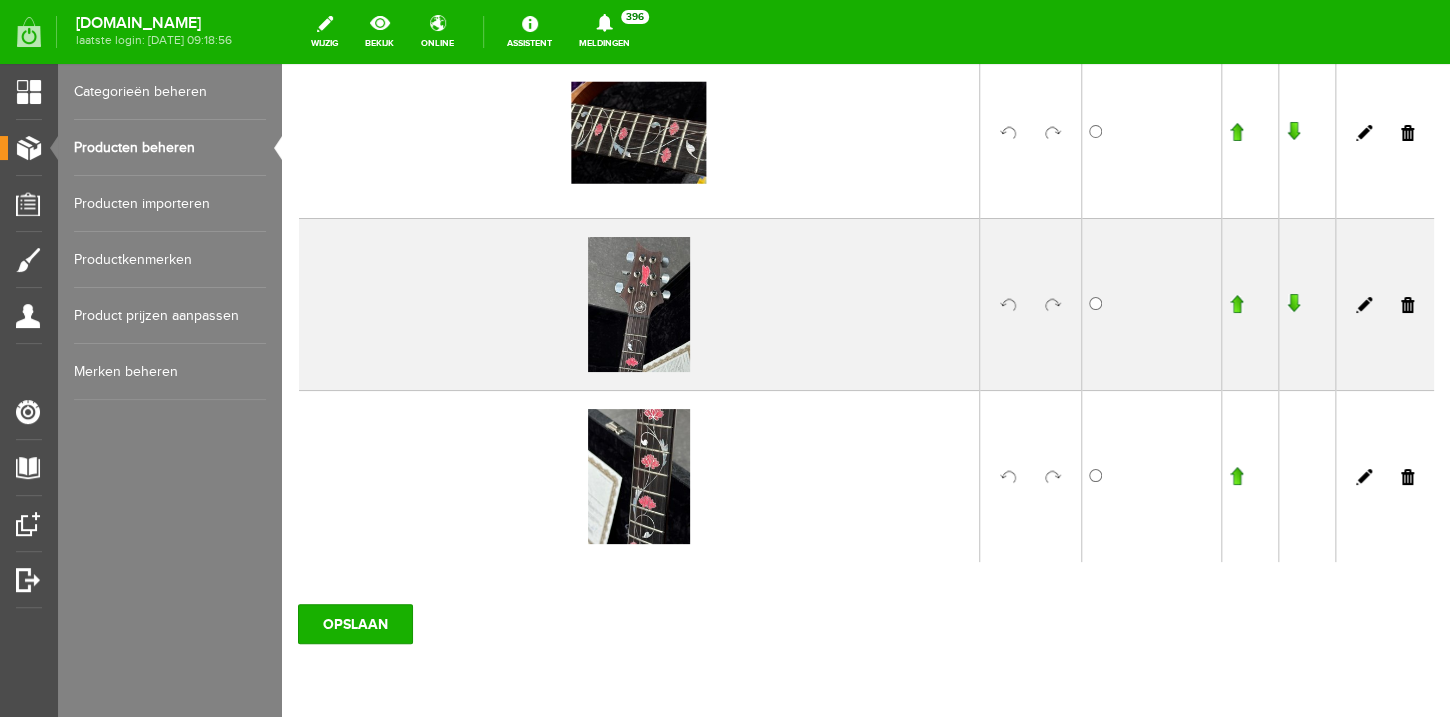 scroll, scrollTop: 2806, scrollLeft: 0, axis: vertical 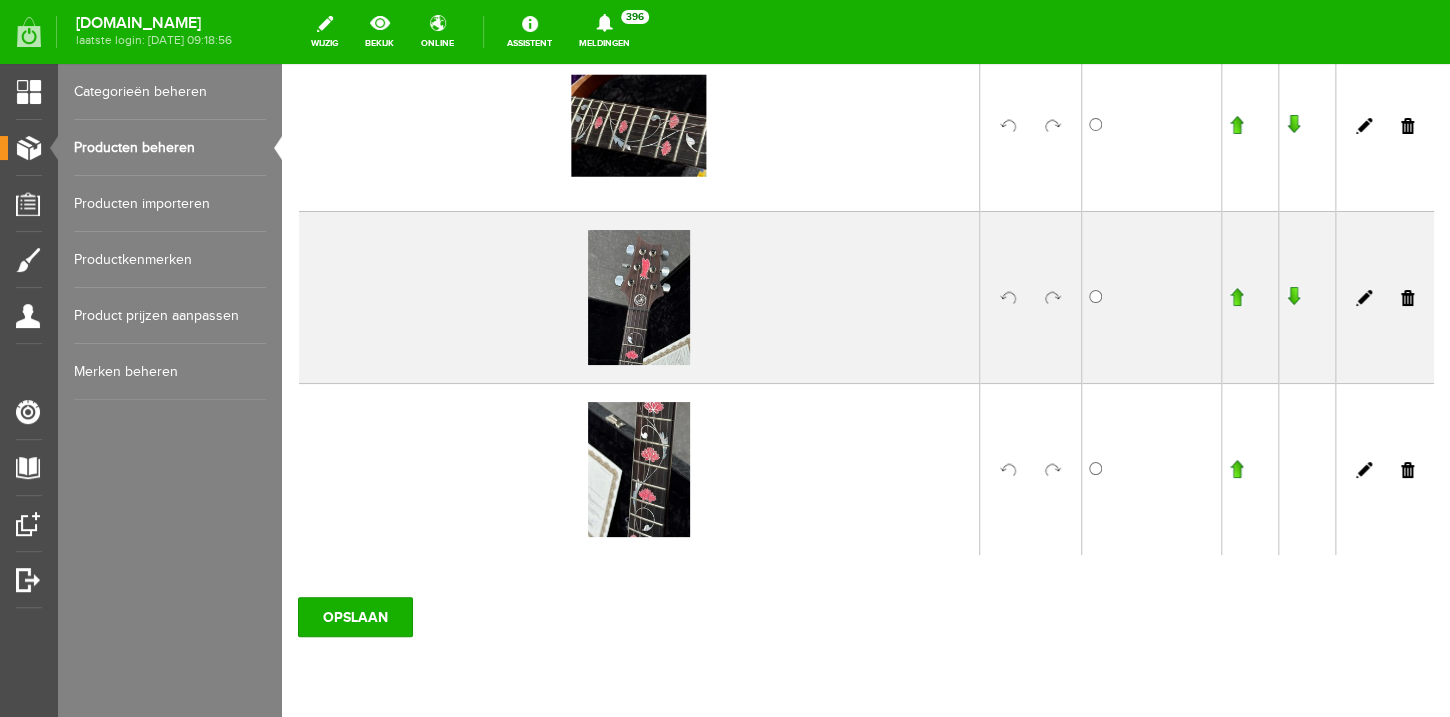 click at bounding box center [1053, 298] 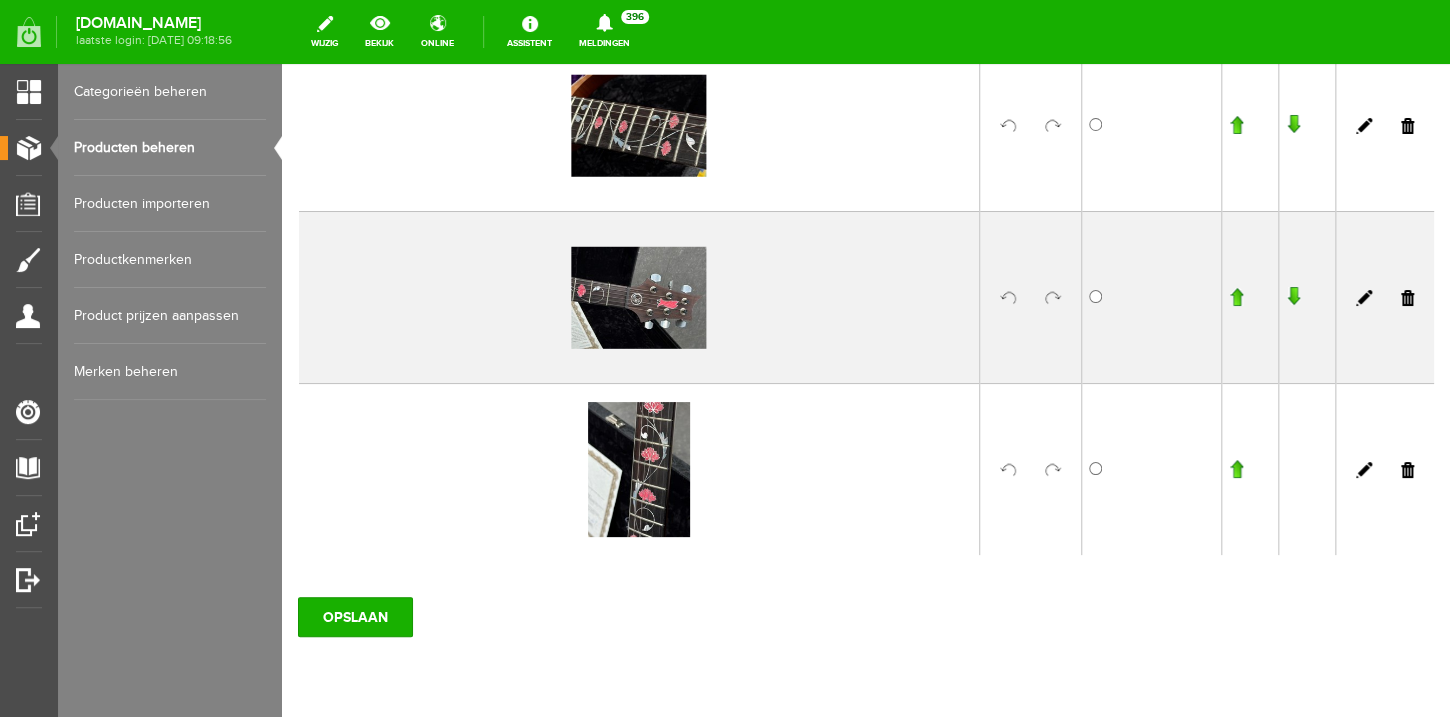 scroll, scrollTop: 2828, scrollLeft: 0, axis: vertical 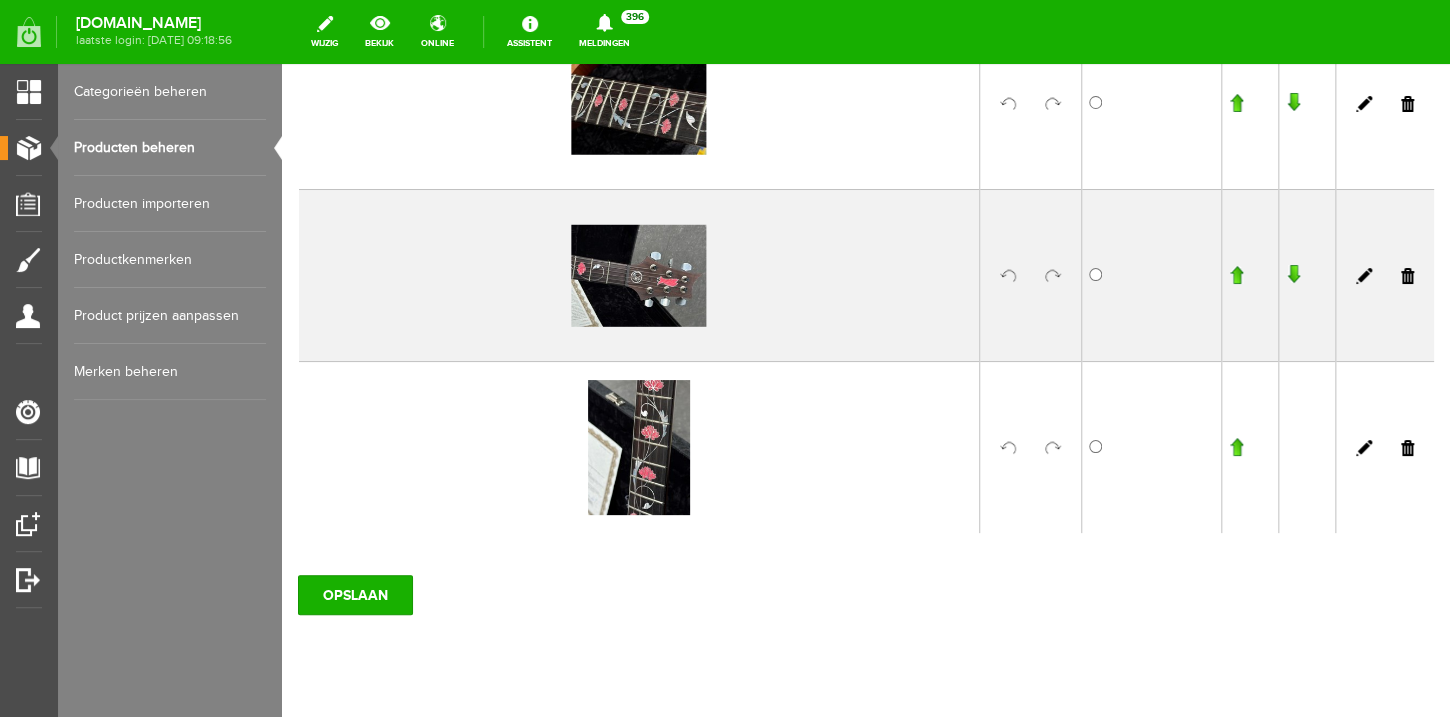 click at bounding box center (1053, 448) 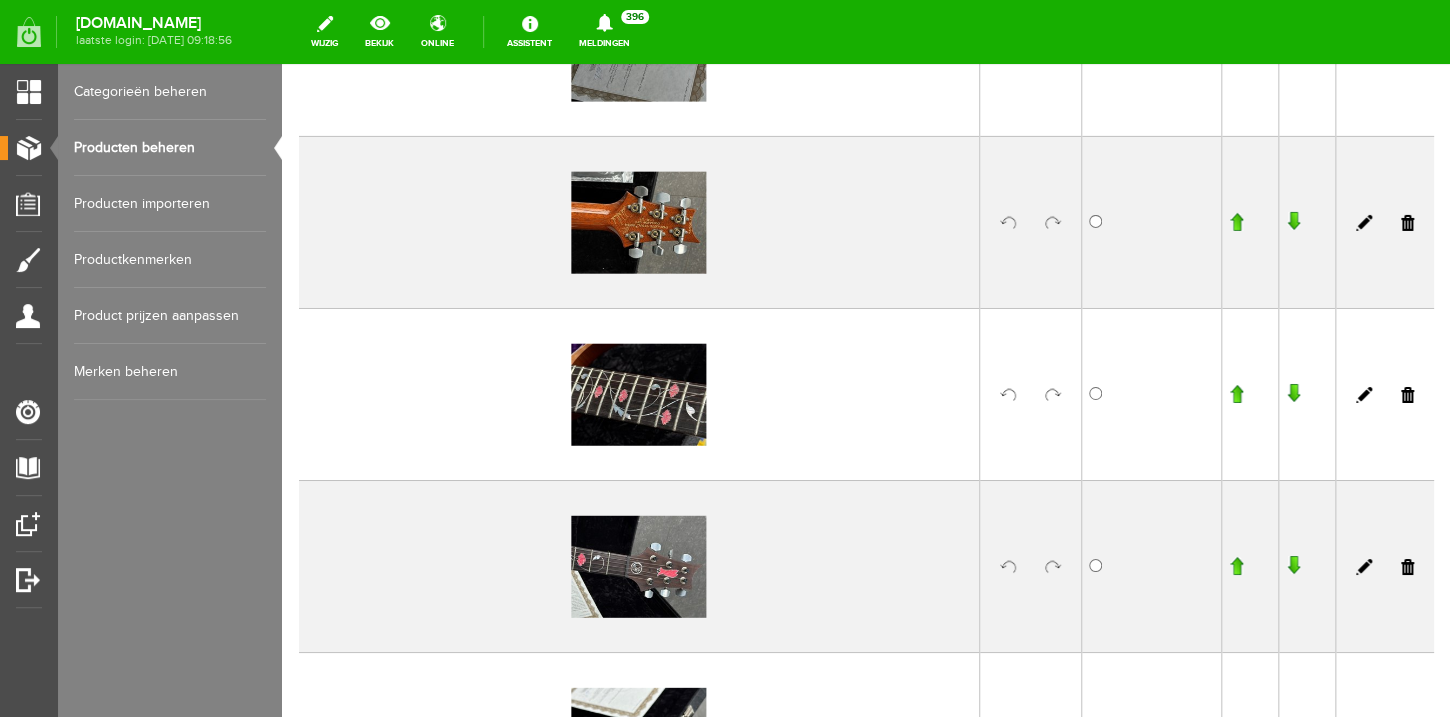 scroll, scrollTop: 2497, scrollLeft: 0, axis: vertical 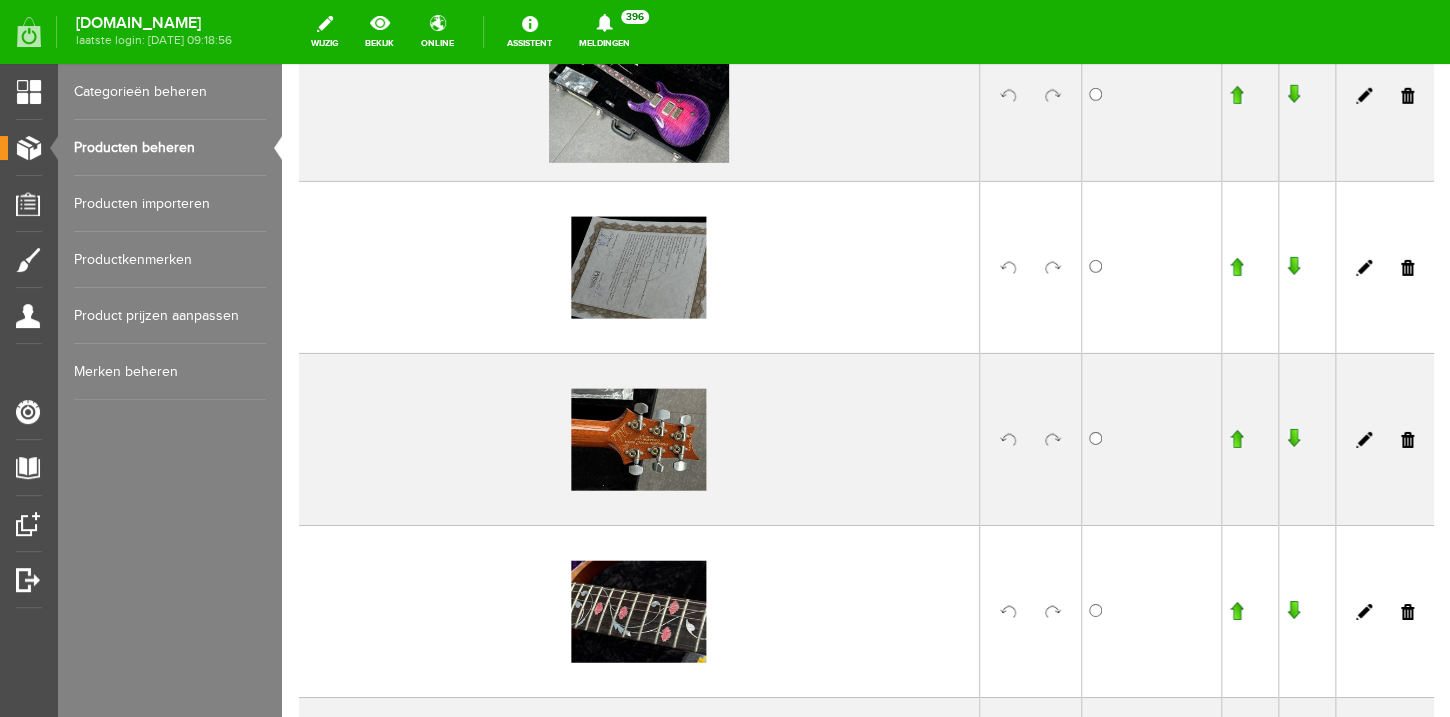 click at bounding box center [1407, 96] 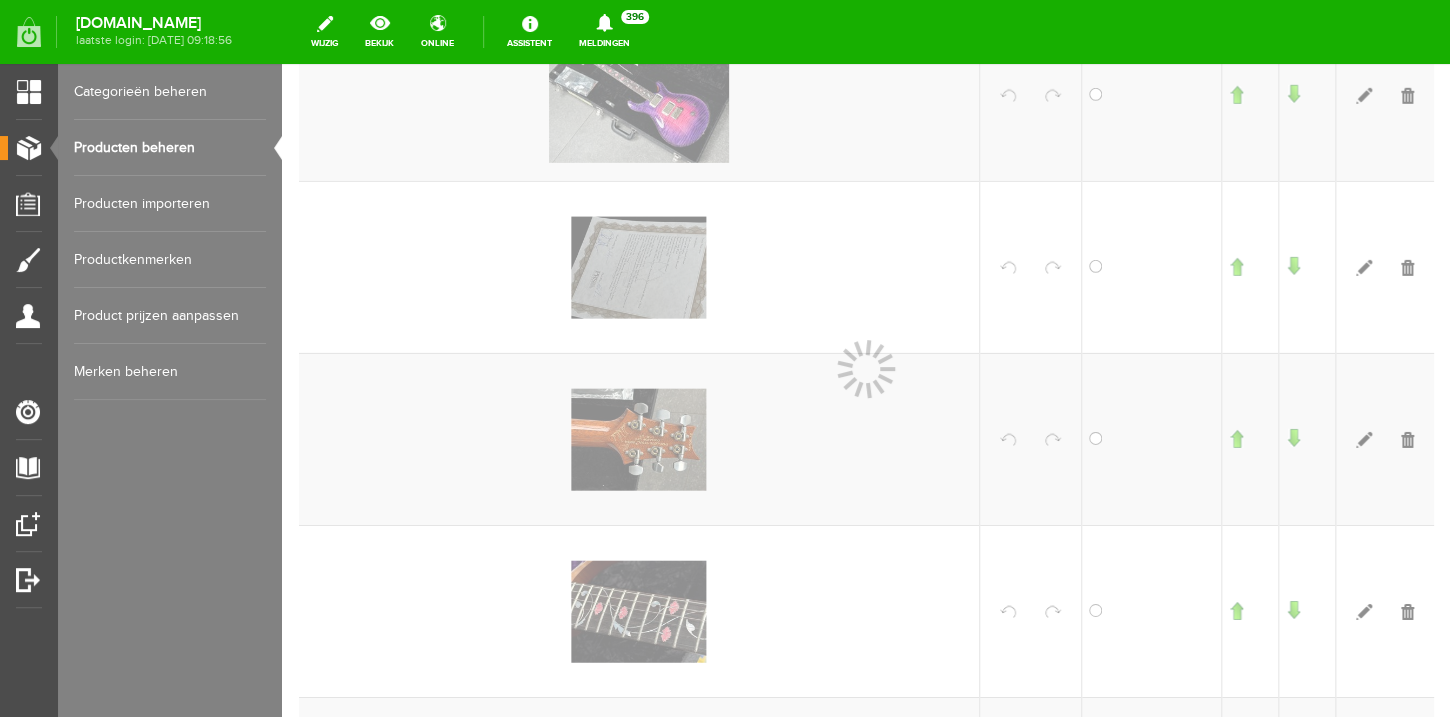 scroll, scrollTop: 2341, scrollLeft: 0, axis: vertical 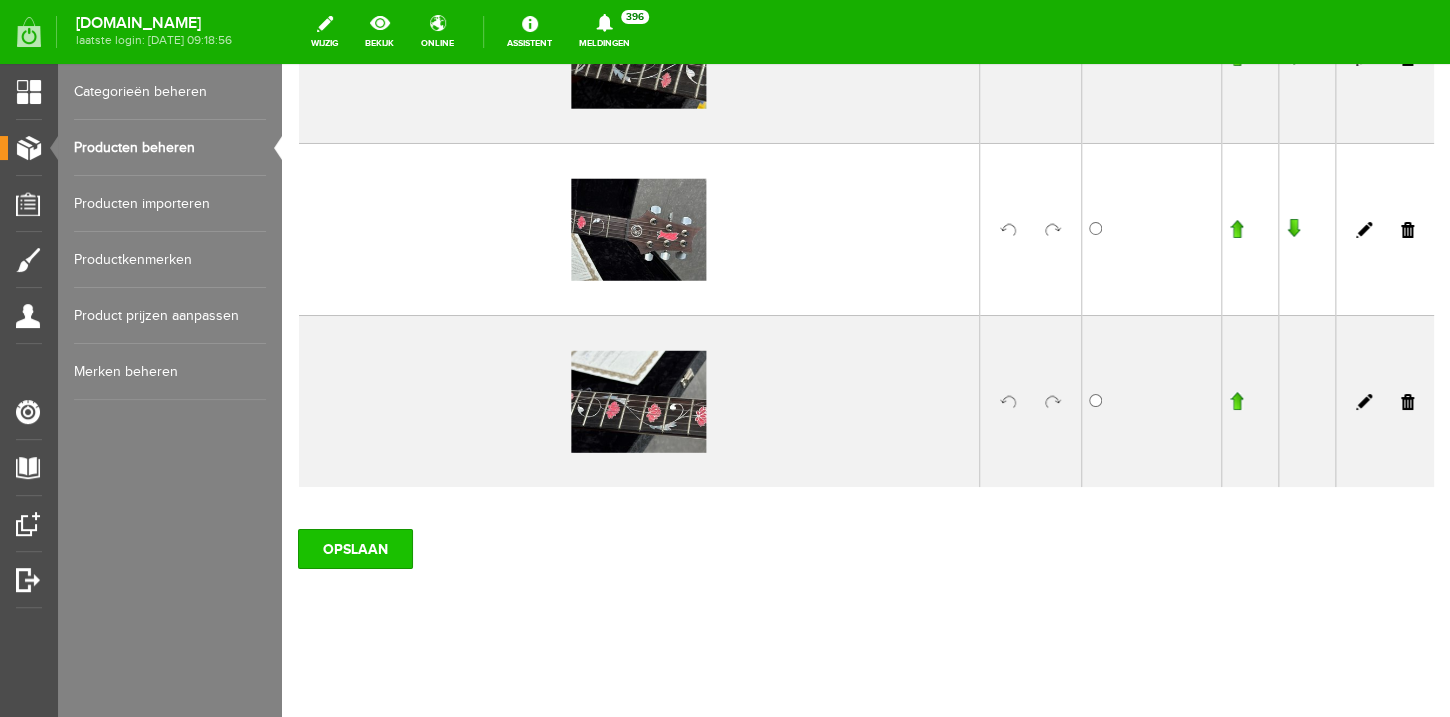 click on "OPSLAAN" at bounding box center (355, 549) 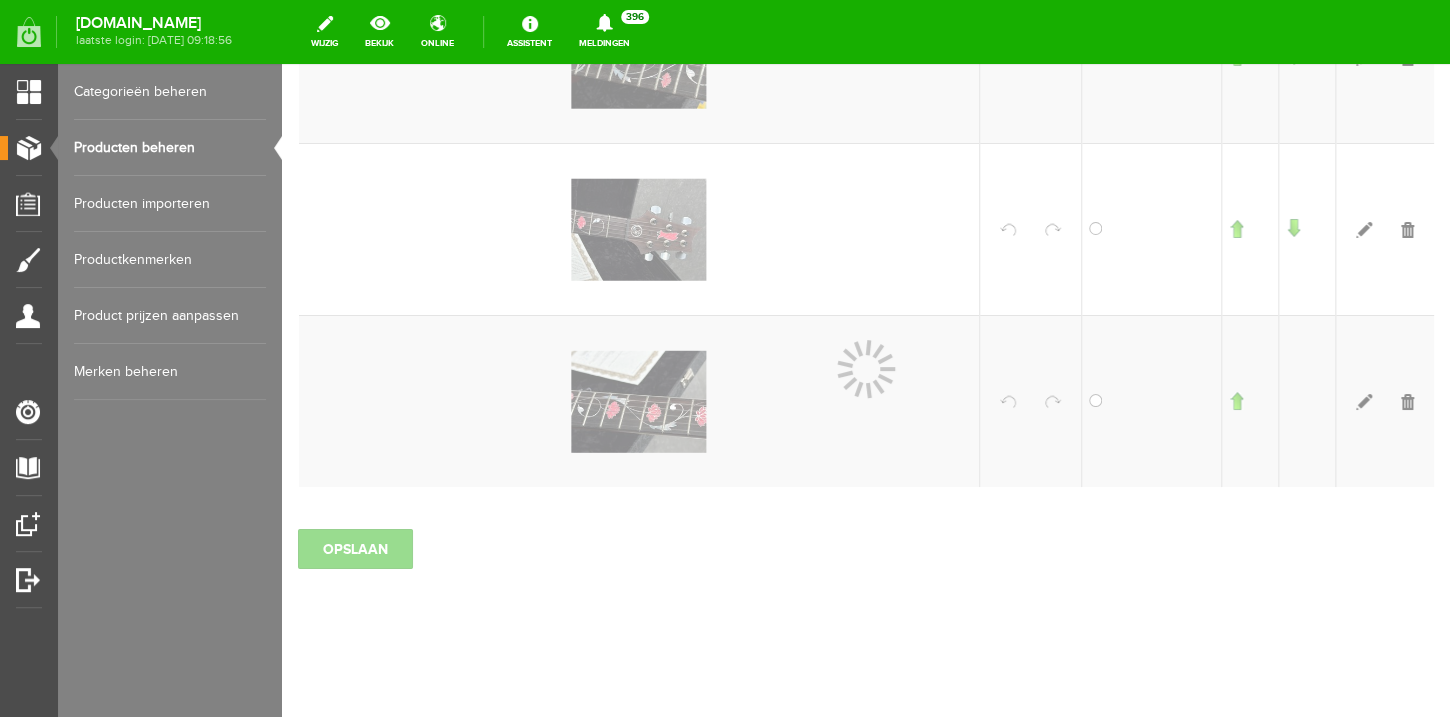 scroll, scrollTop: 2223, scrollLeft: 0, axis: vertical 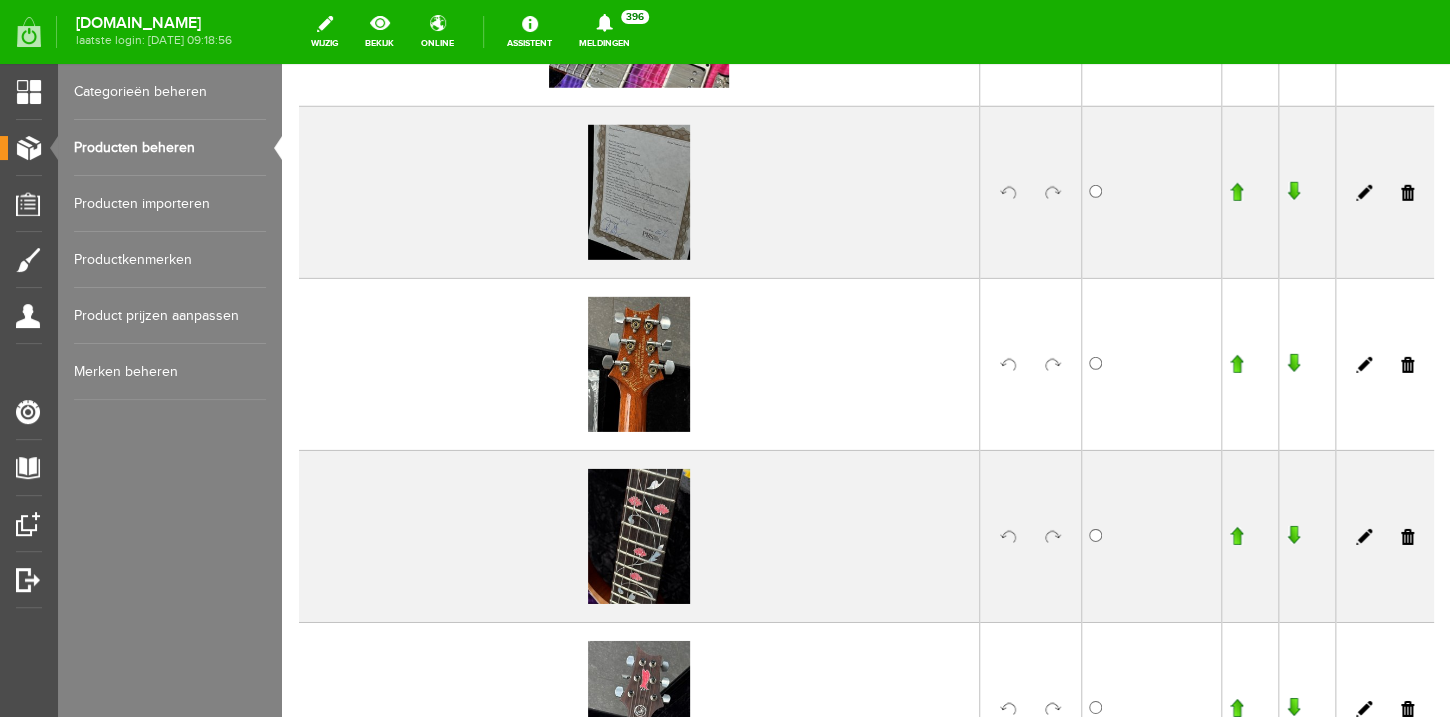 click on "Producten beheren" at bounding box center [170, 148] 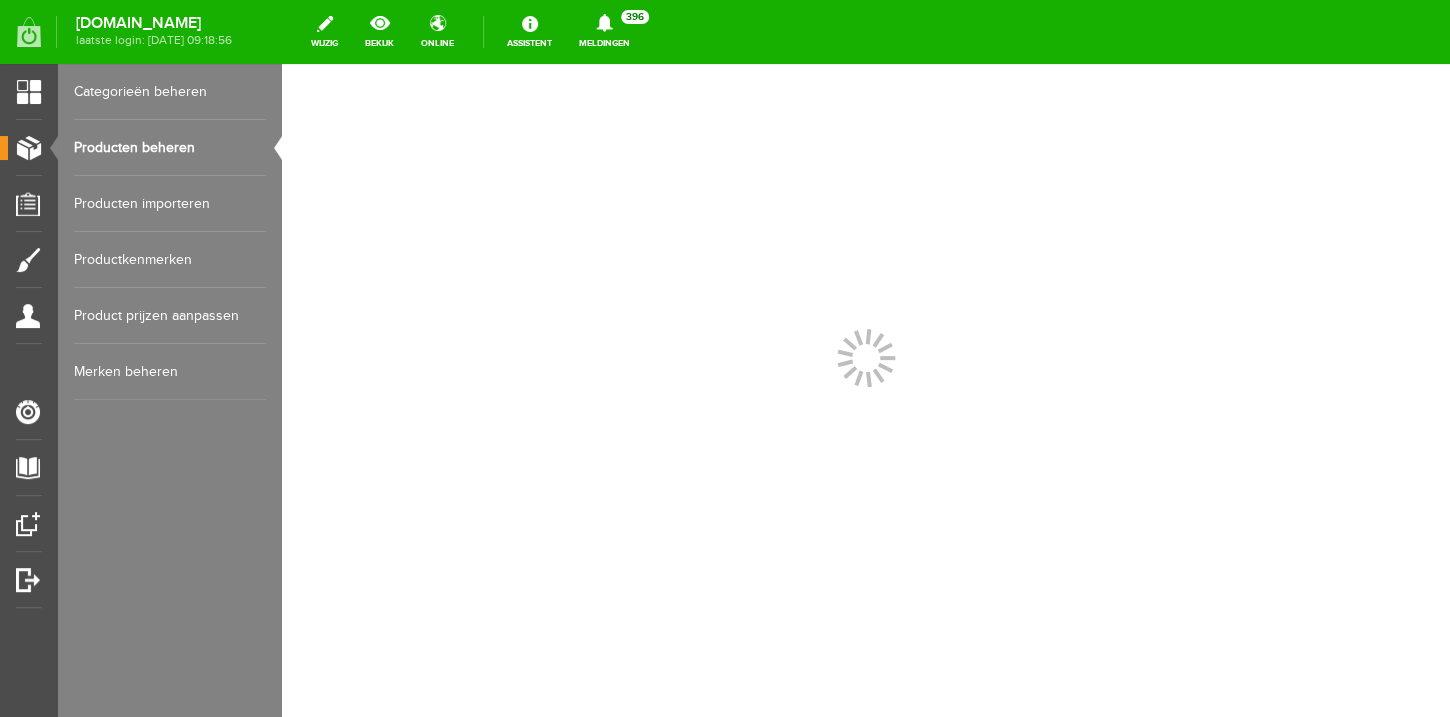 scroll, scrollTop: 0, scrollLeft: 0, axis: both 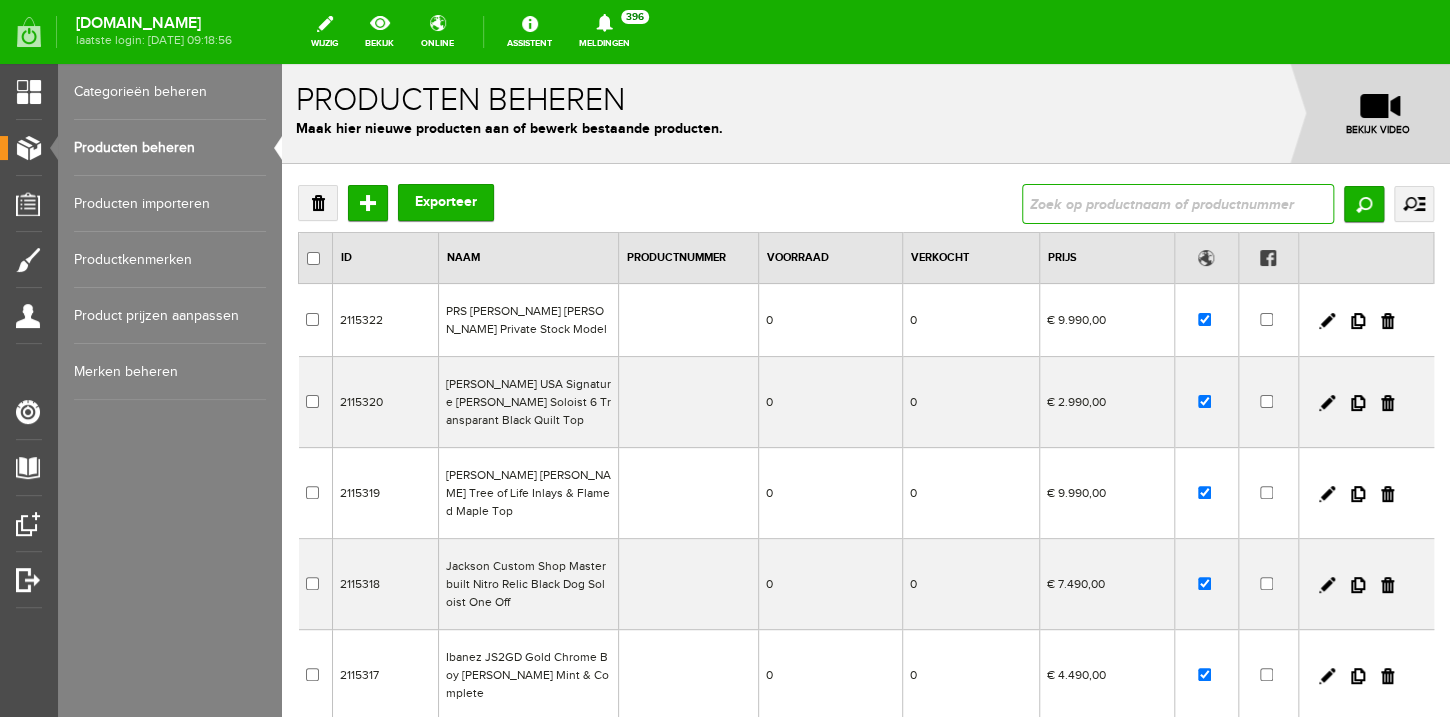 click at bounding box center (1178, 204) 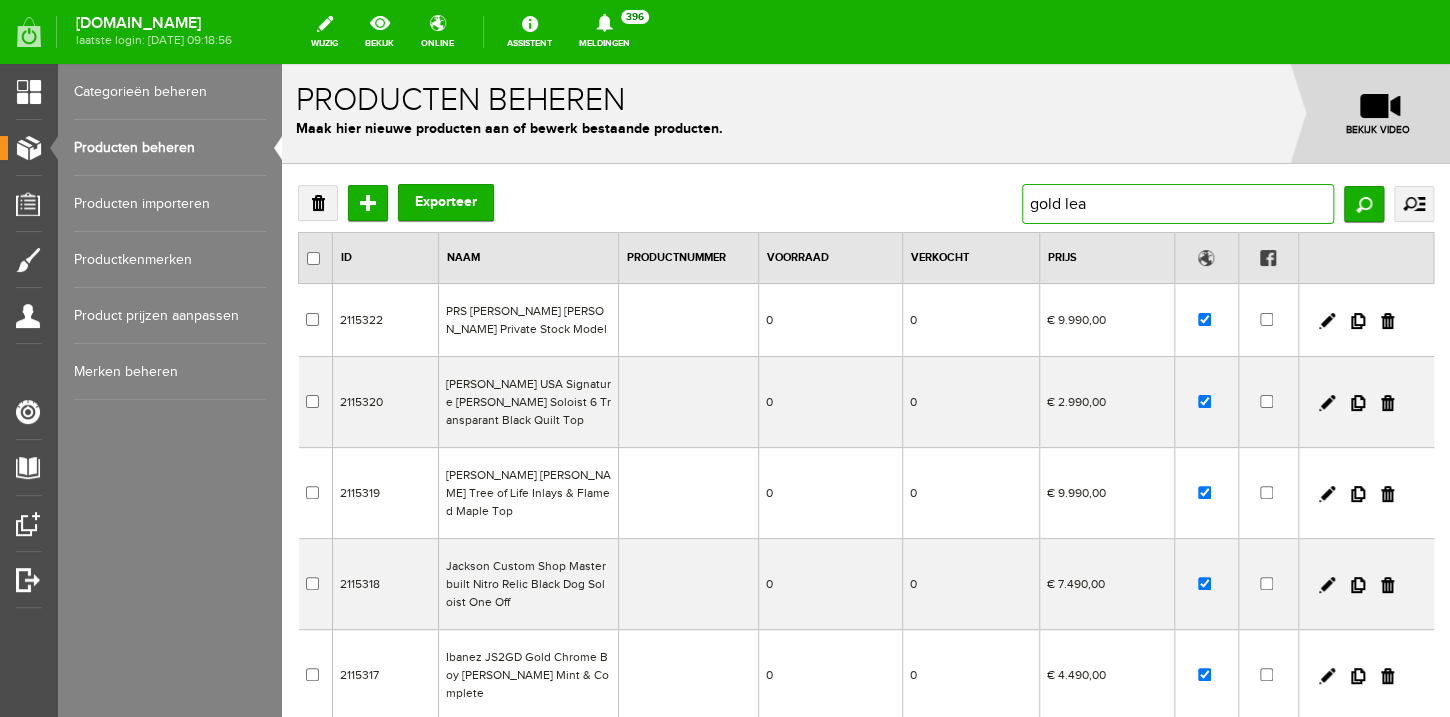 type on "gold leaf" 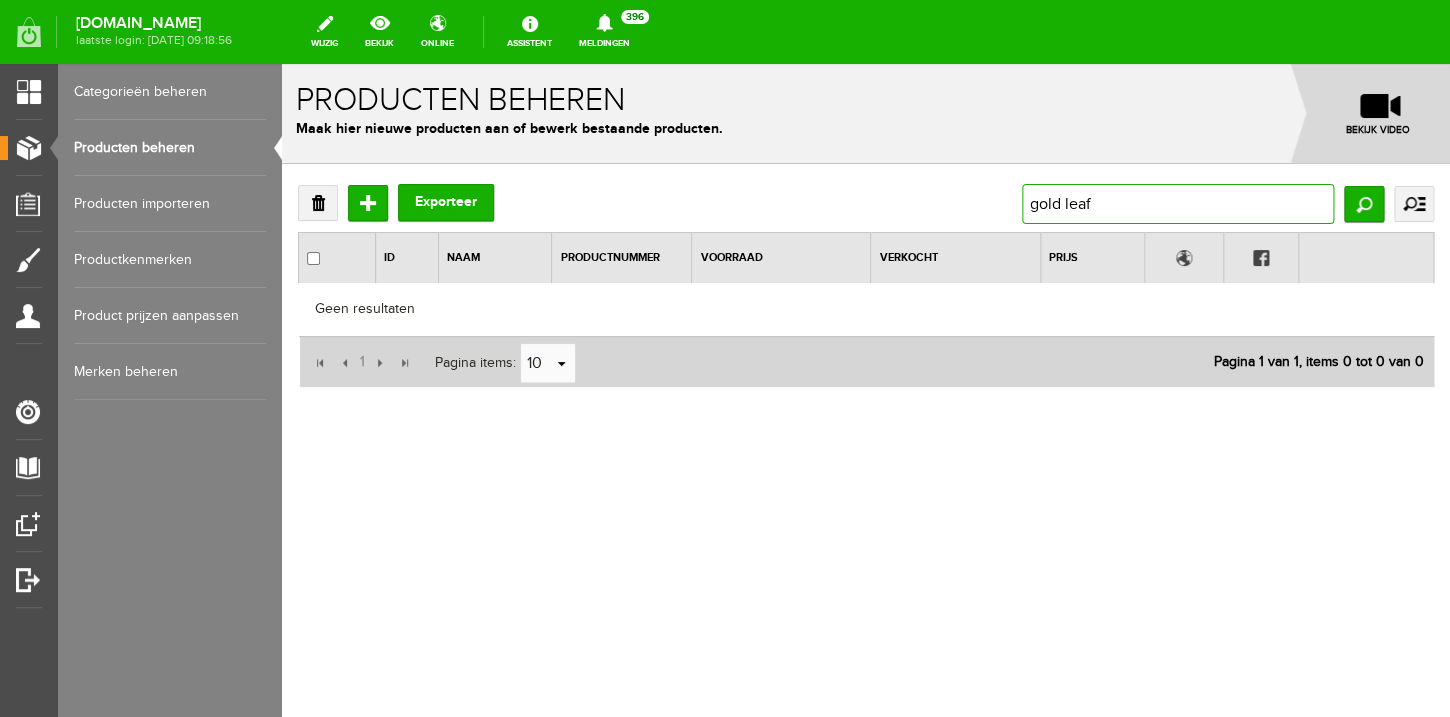 click on "gold leaf" at bounding box center (1178, 204) 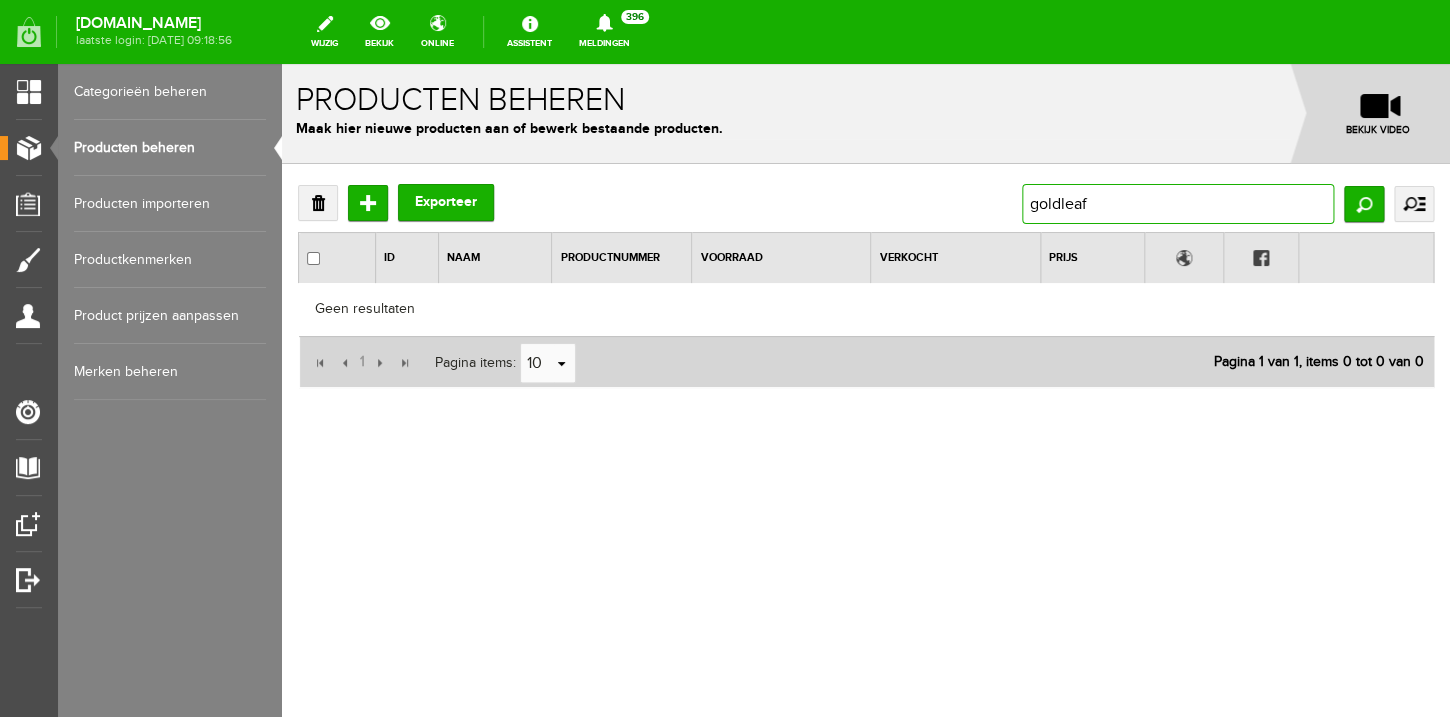 drag, startPoint x: 1096, startPoint y: 203, endPoint x: 971, endPoint y: 194, distance: 125.32358 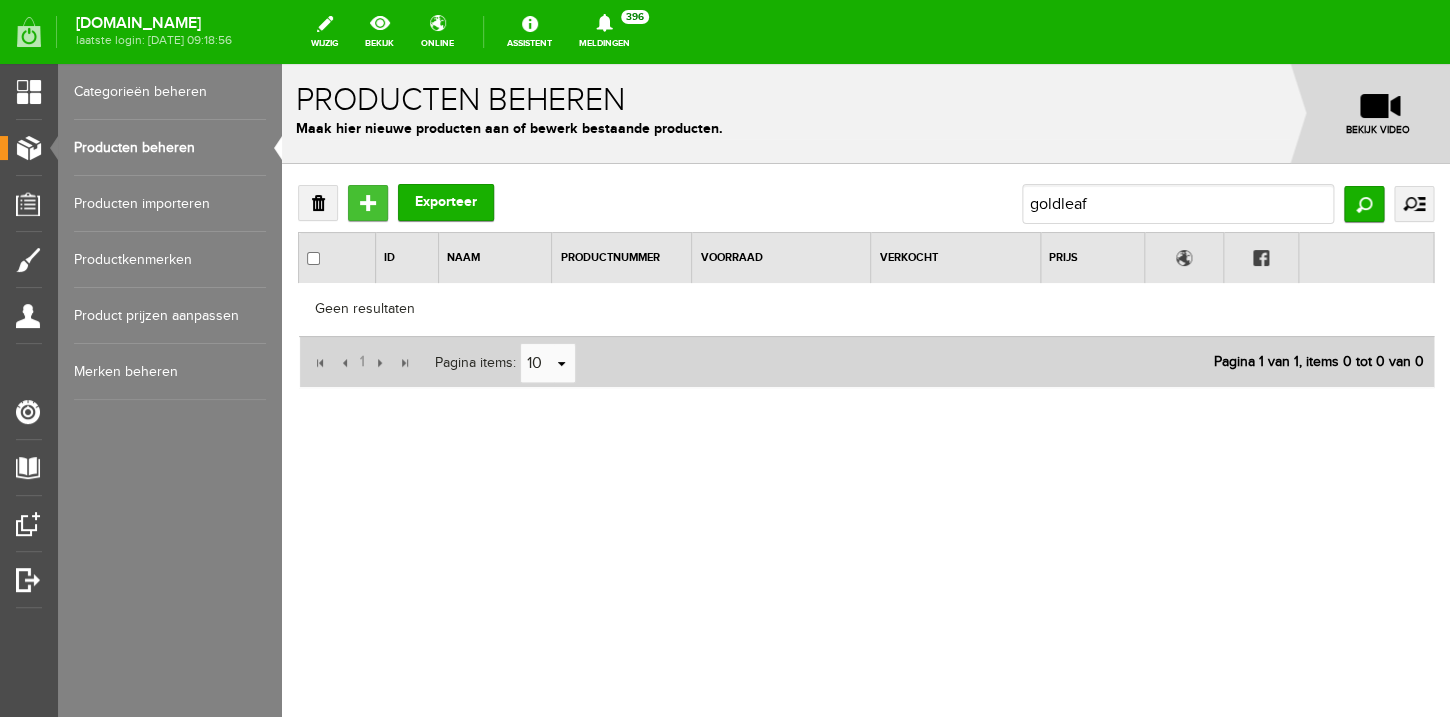 drag, startPoint x: 367, startPoint y: 196, endPoint x: 649, endPoint y: 260, distance: 289.17123 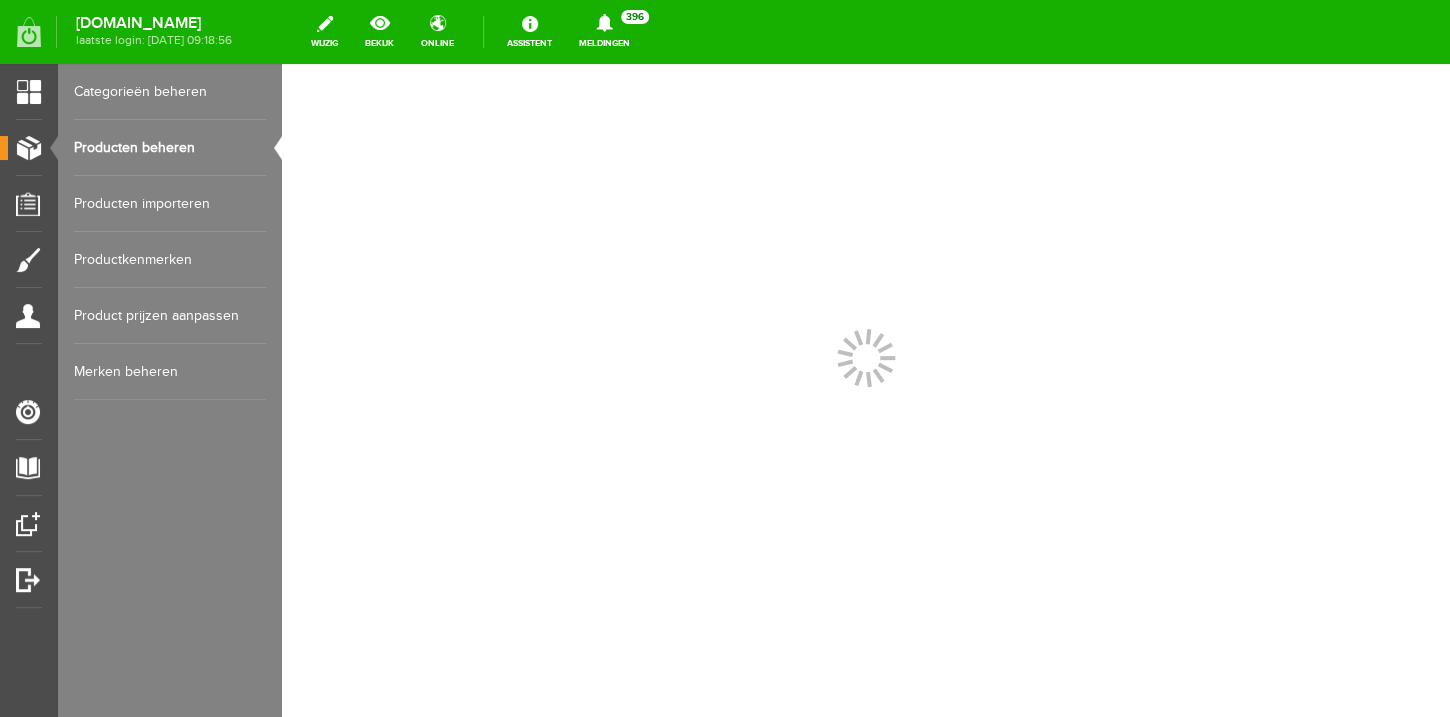 scroll, scrollTop: 0, scrollLeft: 0, axis: both 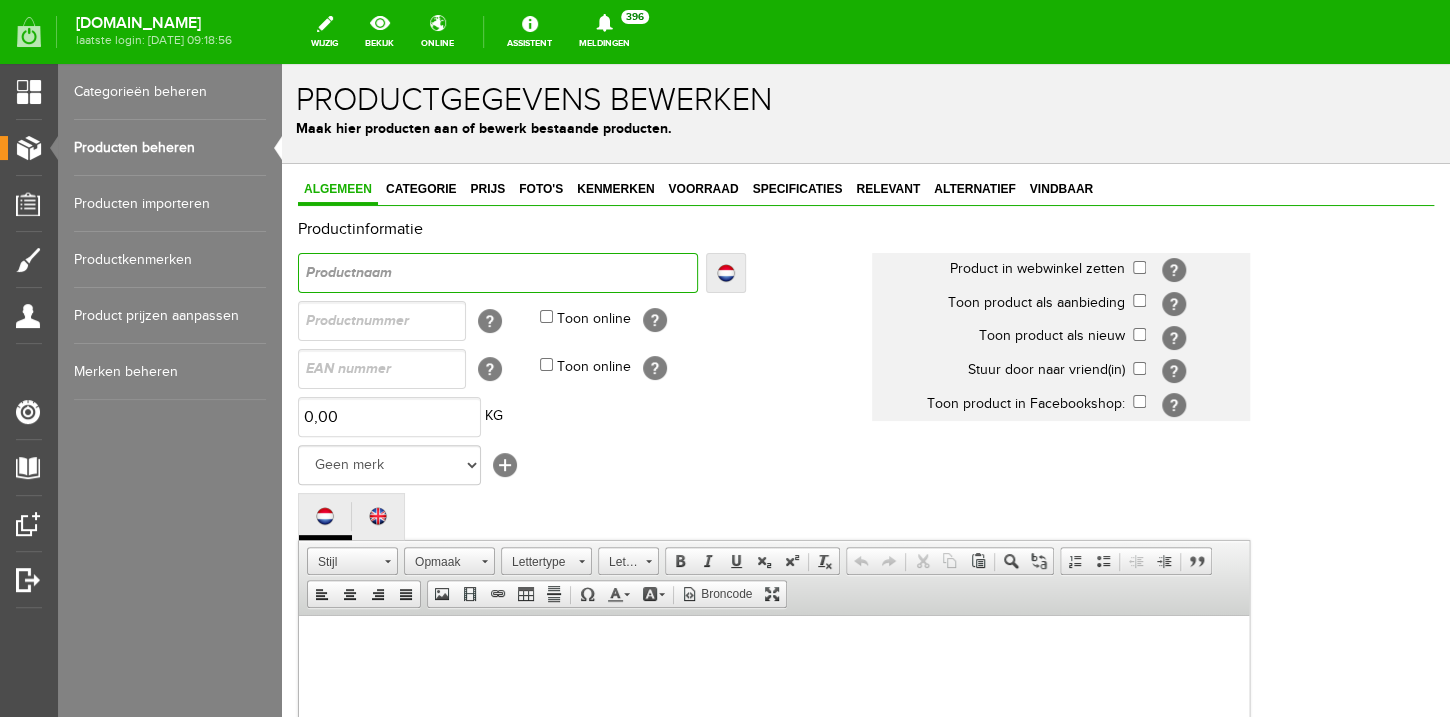 click at bounding box center [498, 273] 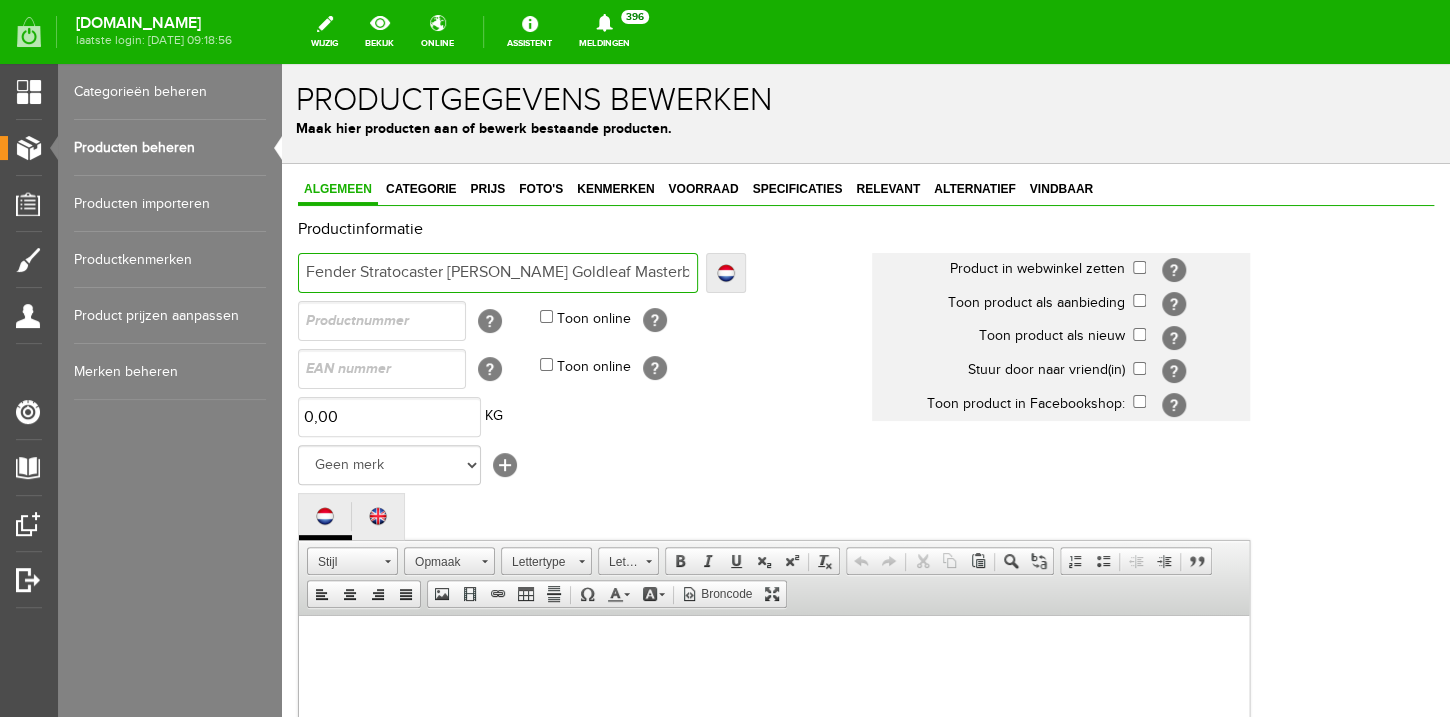 type on "Fender Stratocaster [PERSON_NAME] Goldleaf Masterbuilt Custom Shop" 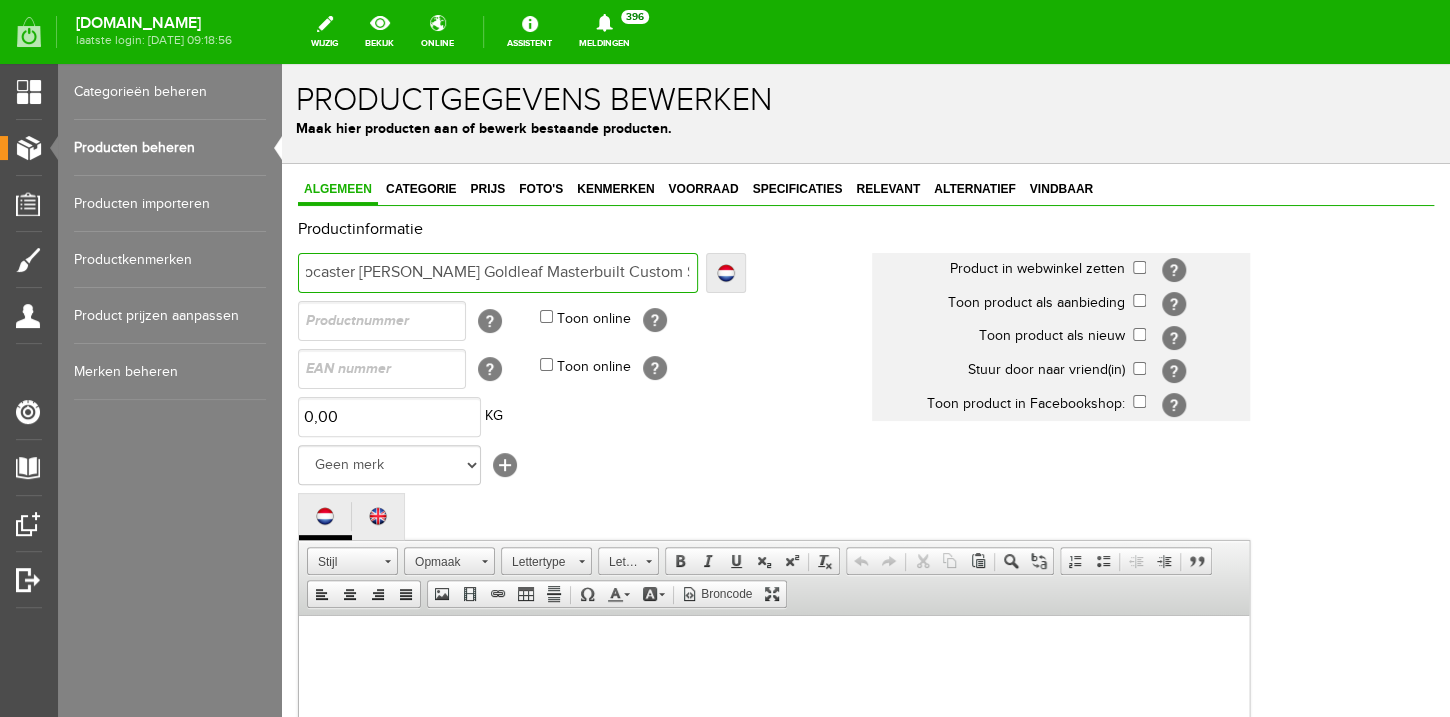 scroll, scrollTop: 0, scrollLeft: 0, axis: both 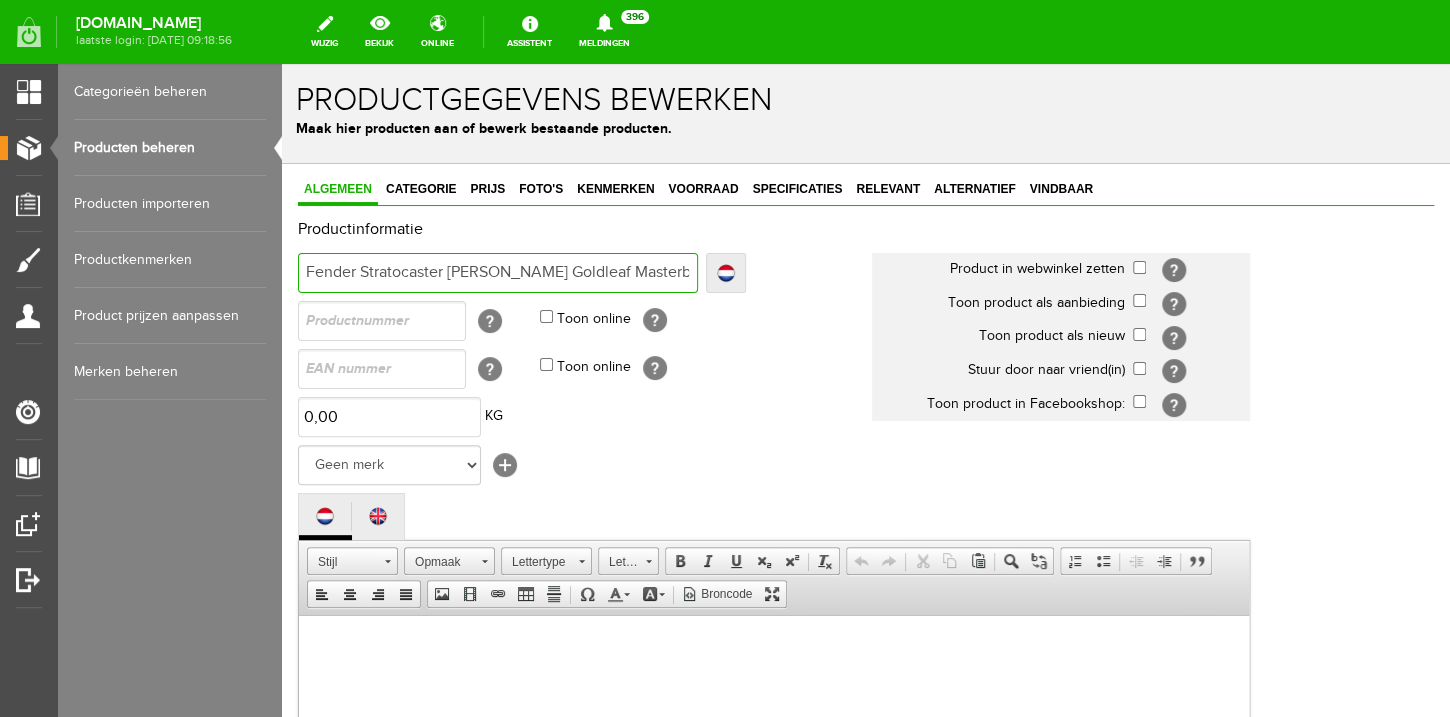 drag, startPoint x: 398, startPoint y: 273, endPoint x: 269, endPoint y: 271, distance: 129.0155 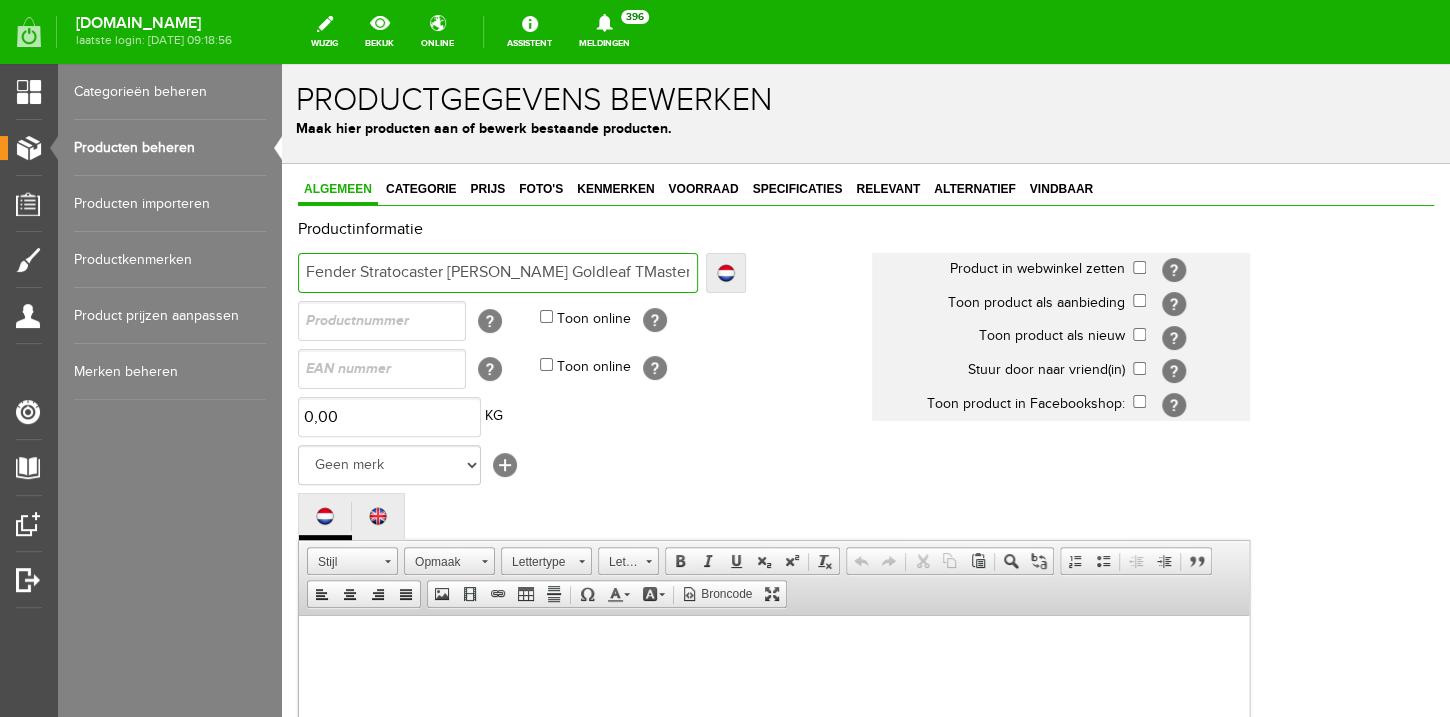 type on "Fender Stratocaster [PERSON_NAME] Goldleaf TMasterbuilt Custom Shop" 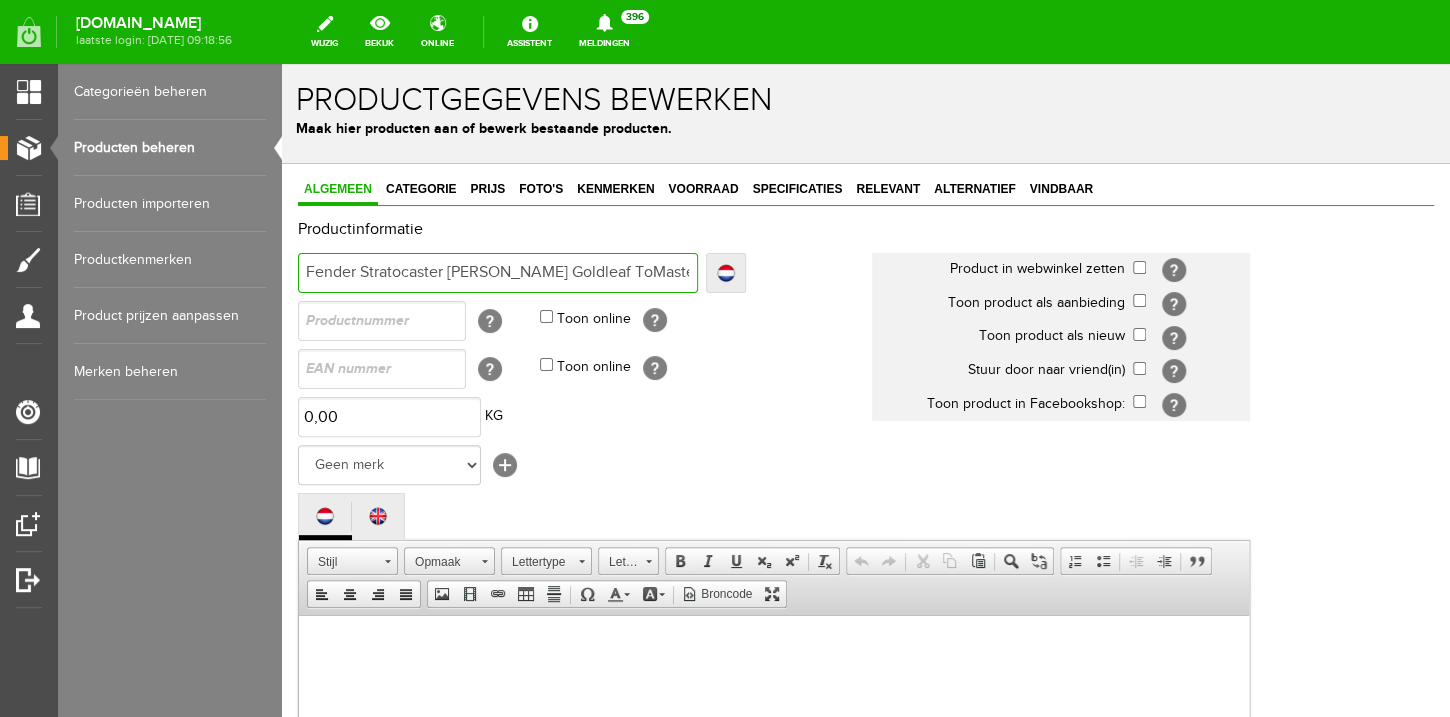 type on "Fender Stratocaster [PERSON_NAME] Goldleaf ToMasterbuilt Custom Shop" 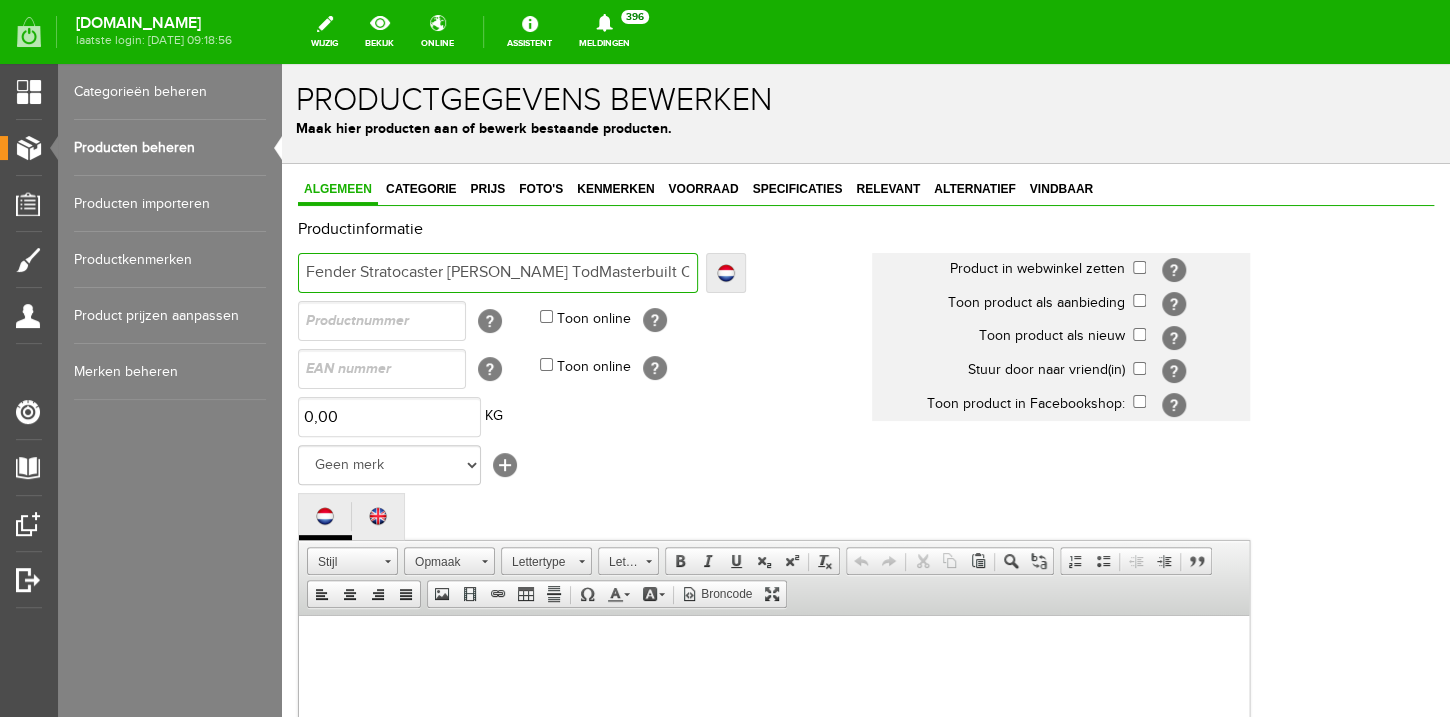 type on "Fender Stratocaster [PERSON_NAME] TodMasterbuilt Custom Shop" 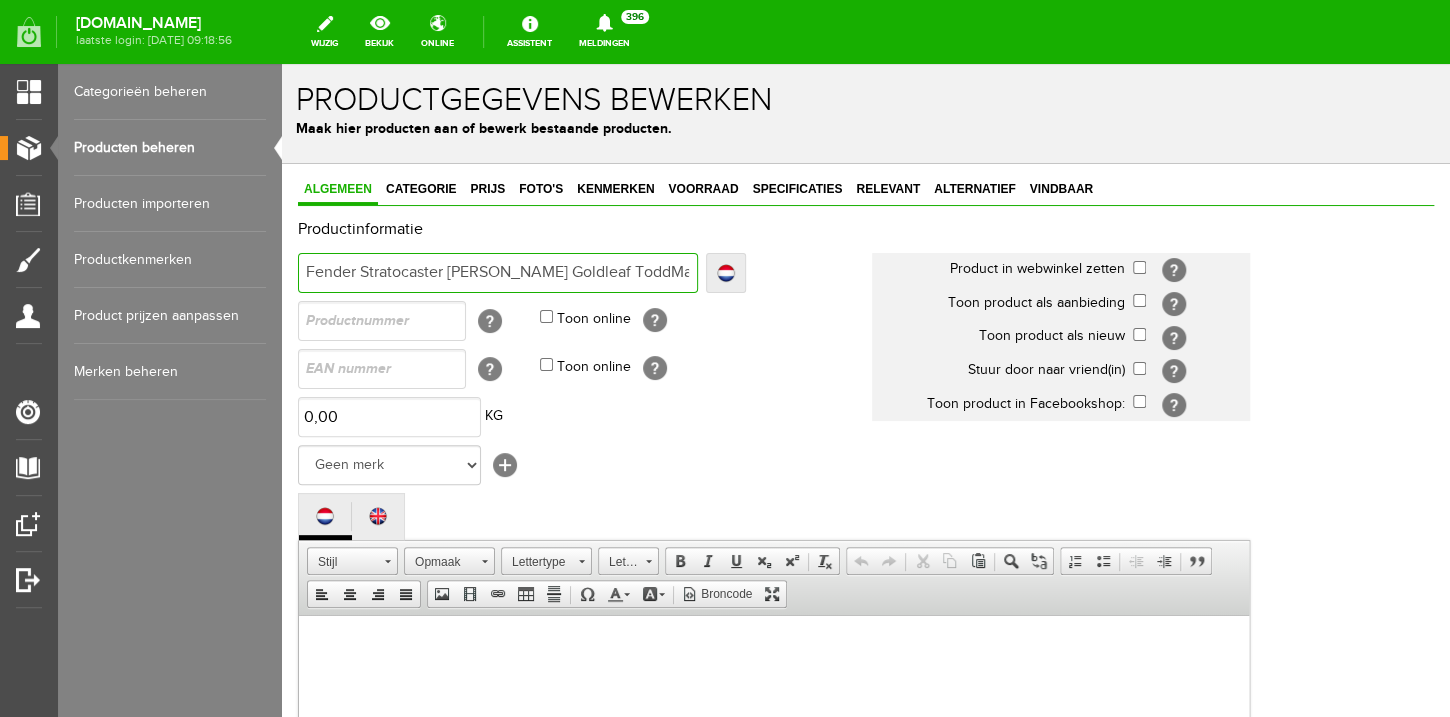 type on "Fender Stratocaster [PERSON_NAME] Goldleaf ToddMasterbuilt Custom Shop" 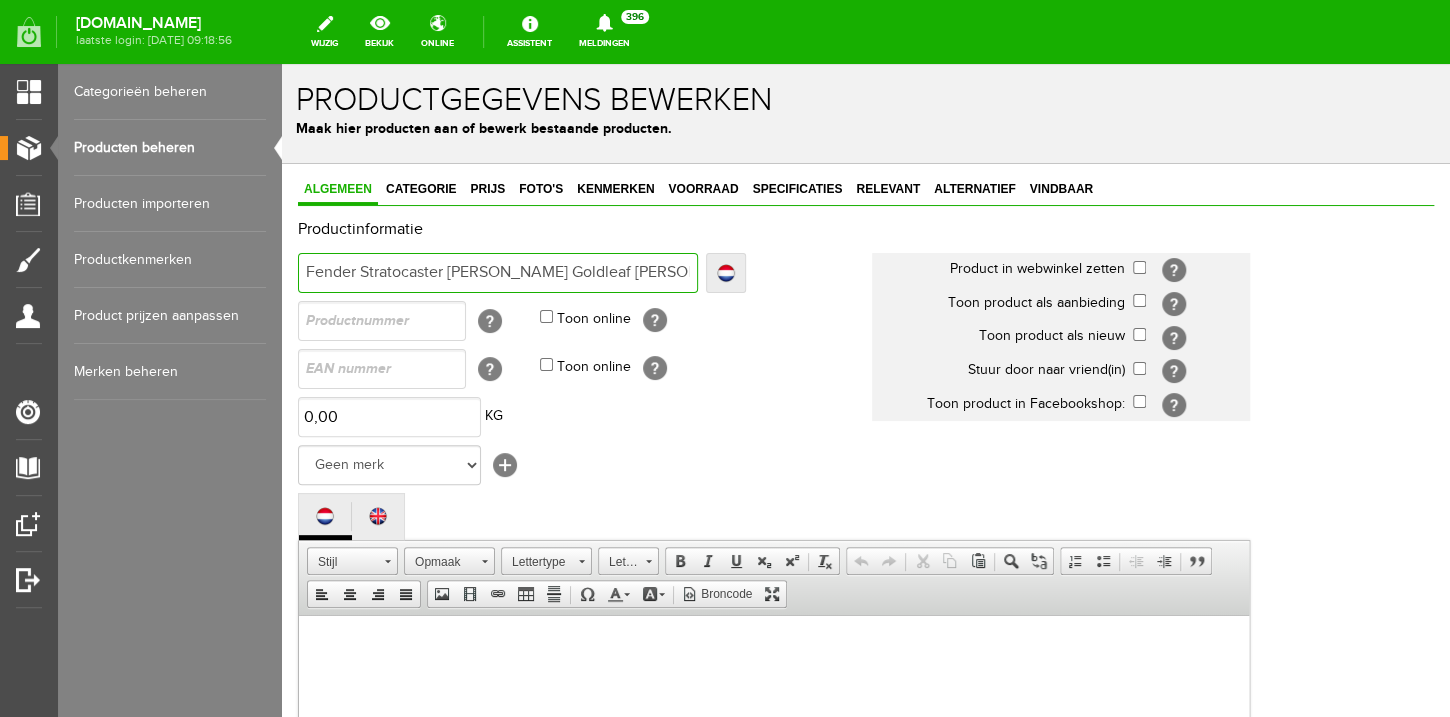 type on "Fender Stratocaster [PERSON_NAME] Goldleaf [PERSON_NAME] Masterbuilt Custom Shop" 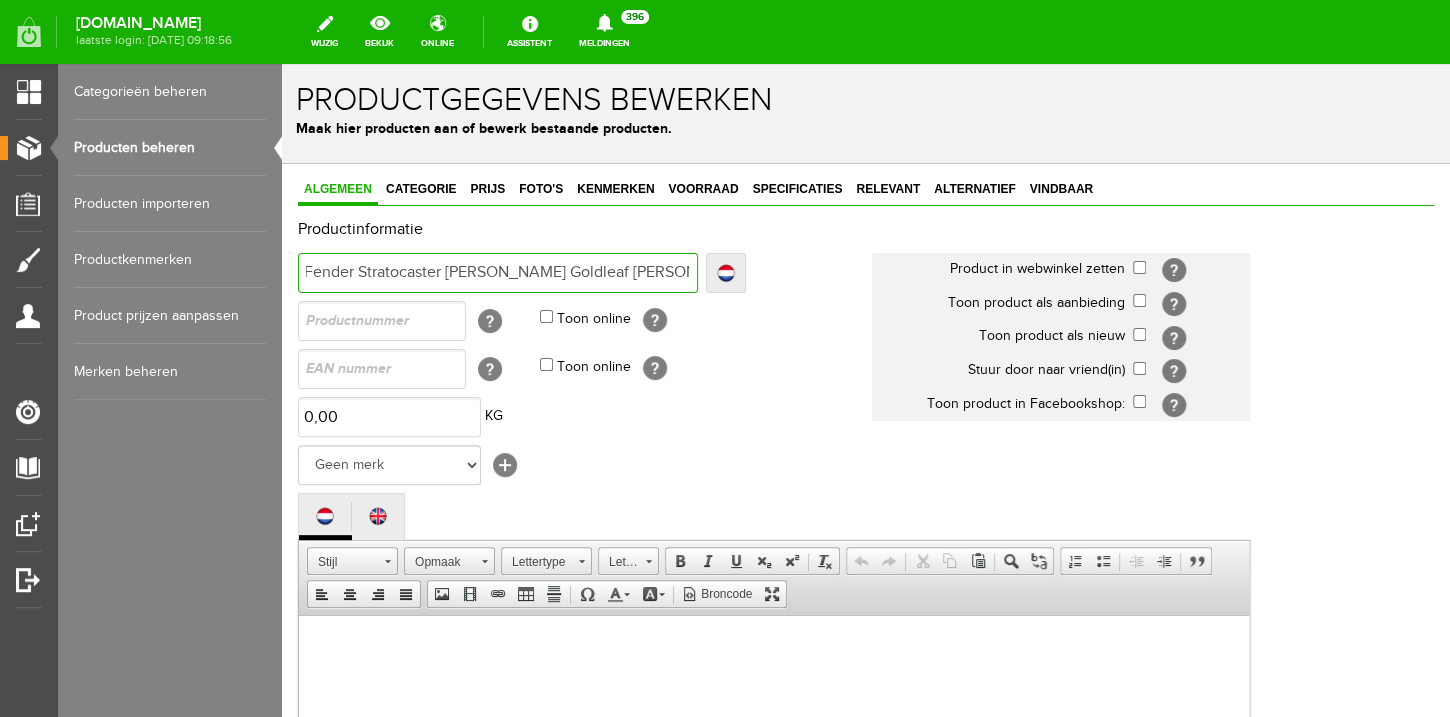 type on "Fender Stratocaster [PERSON_NAME] Goldleaf [PERSON_NAME] Masterbuilt Custom Shop" 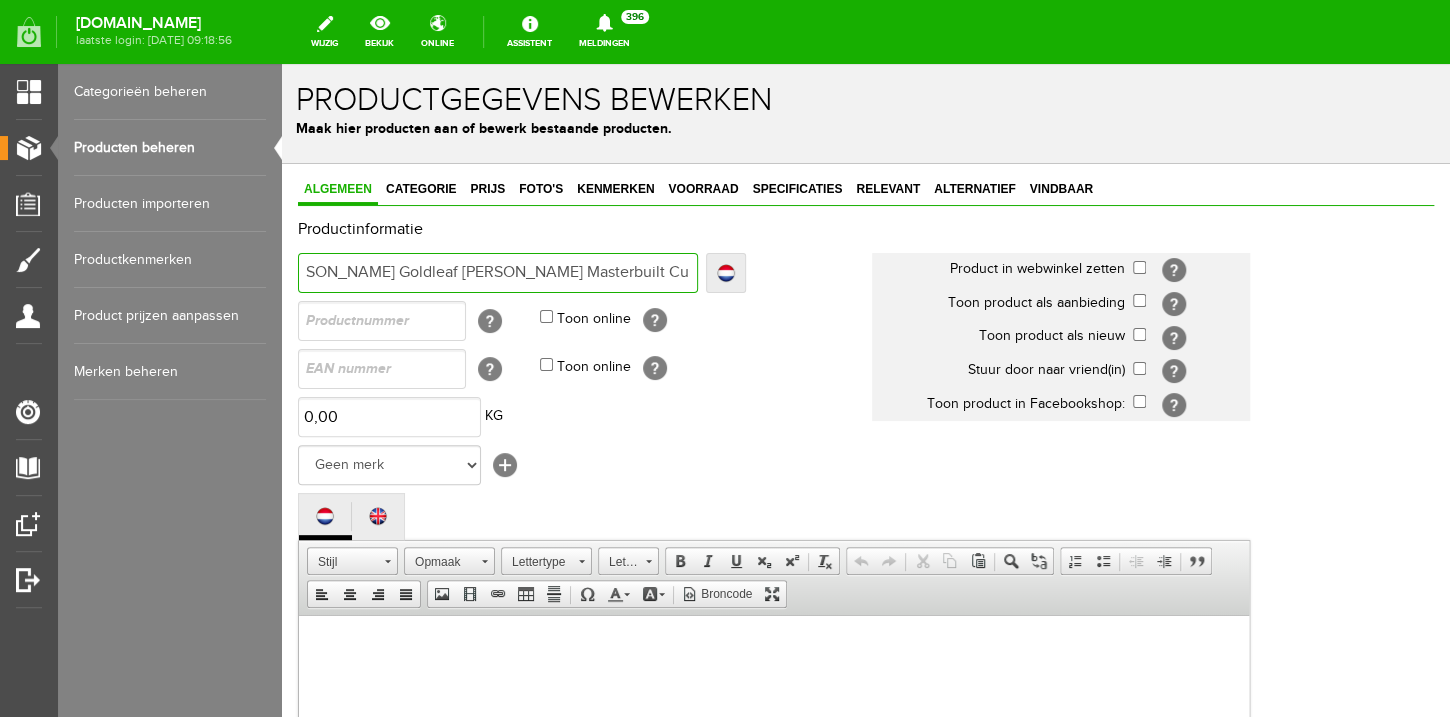 drag, startPoint x: 630, startPoint y: 271, endPoint x: 775, endPoint y: 272, distance: 145.00345 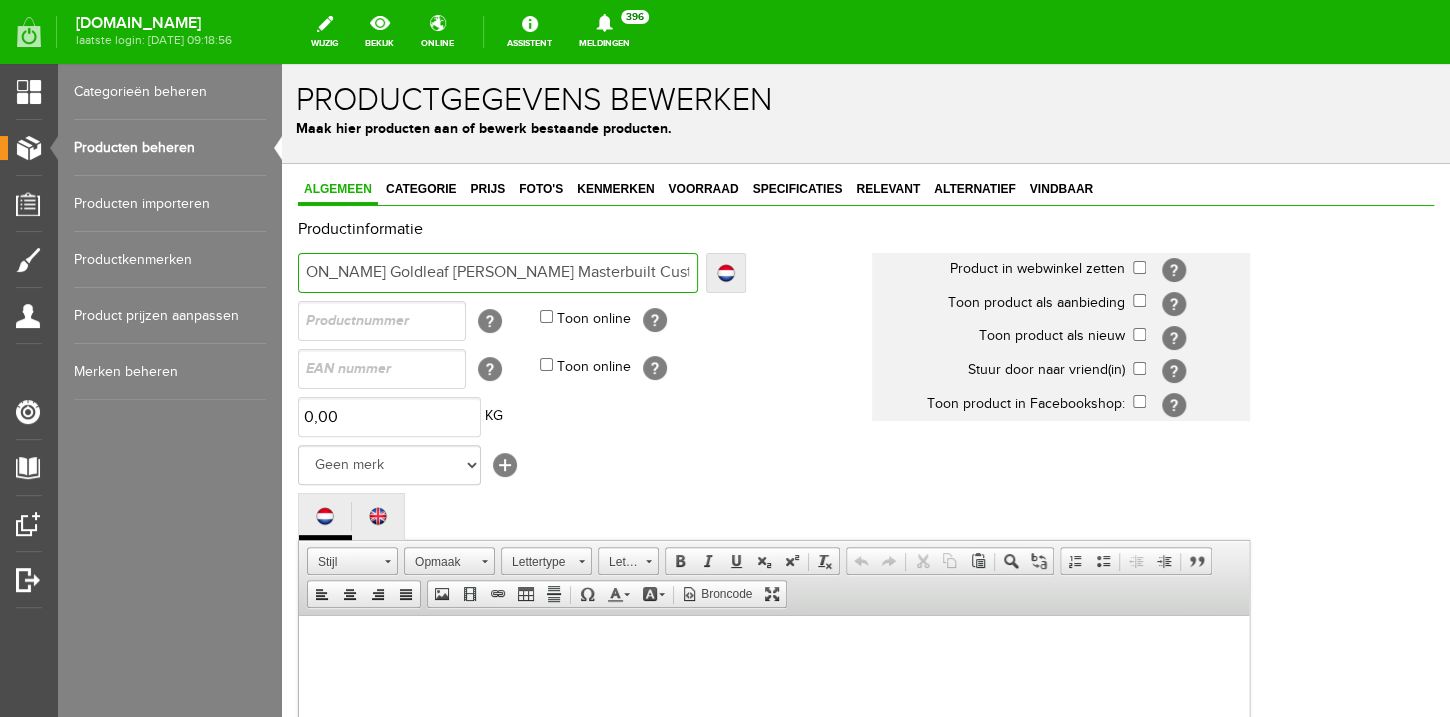 type on "Fender Stratocaster [PERSON_NAME] Goldleaf [PERSON_NAME] Masterbuilt Custom Shop" 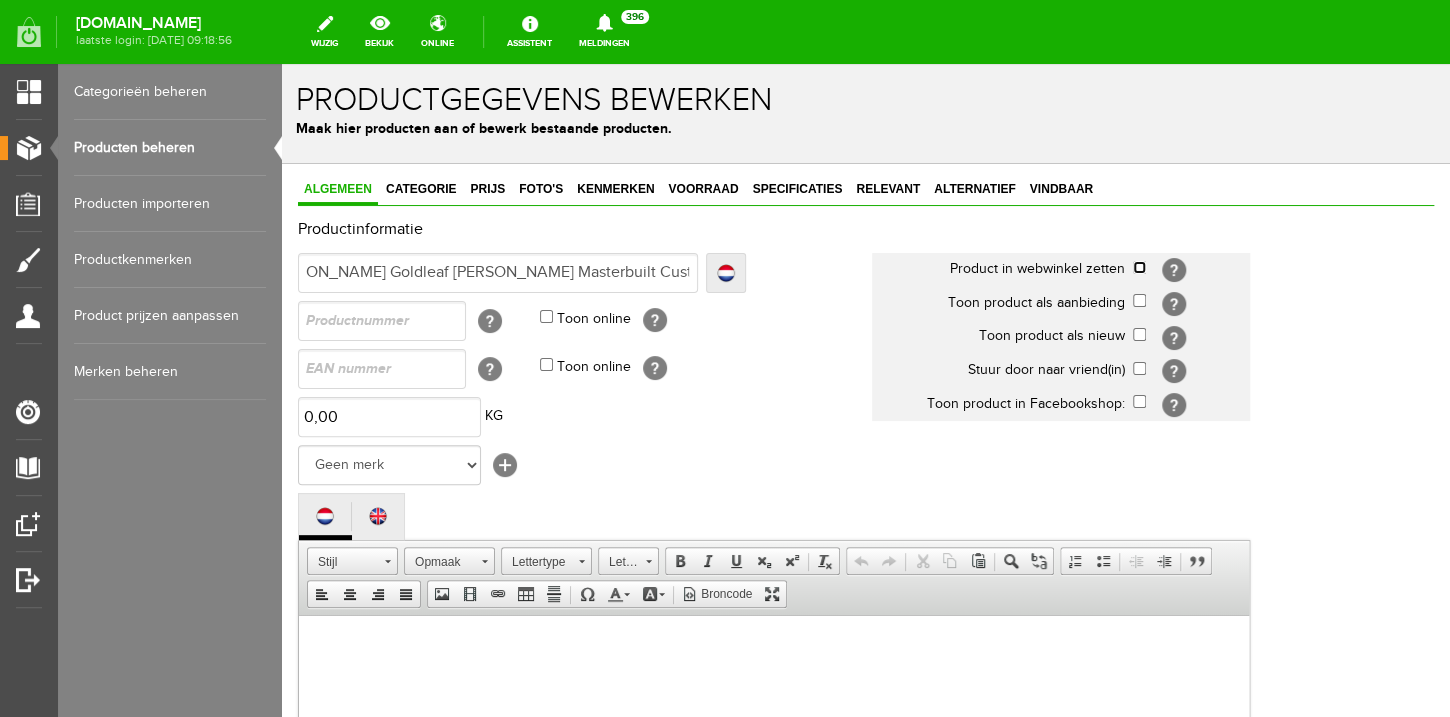 click at bounding box center [1139, 267] 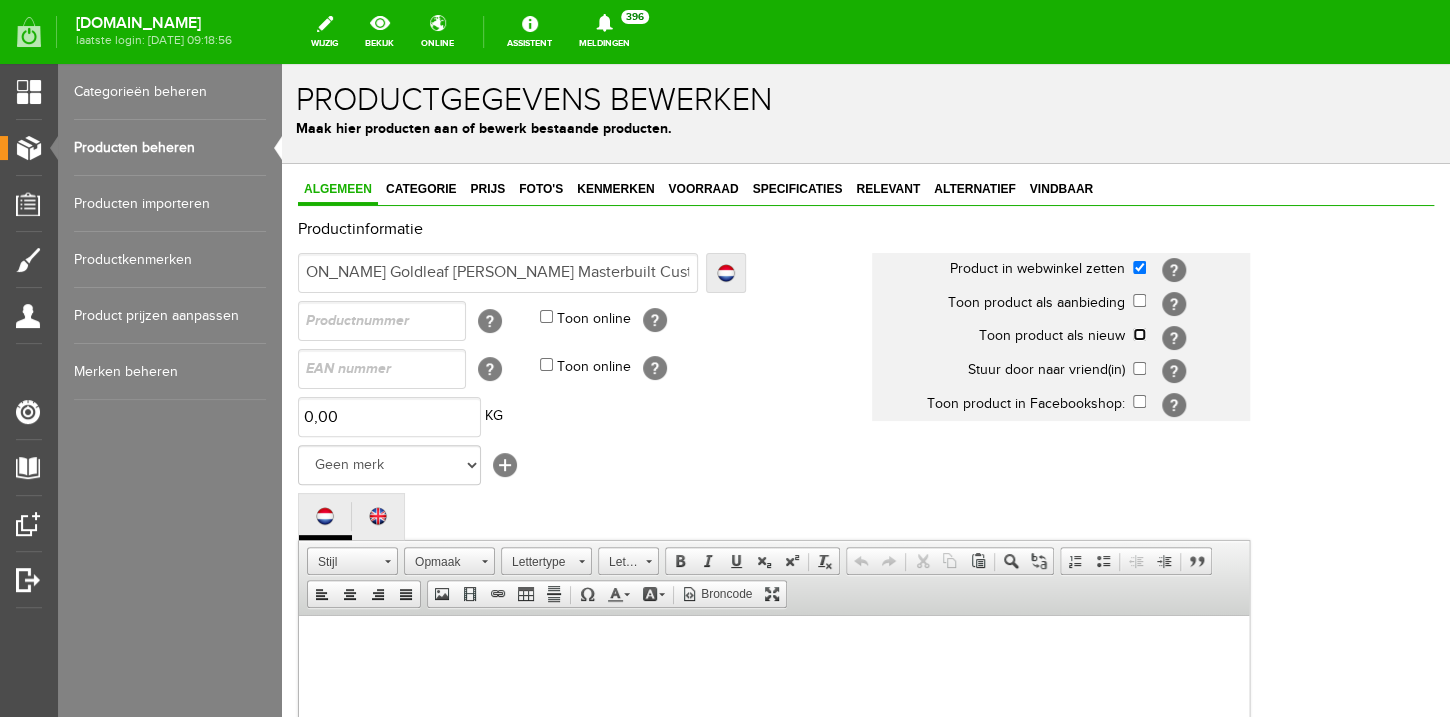 click at bounding box center (1139, 334) 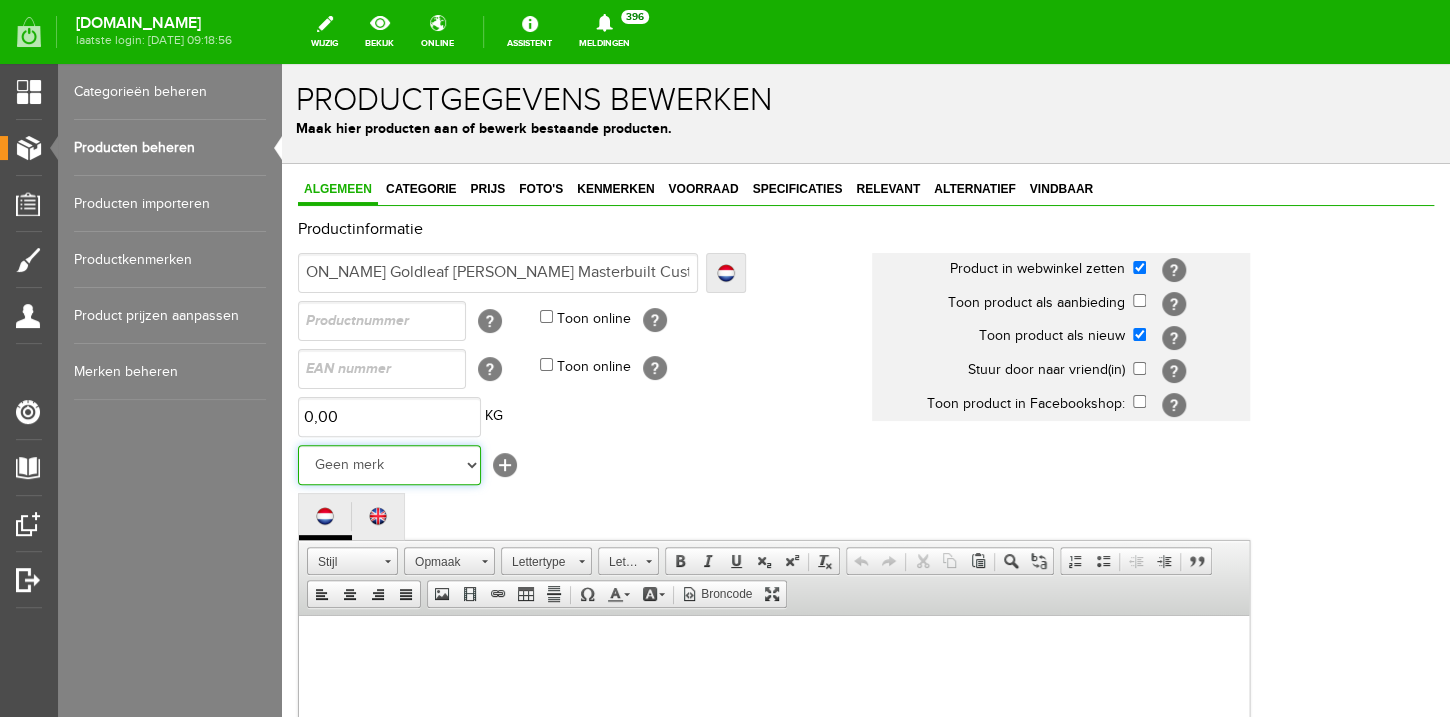 click on "Geen merk
Hymn
Peavey
Vox
Rickenbacker
[PERSON_NAME]
[PERSON_NAME]
[PERSON_NAME]
[PERSON_NAME]
[PERSON_NAME]
[PERSON_NAME]
Hook
Gretsch
[PERSON_NAME]
The Heritage
Haar
ESP
[PERSON_NAME]
EVH
Duesenberg
Marshall
Music Man
[PERSON_NAME]
Fender
Ibanez
PRS [PERSON_NAME]
Other brands" at bounding box center (389, 465) 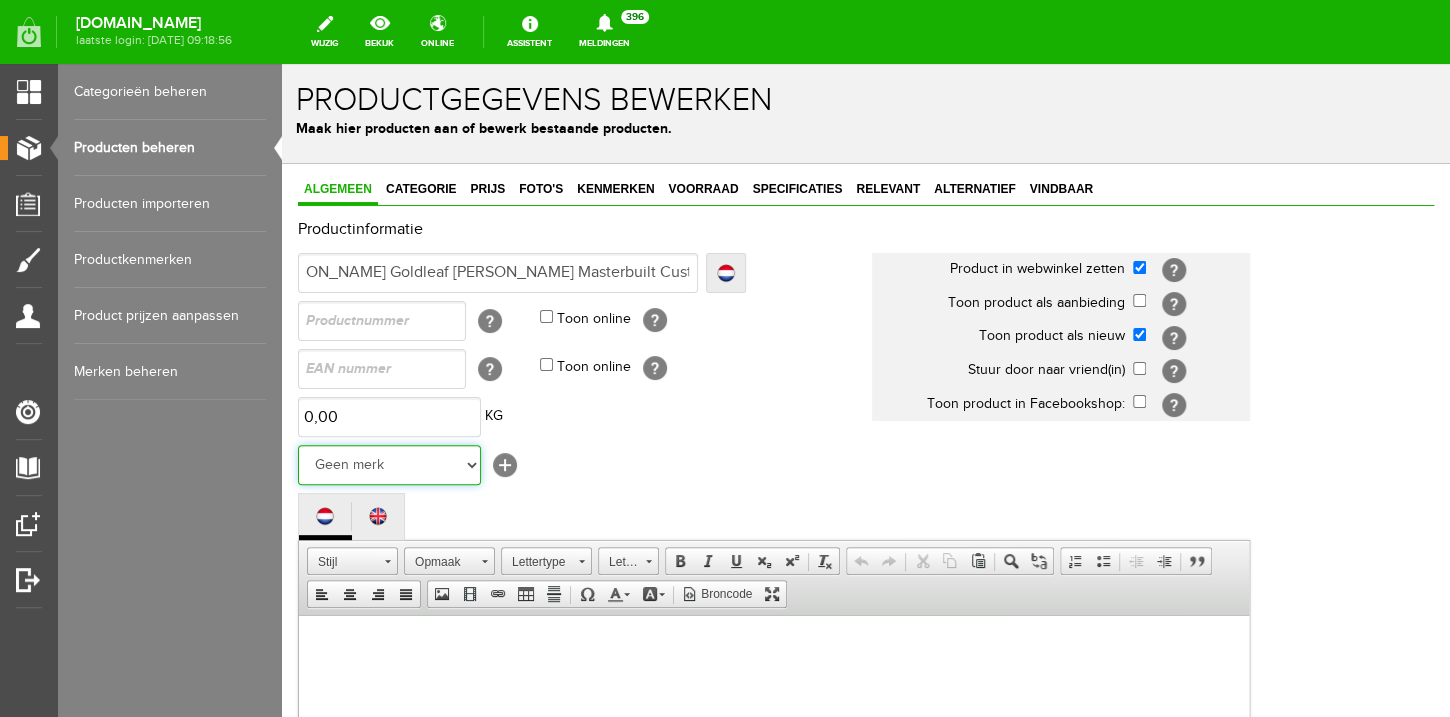 select on "124516" 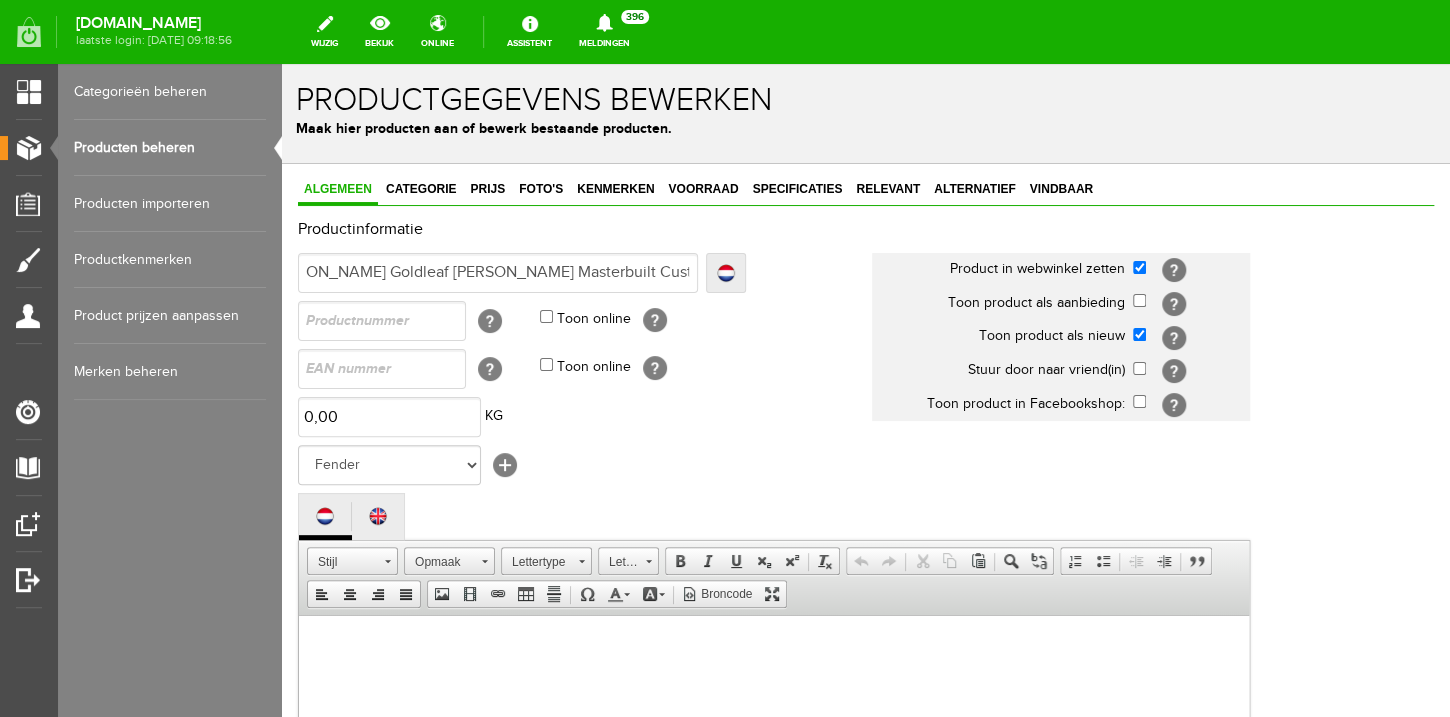 click on "Geen merk
Hymn
Peavey
Vox
Rickenbacker
[PERSON_NAME]
[PERSON_NAME]
[PERSON_NAME]
[PERSON_NAME]
[PERSON_NAME]
[PERSON_NAME]
Hook
Gretsch
[PERSON_NAME]
The Heritage
Haar
ESP
[PERSON_NAME]
EVH
Duesenberg
Marshall
Music Man
[PERSON_NAME]
Fender
Ibanez
PRS [PERSON_NAME]
Other brands
[+]" at bounding box center [585, 465] 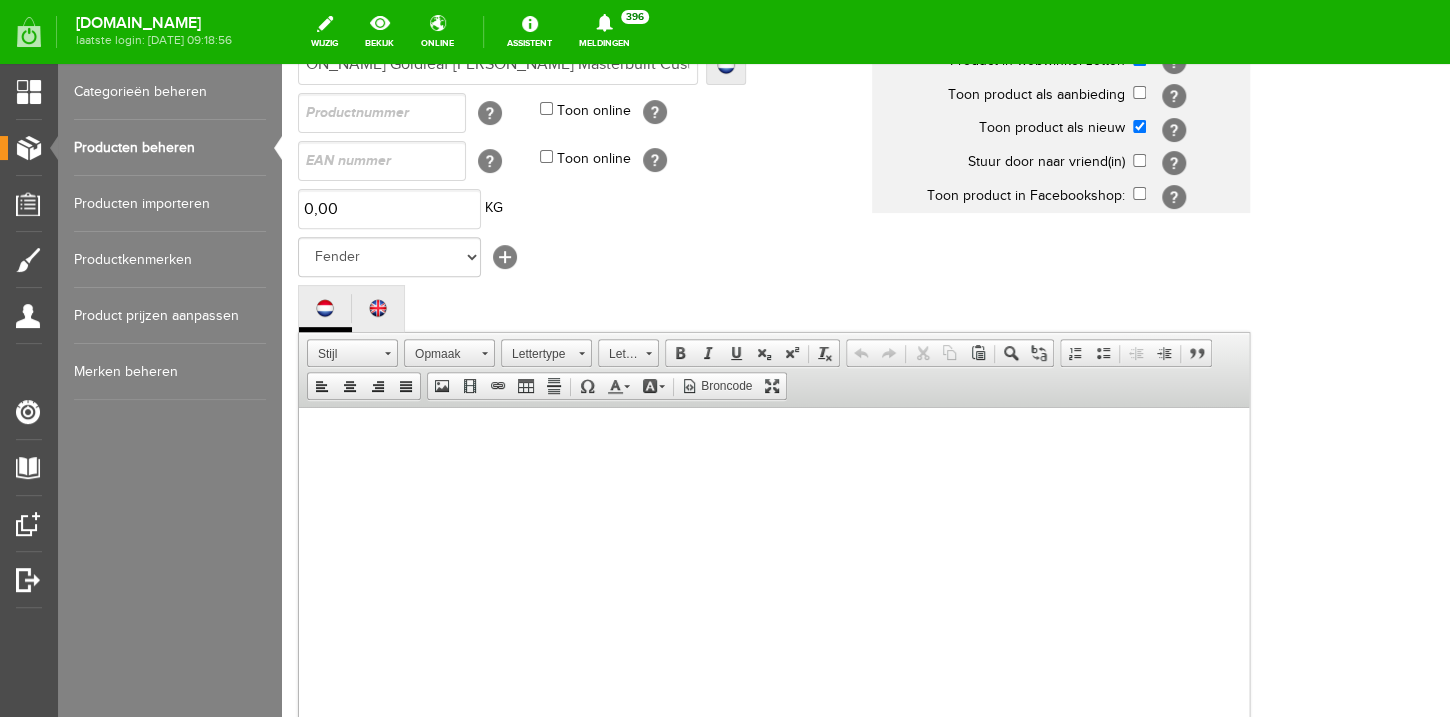 click at bounding box center [774, 597] 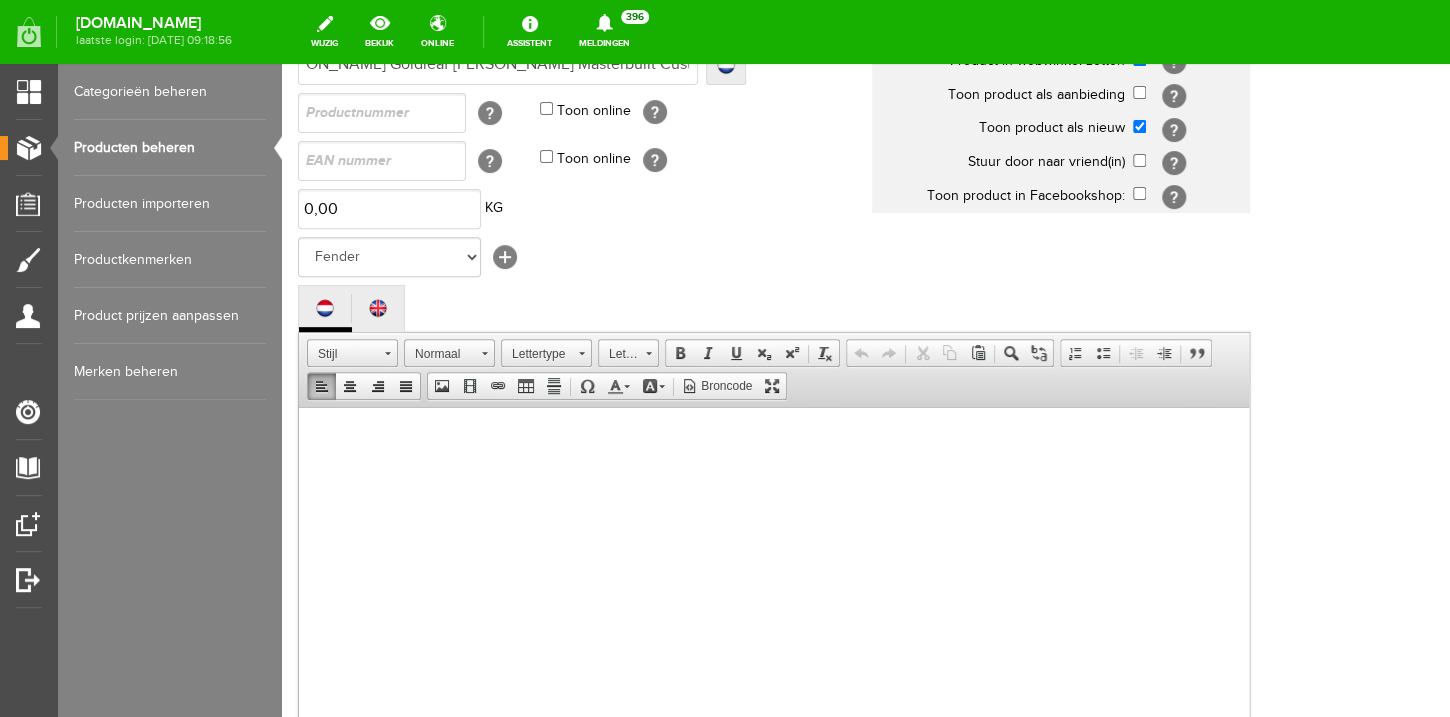 scroll, scrollTop: 277, scrollLeft: 0, axis: vertical 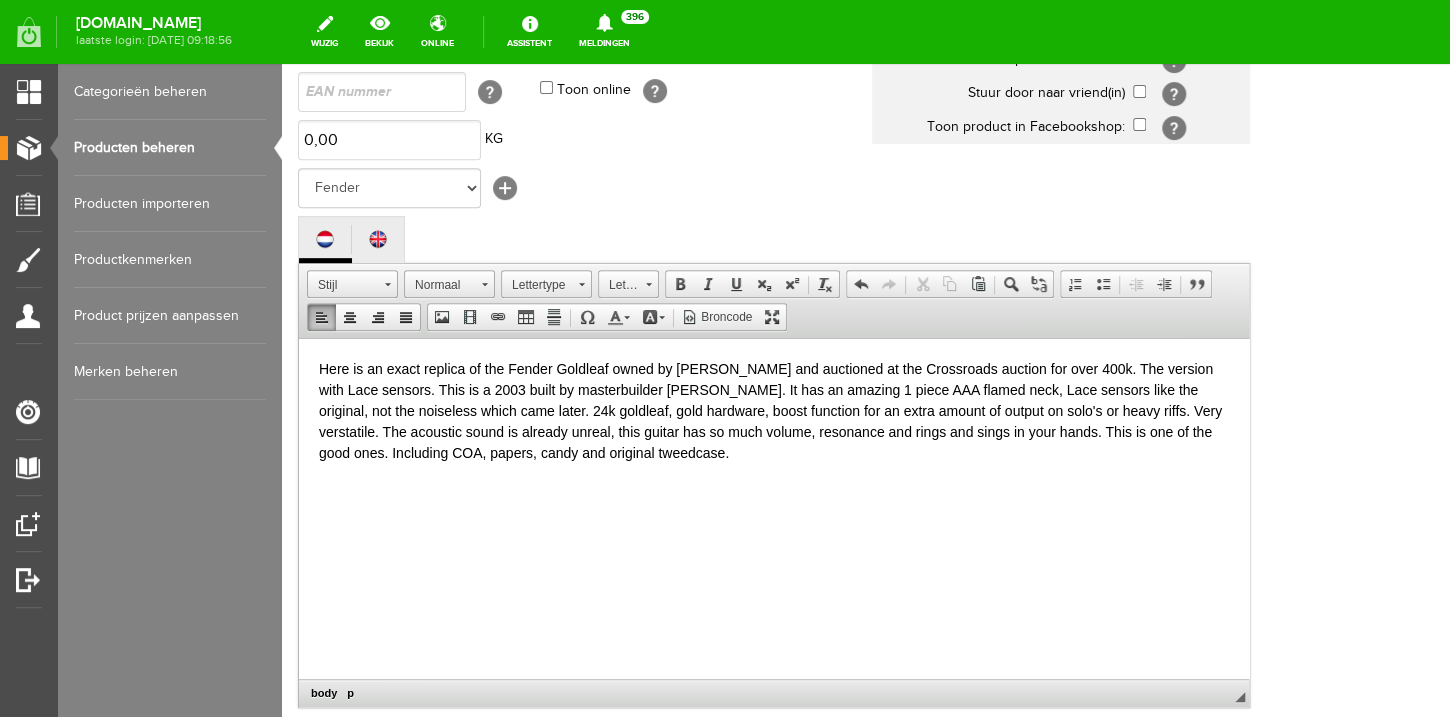 click on "Here is an exact replica of the Fender Goldleaf owned by [PERSON_NAME] and auctioned at the Crossroads auction for over 400k. The version with Lace sensors. This is a 2003 built by masterbuilder [PERSON_NAME]. It has an amazing 1 piece AAA flamed neck, Lace sensors like the original, not the noiseless which came later. 24k goldleaf, gold hardware, boost function for an extra amount of output on solo's or heavy riffs. Very verstatile. The acoustic sound is already unreal, this guitar has so much volume, resonance and rings and sings in your hands. This is one of the good ones. Including COA, papers, candy and original tweedcase." at bounding box center [774, 410] 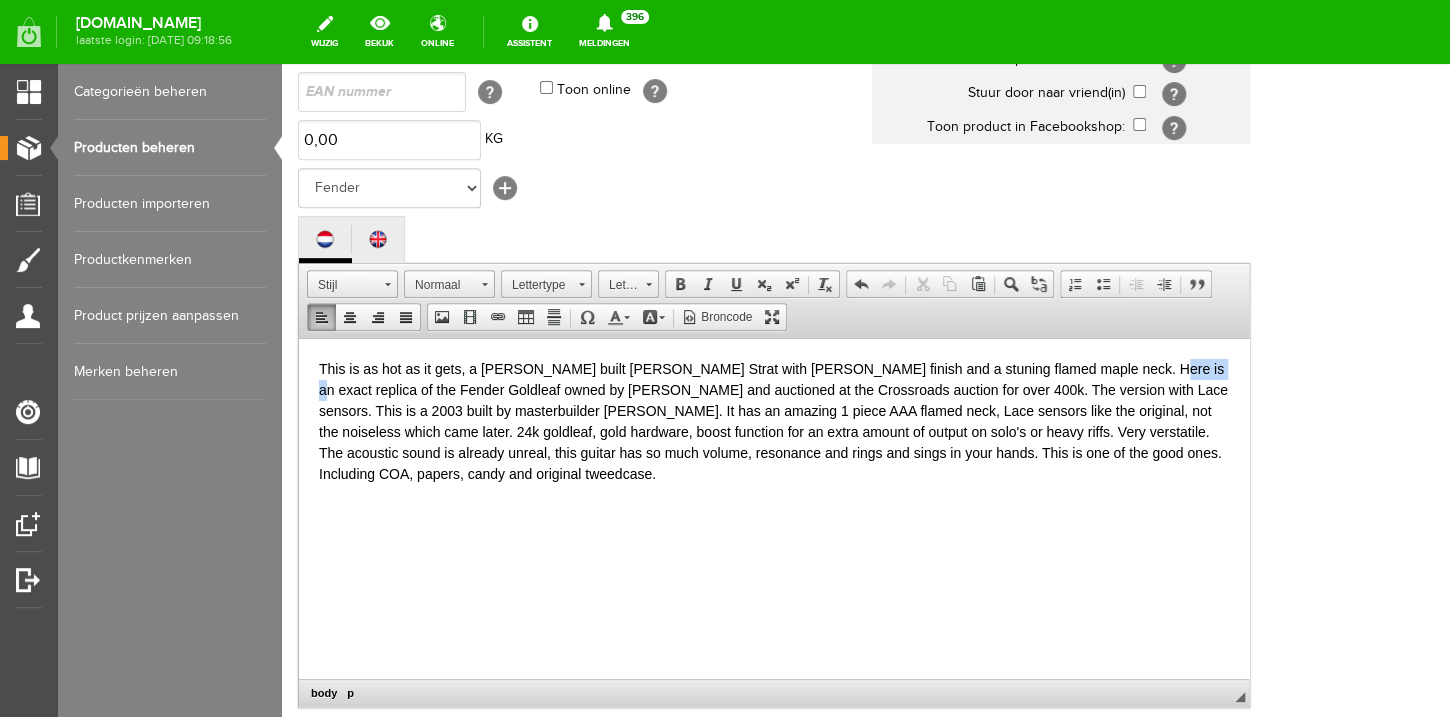 drag, startPoint x: 1143, startPoint y: 369, endPoint x: 1098, endPoint y: 371, distance: 45.044422 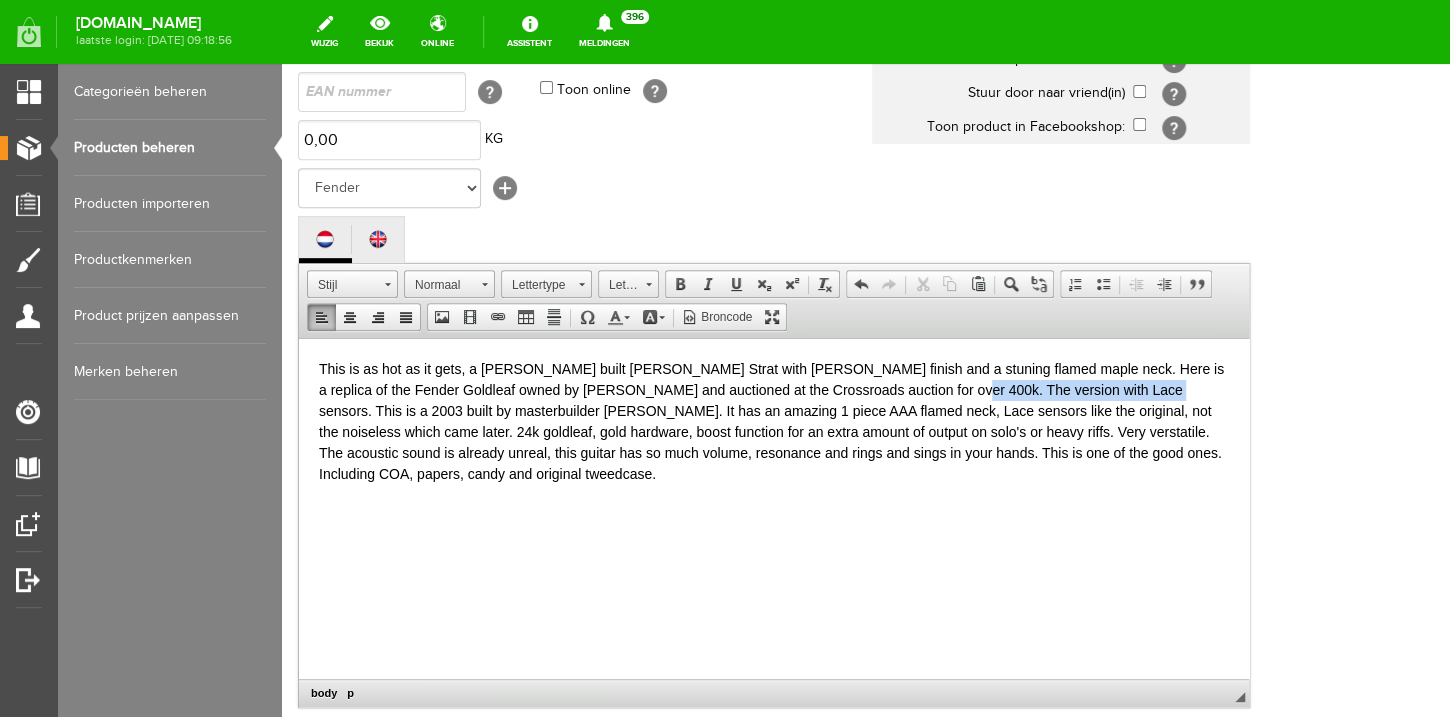 drag, startPoint x: 1105, startPoint y: 389, endPoint x: 915, endPoint y: 392, distance: 190.02368 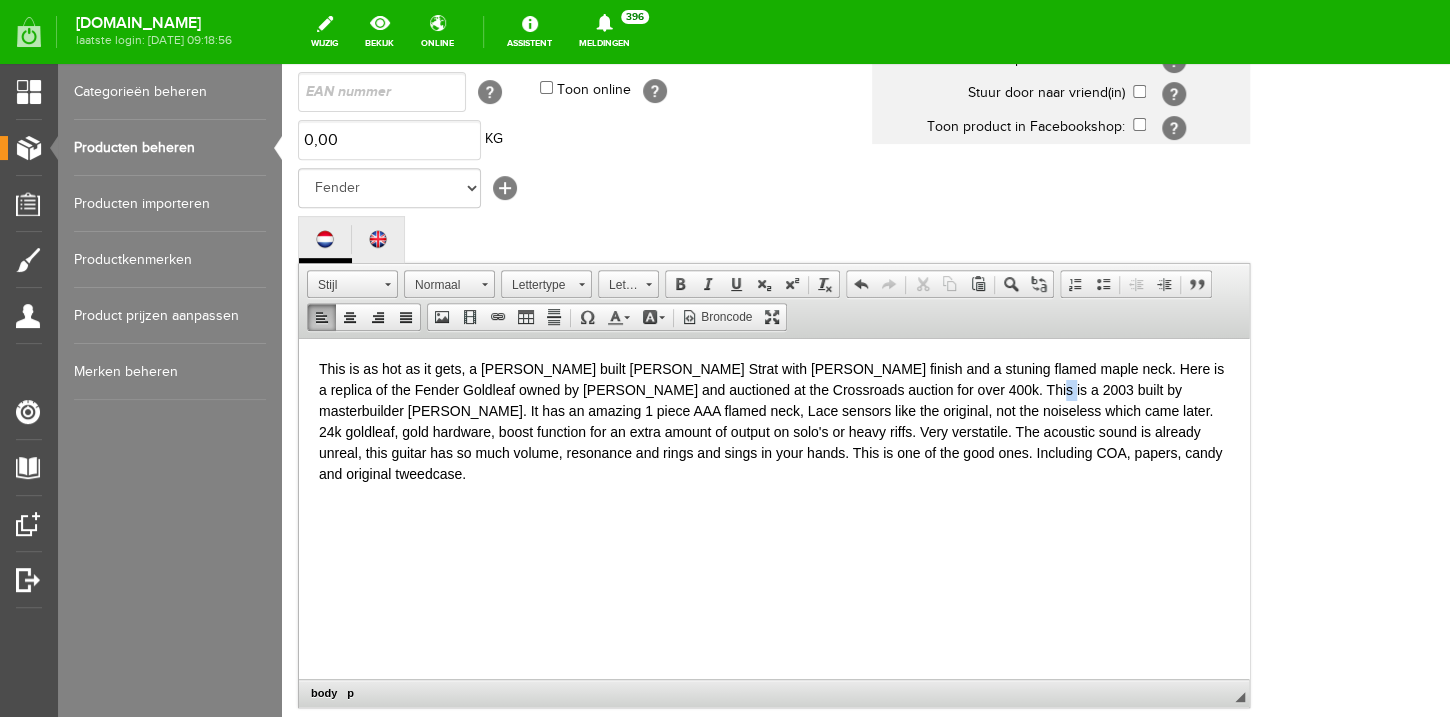 drag, startPoint x: 997, startPoint y: 387, endPoint x: 985, endPoint y: 387, distance: 12 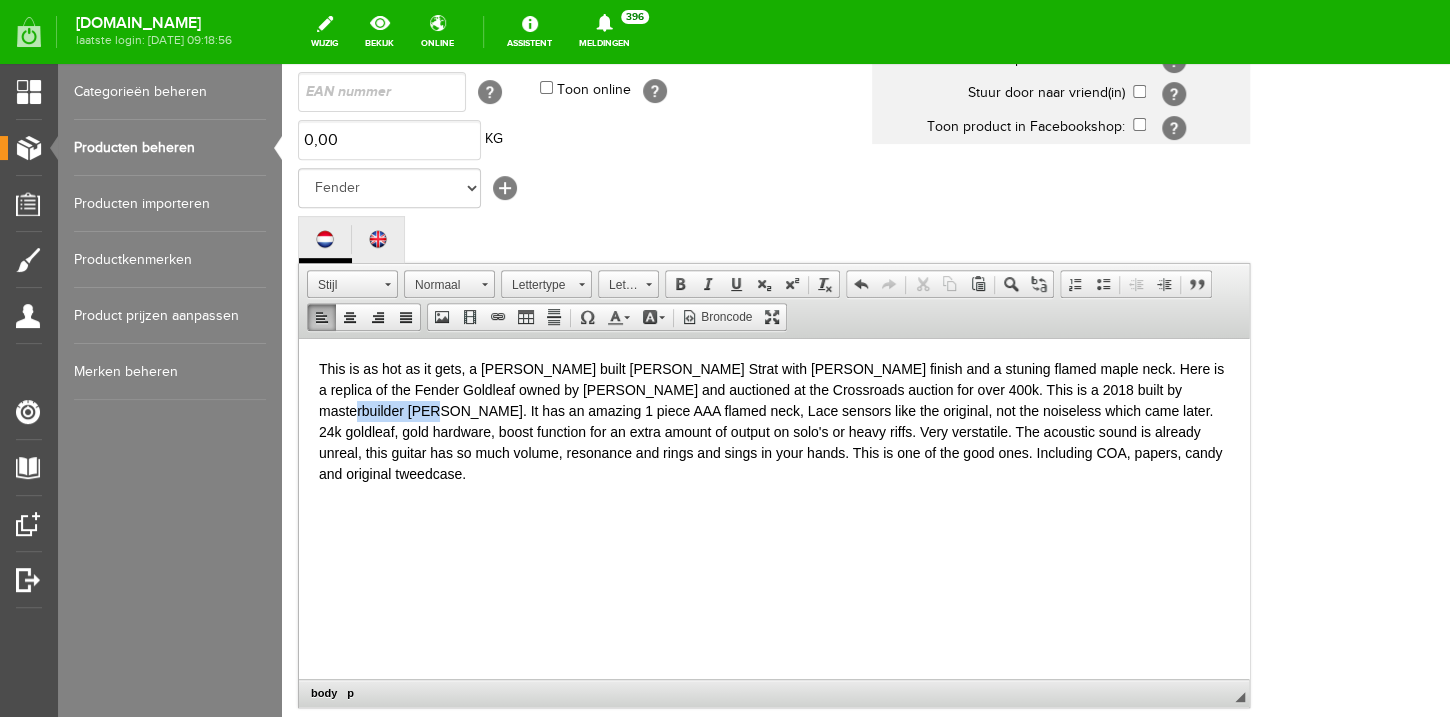 drag, startPoint x: 366, startPoint y: 408, endPoint x: 1141, endPoint y: 384, distance: 775.3715 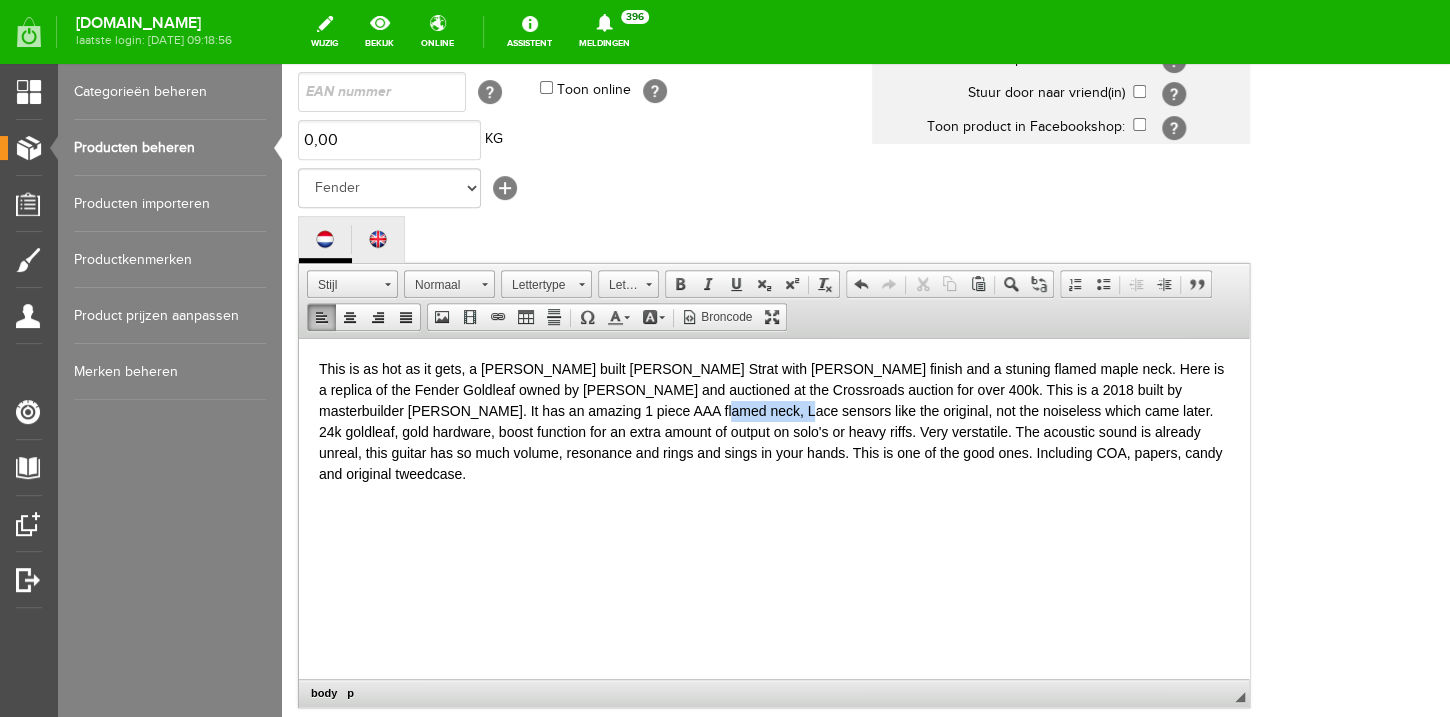 drag, startPoint x: 734, startPoint y: 410, endPoint x: 653, endPoint y: 412, distance: 81.02469 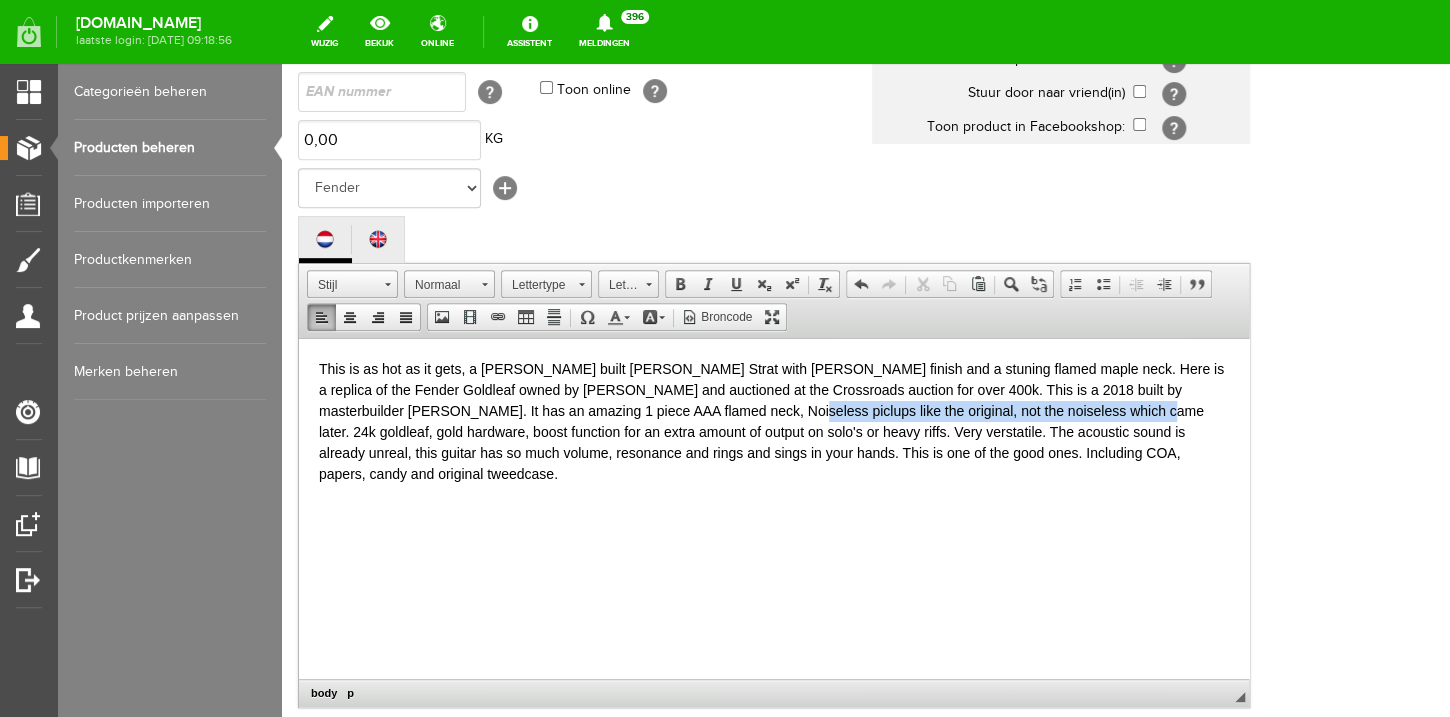 drag, startPoint x: 1085, startPoint y: 411, endPoint x: 735, endPoint y: 412, distance: 350.00143 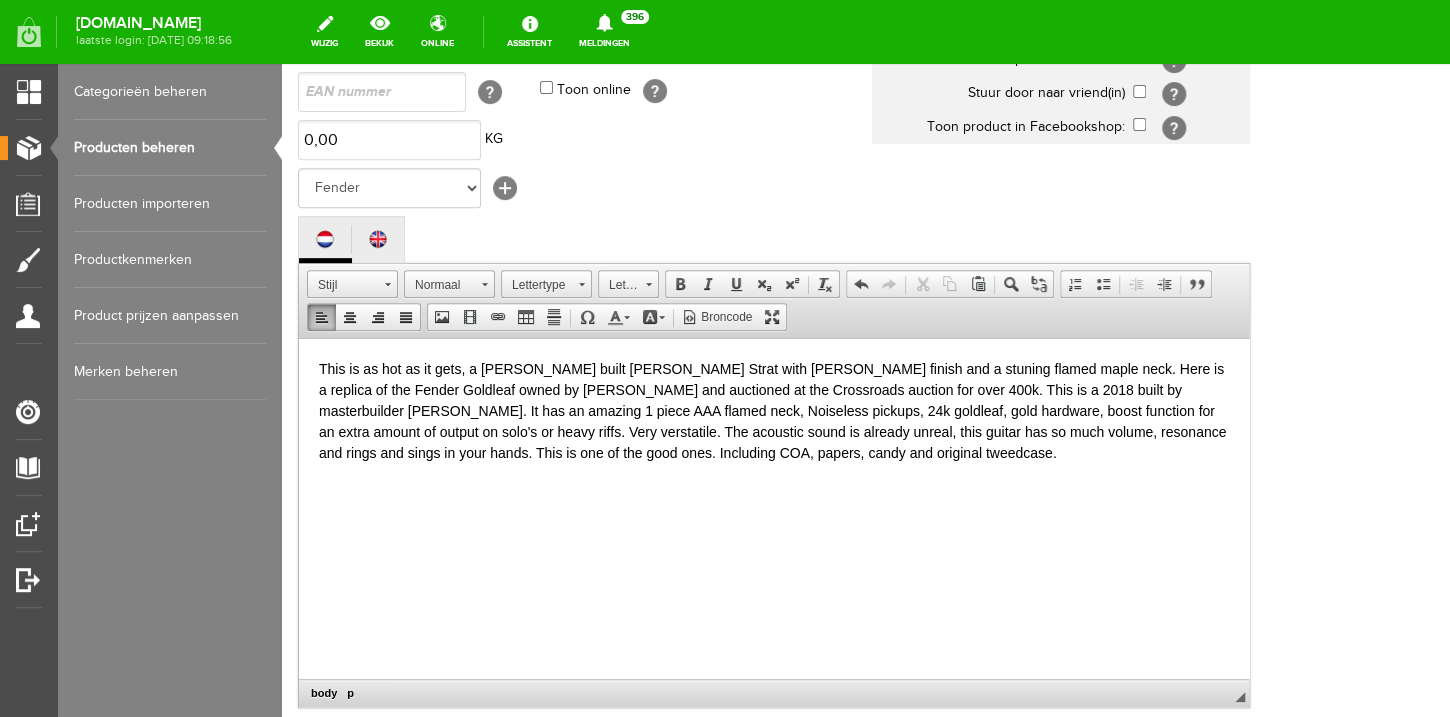 click on "This is as hot as it gets, a [PERSON_NAME] built [PERSON_NAME] Strat with [PERSON_NAME] finish and a stuning flamed maple neck. Here is a replica of the Fender Goldleaf owned by [PERSON_NAME] and auctioned at the Crossroads auction for over 400k. This is a 2018 built by masterbuilder [PERSON_NAME]. It has an amazing 1 piece AAA flamed neck, Noiseless pickups, 24k goldleaf, gold hardware, boost function for an extra amount of output on solo's or heavy riffs. Very verstatile. The acoustic sound is already unreal, this guitar has so much volume, resonance and rings and sings in your hands. This is one of the good ones. Including COA, papers, candy and original tweedcase." at bounding box center [774, 410] 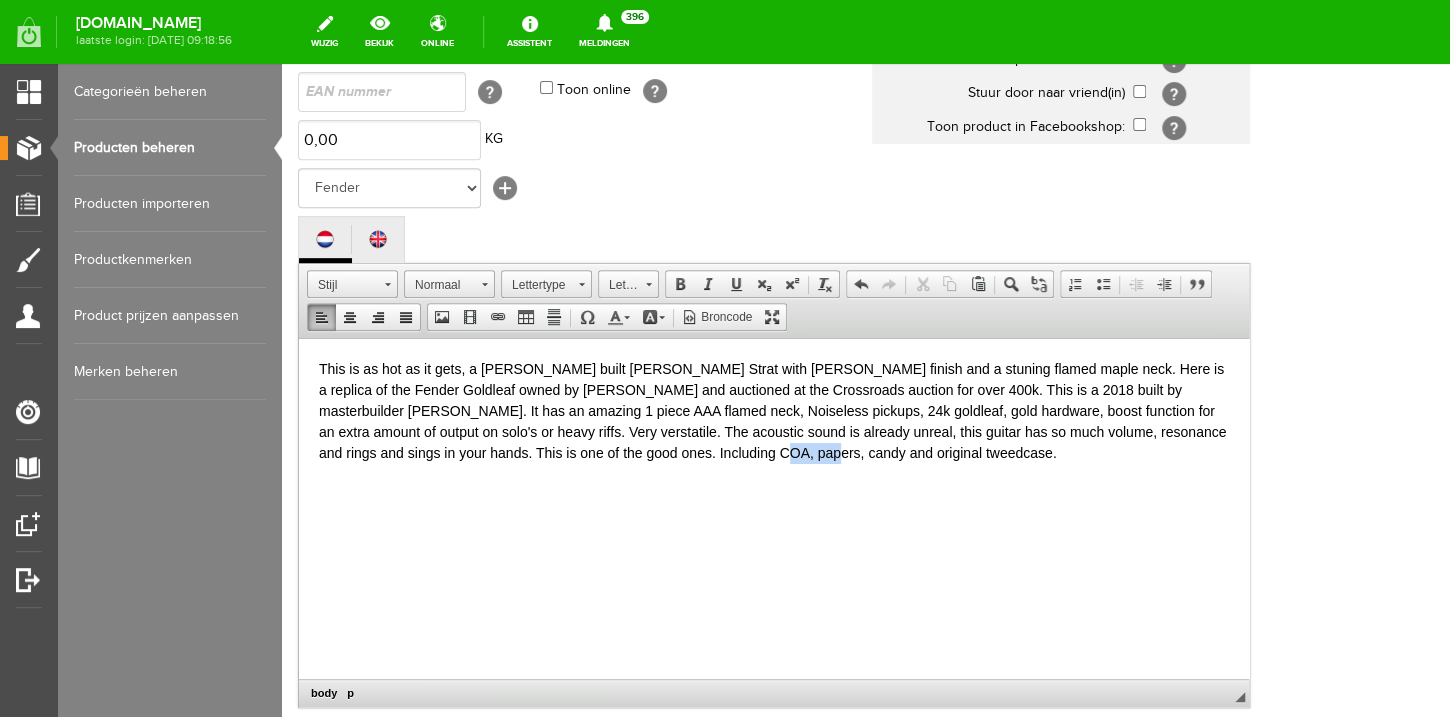 drag, startPoint x: 819, startPoint y: 451, endPoint x: 776, endPoint y: 452, distance: 43.011627 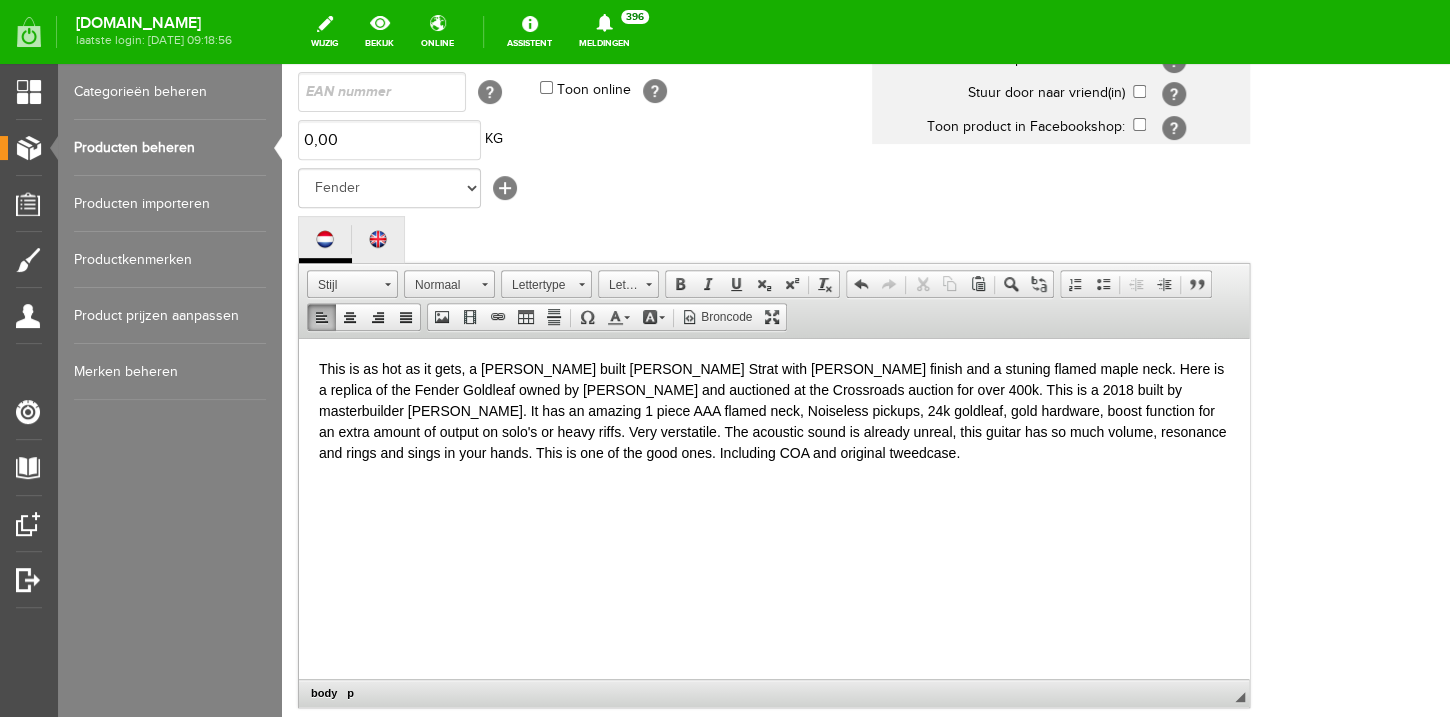 click on "This is as hot as it gets, a [PERSON_NAME] built [PERSON_NAME] Strat with [PERSON_NAME] finish and a stuning flamed maple neck. Here is a replica of the Fender Goldleaf owned by [PERSON_NAME] and auctioned at the Crossroads auction for over 400k. This is a 2018 built by masterbuilder [PERSON_NAME]. It has an amazing 1 piece AAA flamed neck, Noiseless pickups, 24k goldleaf, gold hardware, boost function for an extra amount of output on solo's or heavy riffs. Very verstatile. The acoustic sound is already unreal, this guitar has so much volume, resonance and rings and sings in your hands. This is one of the good ones. Including COA and original tweedcase." at bounding box center [774, 410] 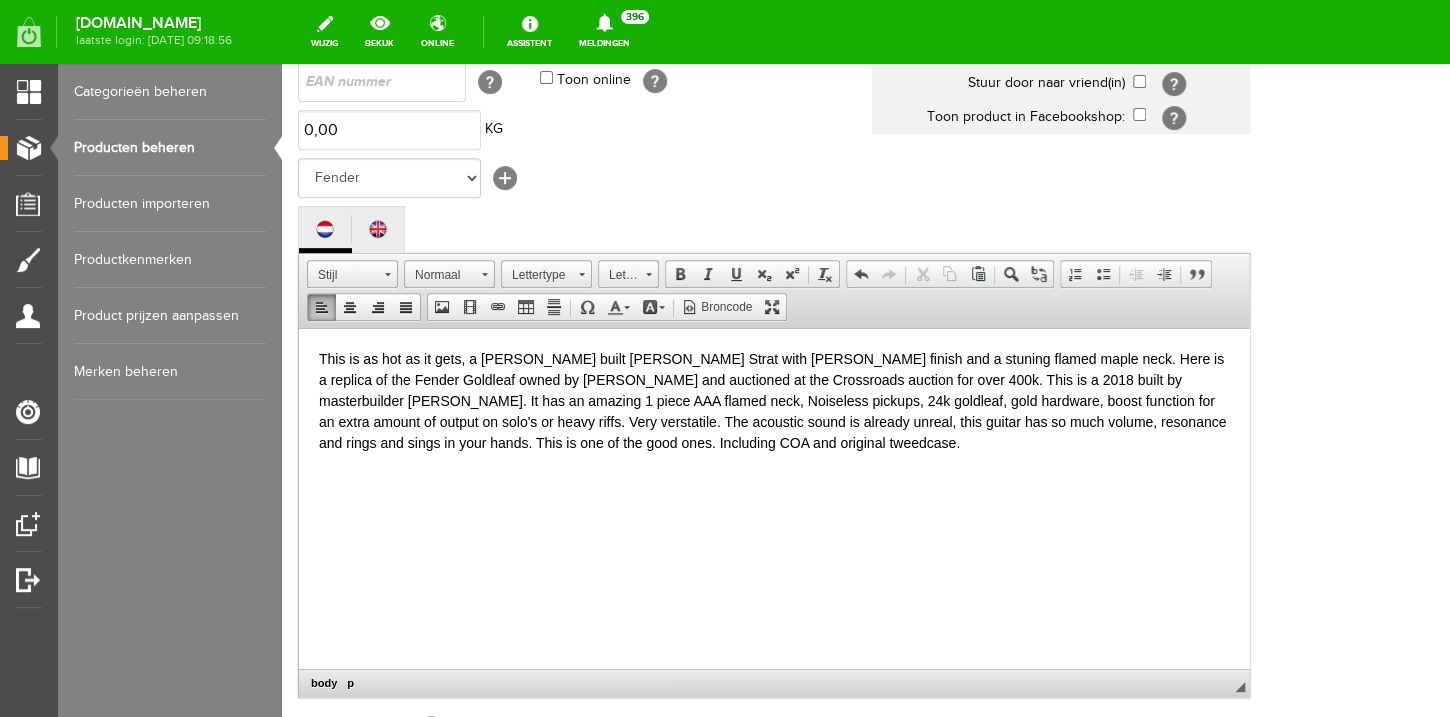scroll, scrollTop: 6, scrollLeft: 0, axis: vertical 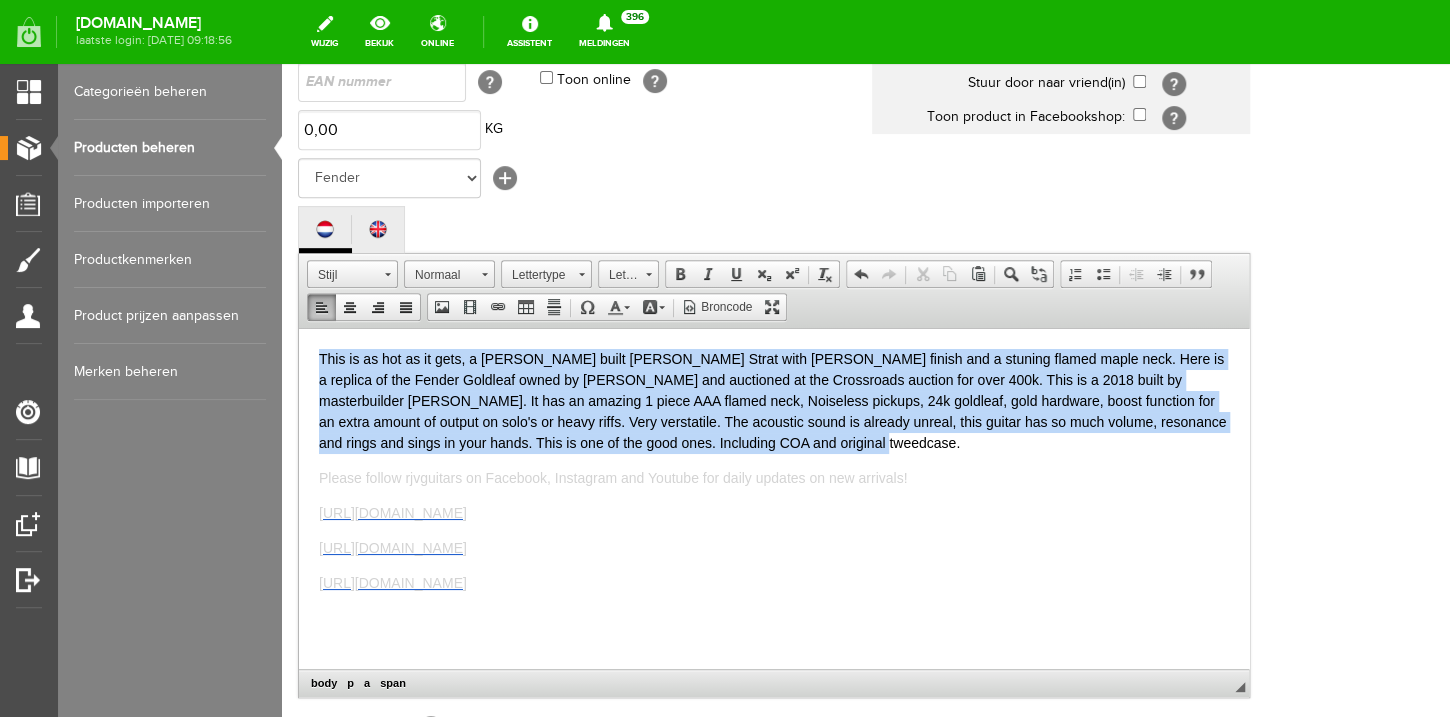 drag, startPoint x: 884, startPoint y: 435, endPoint x: 53, endPoint y: 201, distance: 863.31744 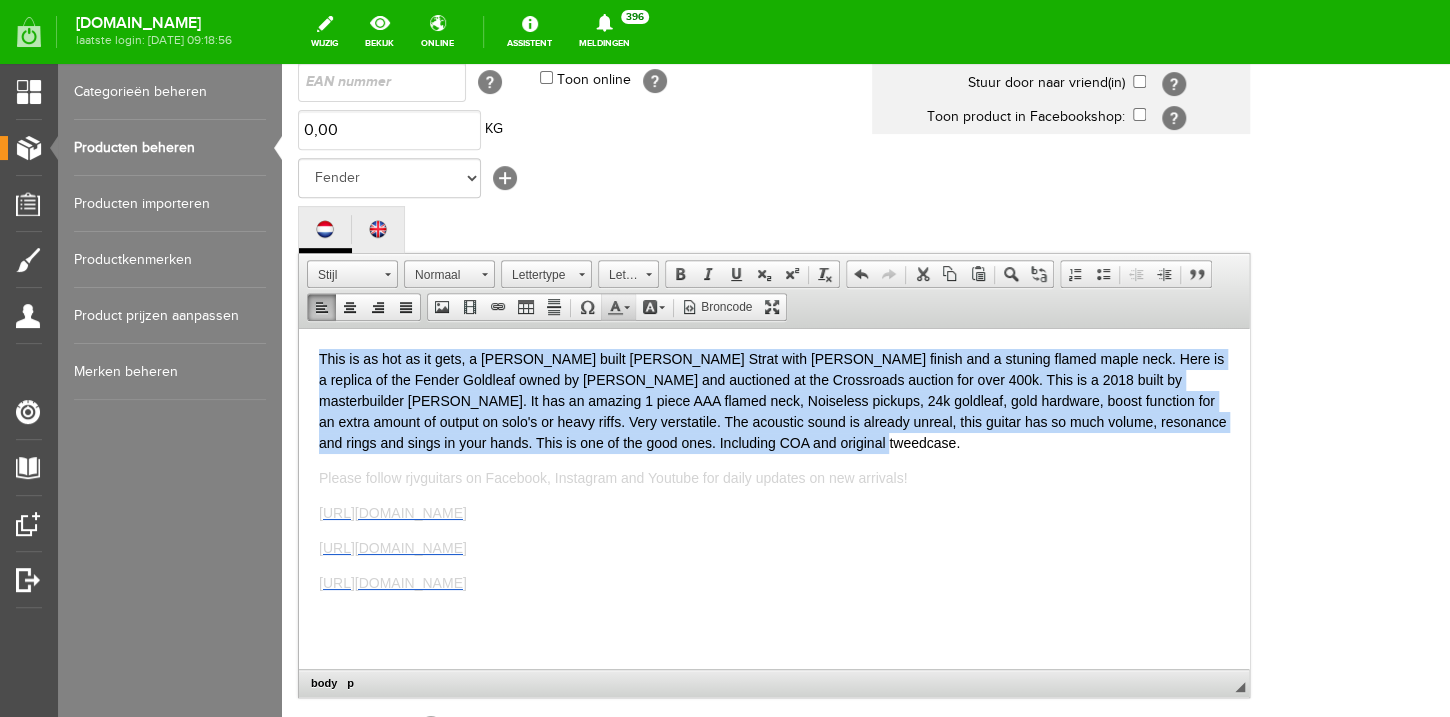 click at bounding box center (615, 307) 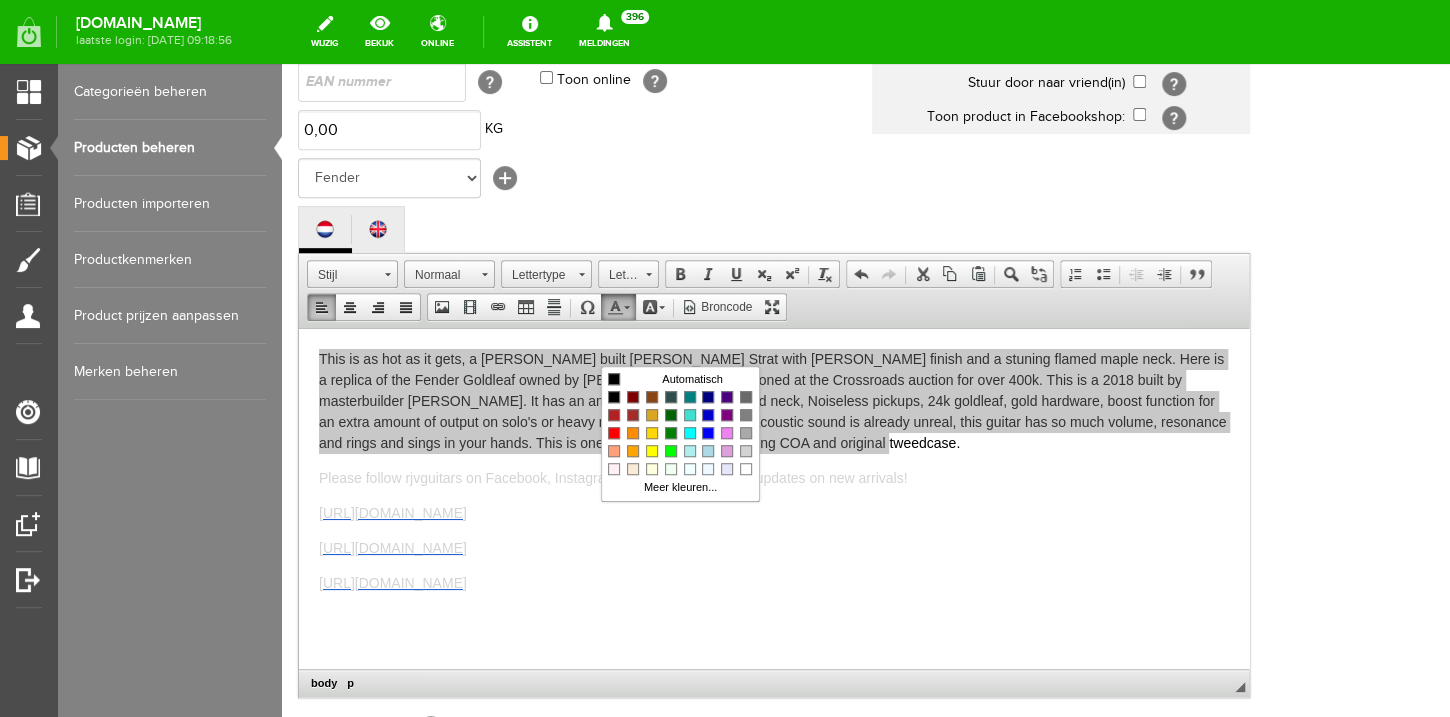 scroll, scrollTop: 0, scrollLeft: 0, axis: both 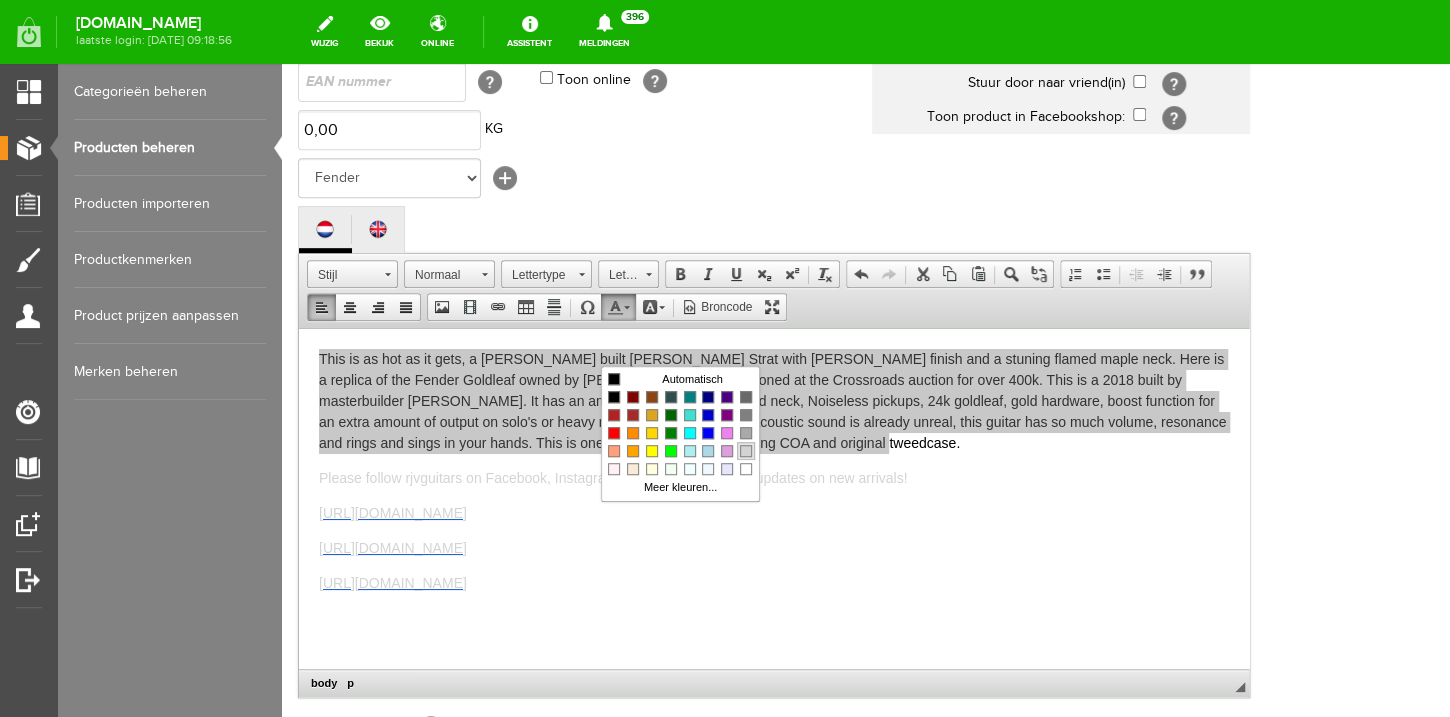 click at bounding box center [746, 451] 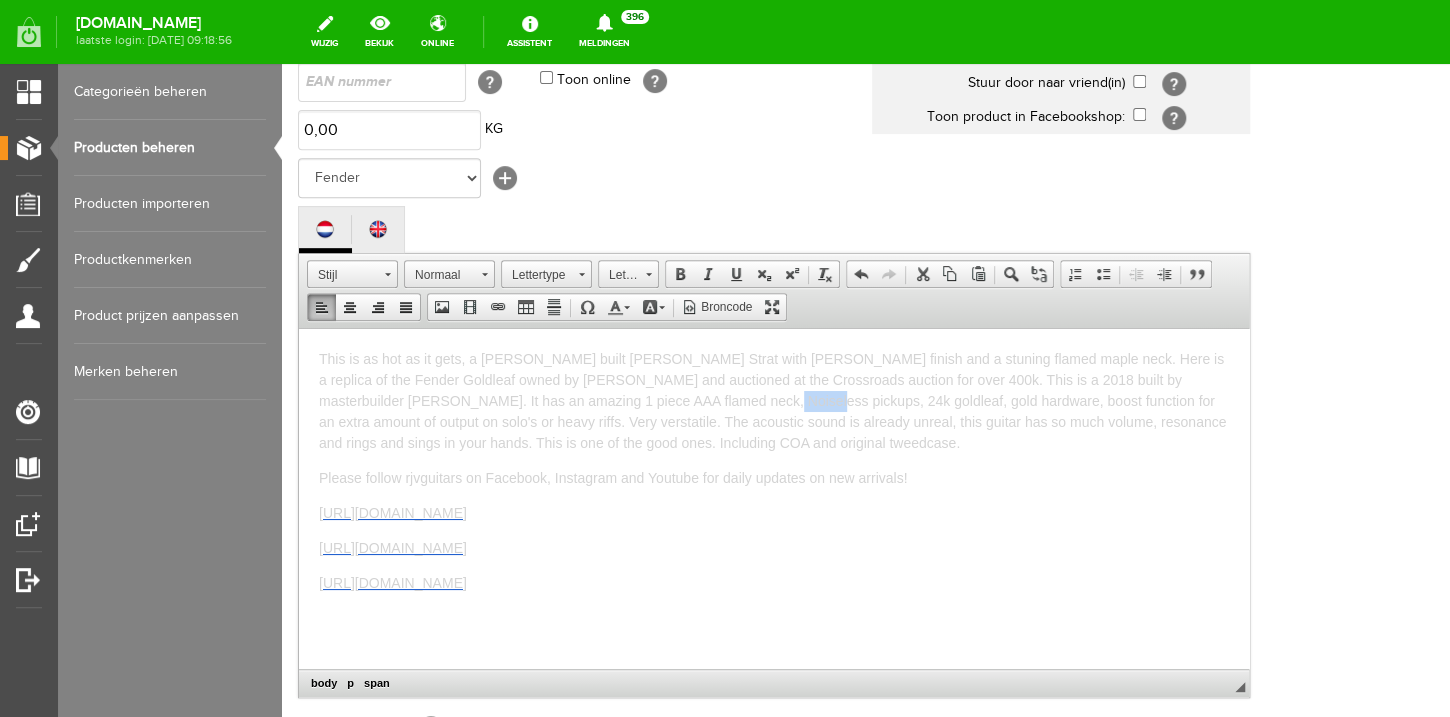 click on "This is as hot as it gets, a [PERSON_NAME] built [PERSON_NAME] Strat with [PERSON_NAME] finish and a stuning flamed maple neck. Here is a replica of the Fender Goldleaf owned by [PERSON_NAME] and auctioned at the Crossroads auction for over 400k. This is a 2018 built by masterbuilder [PERSON_NAME]. It has an amazing 1 piece AAA flamed neck, Noiseless pickups, 24k goldleaf, gold hardware, boost function for an extra amount of output on solo's or heavy riffs. Very verstatile. The acoustic sound is already unreal, this guitar has so much volume, resonance and rings and sings in your hands. This is one of the good ones. Including COA and original tweedcase." at bounding box center (772, 400) 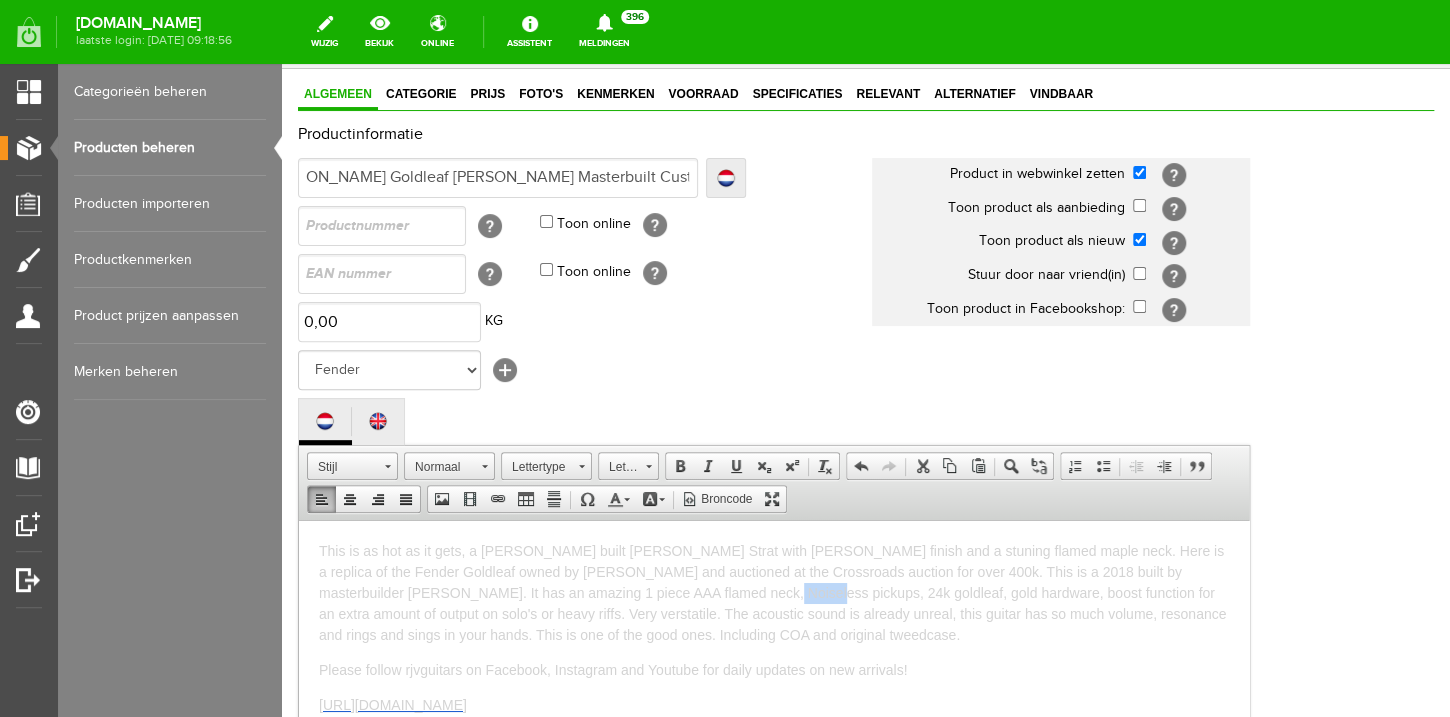 scroll, scrollTop: 511, scrollLeft: 0, axis: vertical 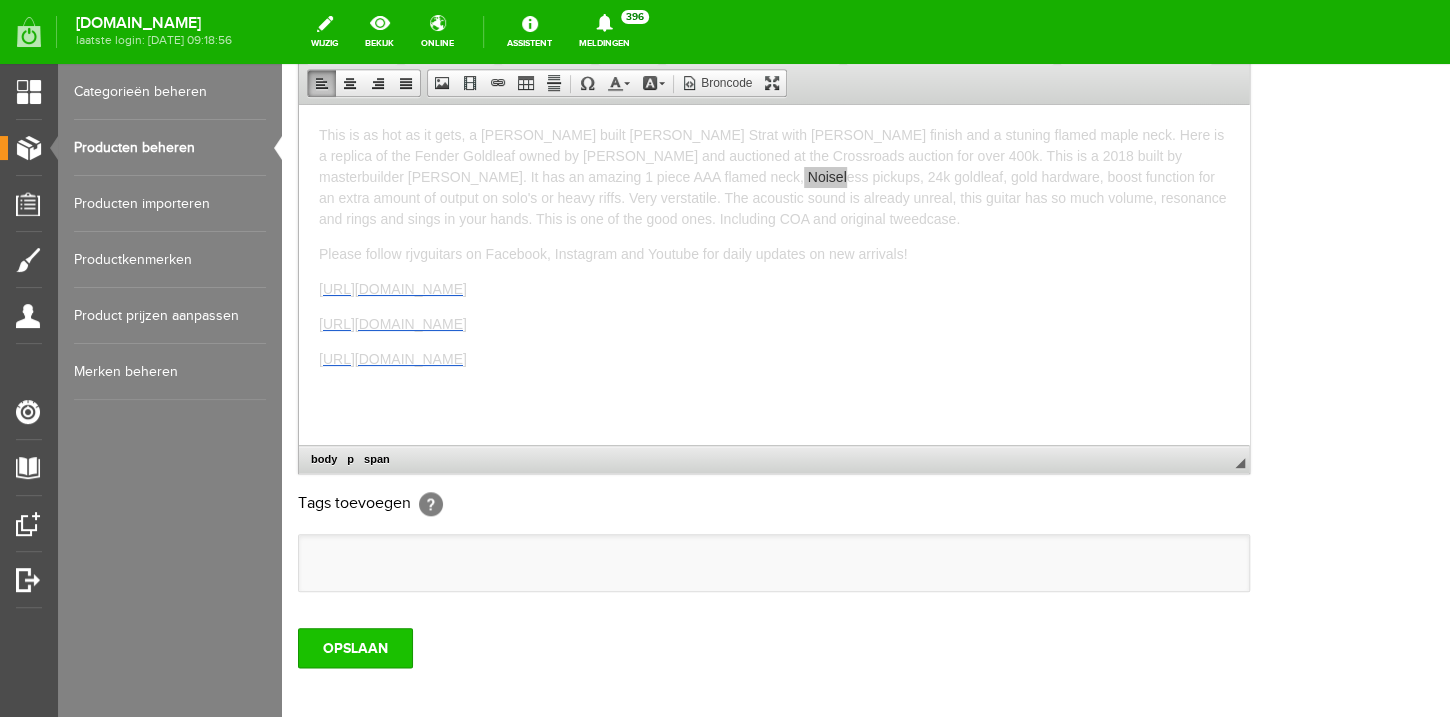 click on "OPSLAAN" at bounding box center [355, 648] 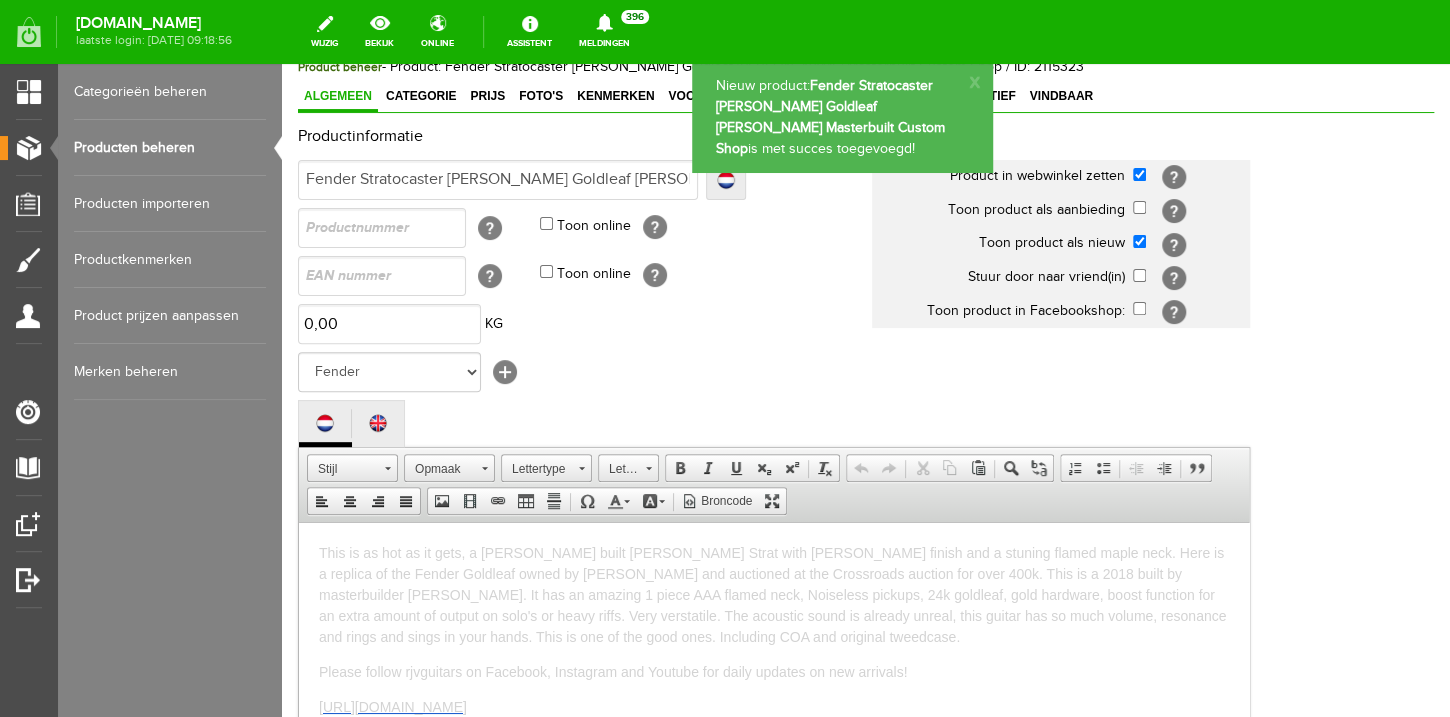 scroll, scrollTop: 0, scrollLeft: 0, axis: both 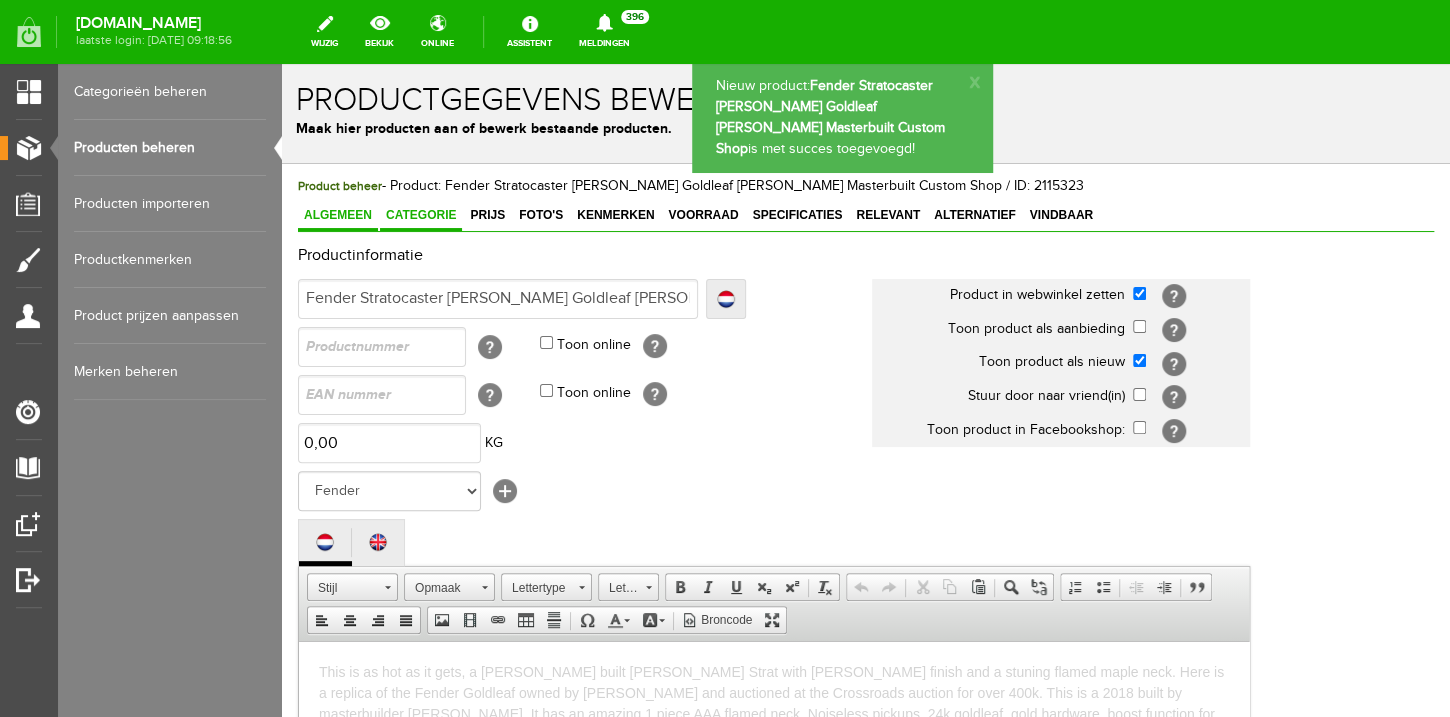 click on "Categorie" at bounding box center [421, 215] 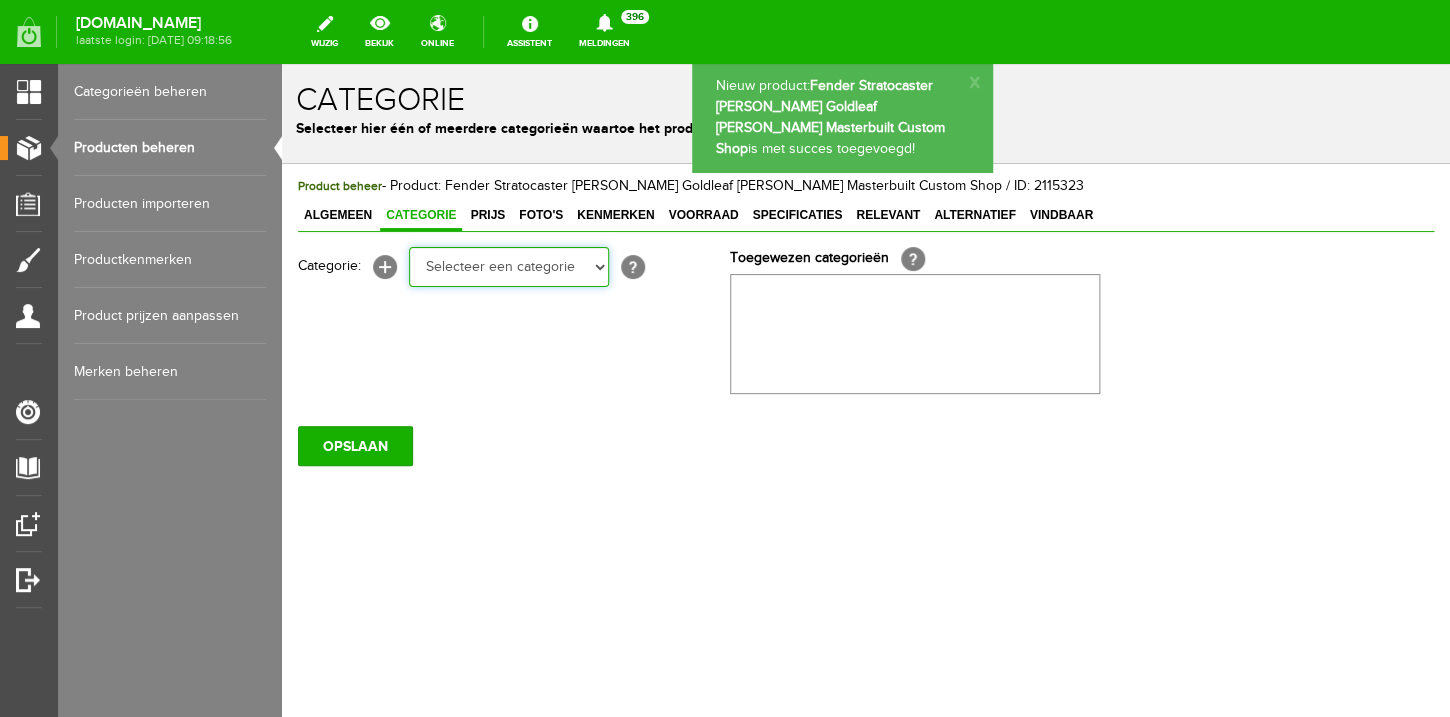 select on "87687" 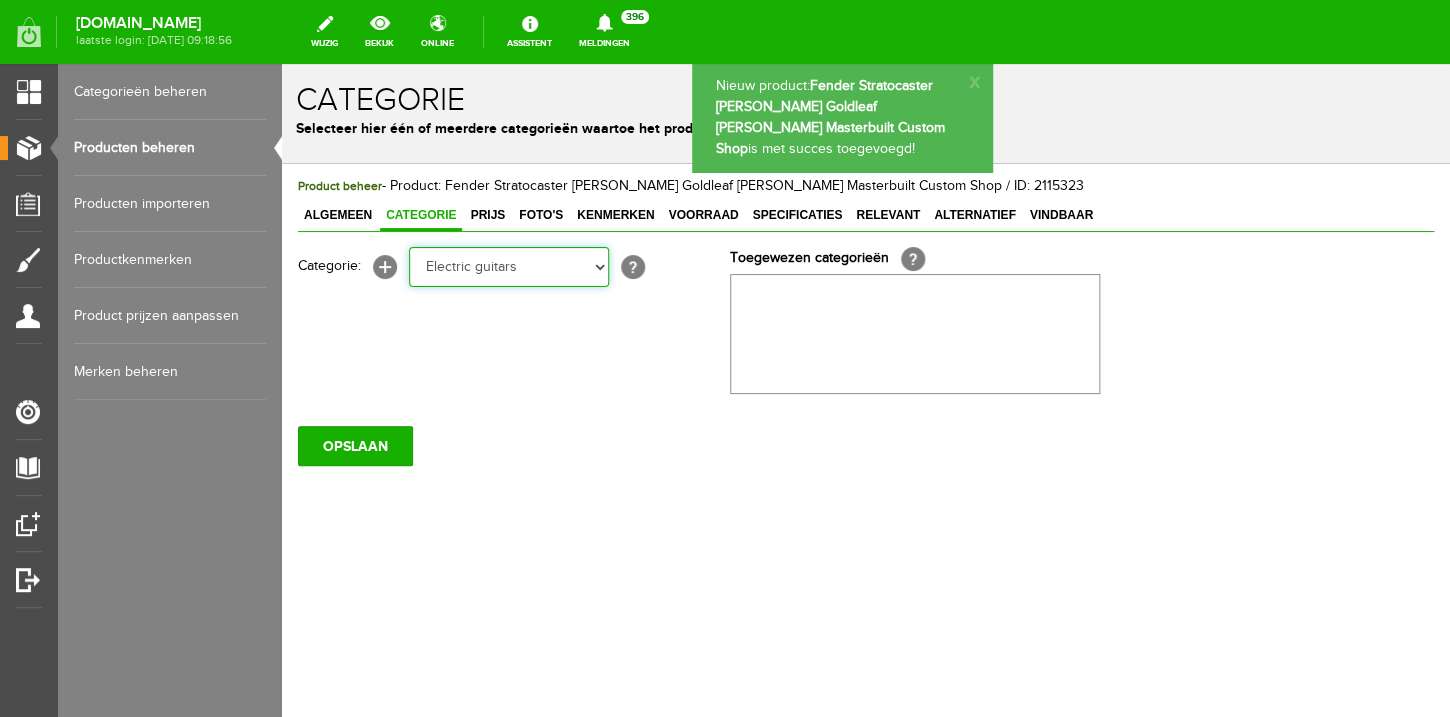 click on "Electric guitars" at bounding box center [282, 64] 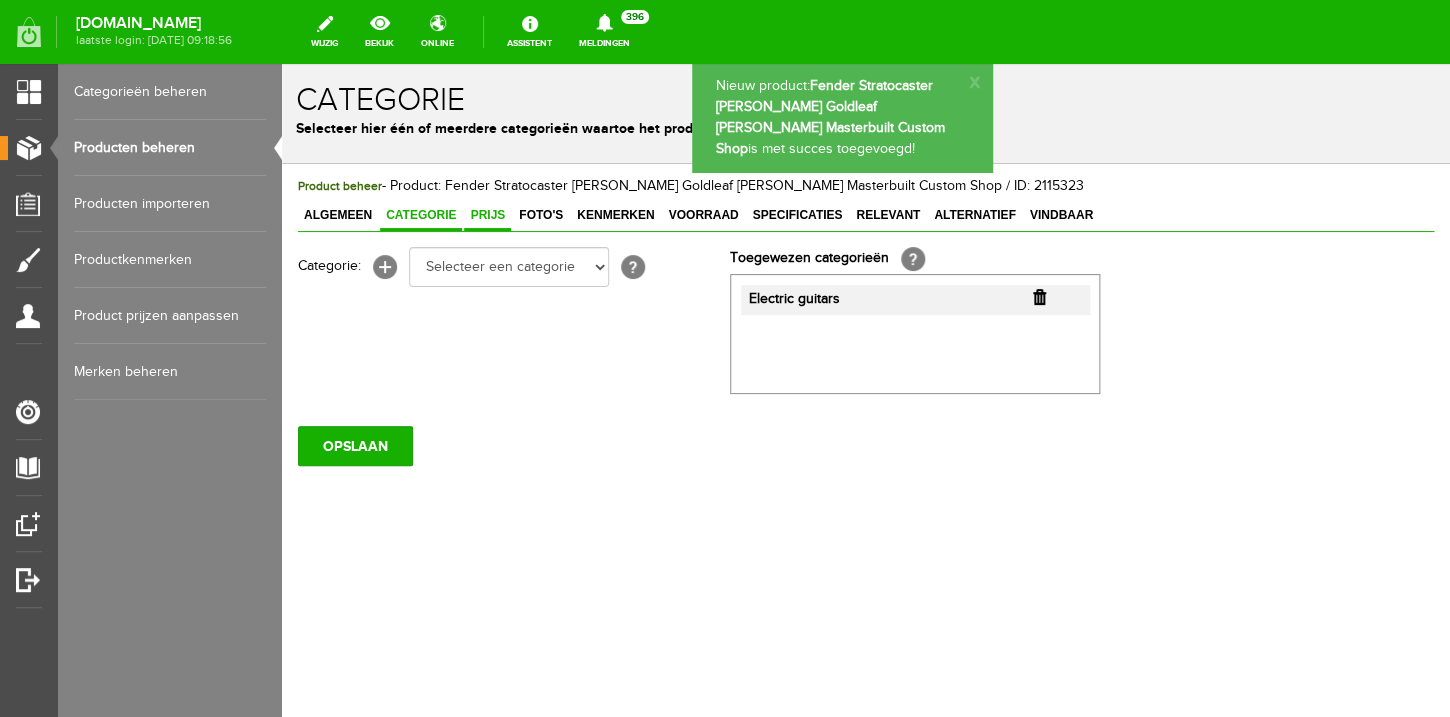 click on "Prijs" at bounding box center (487, 215) 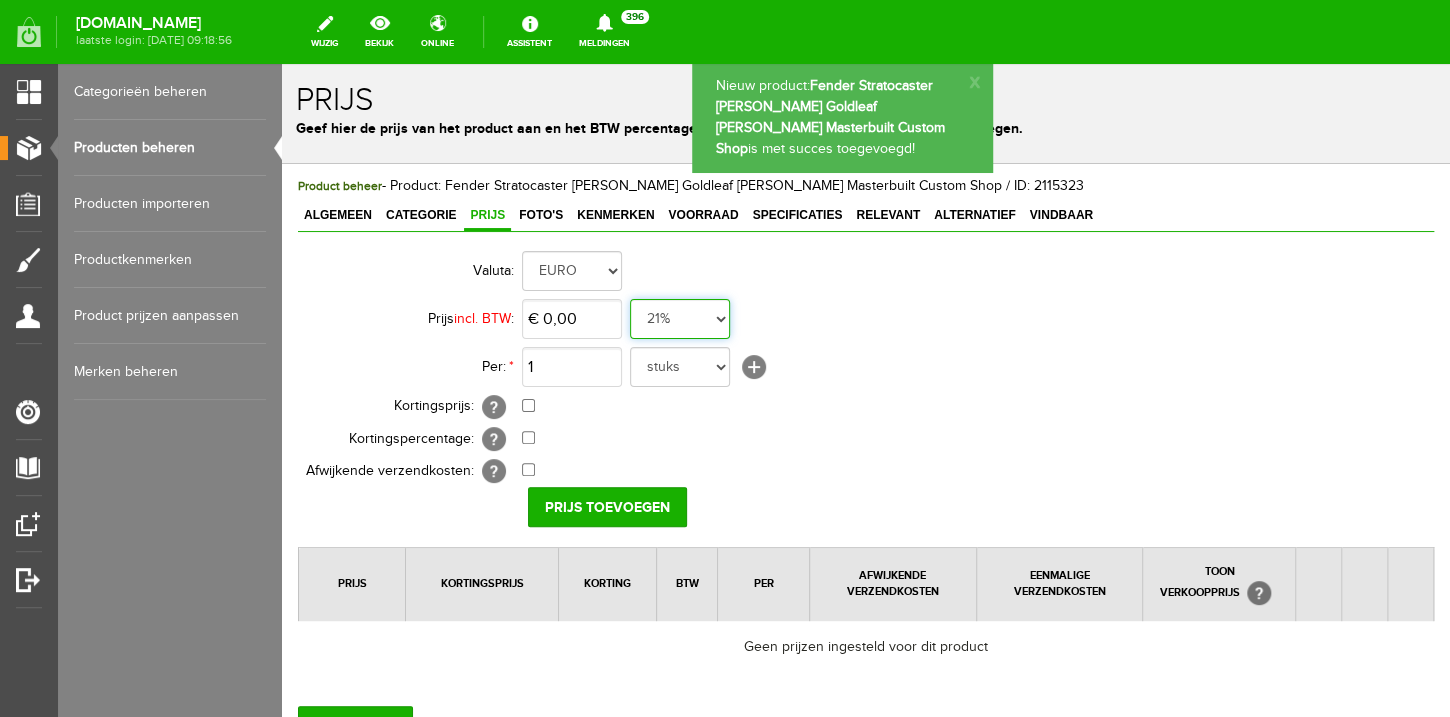 select on "0,00" 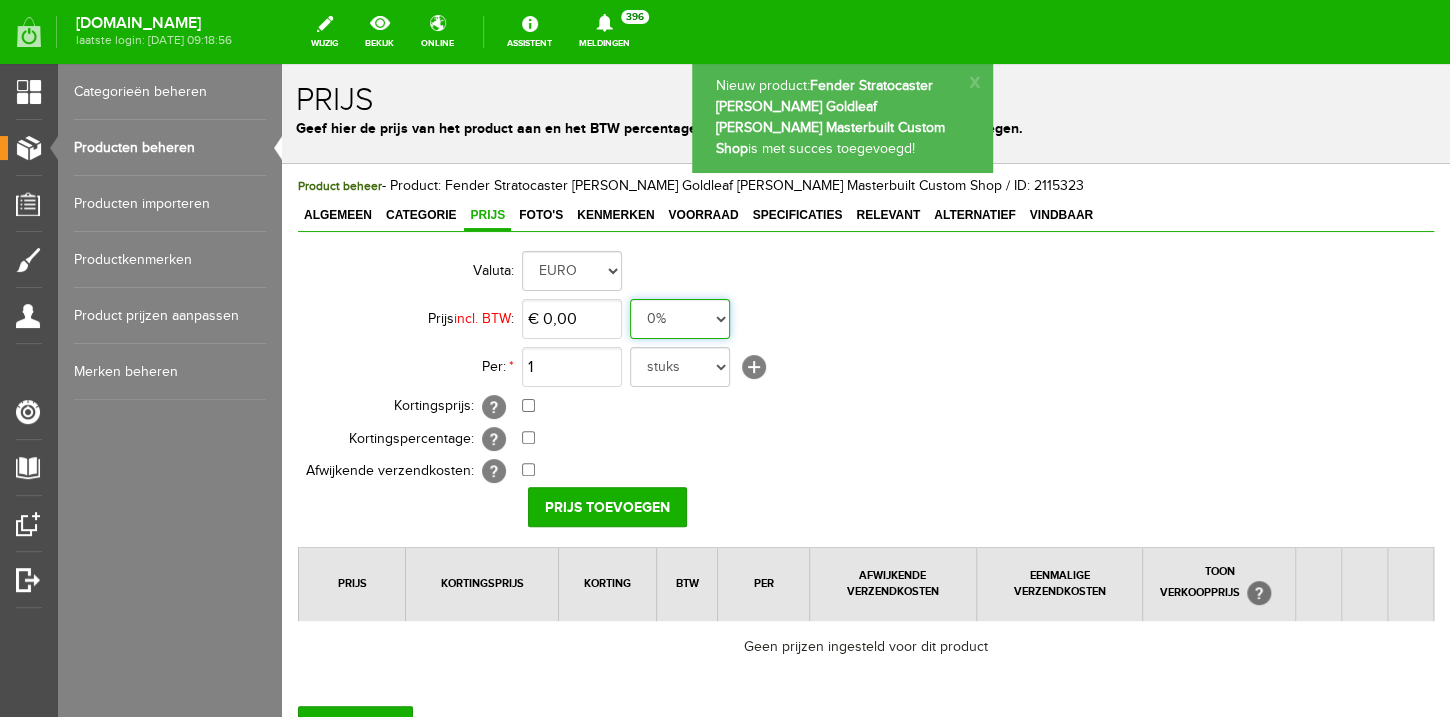 click on "0%" at bounding box center (282, 64) 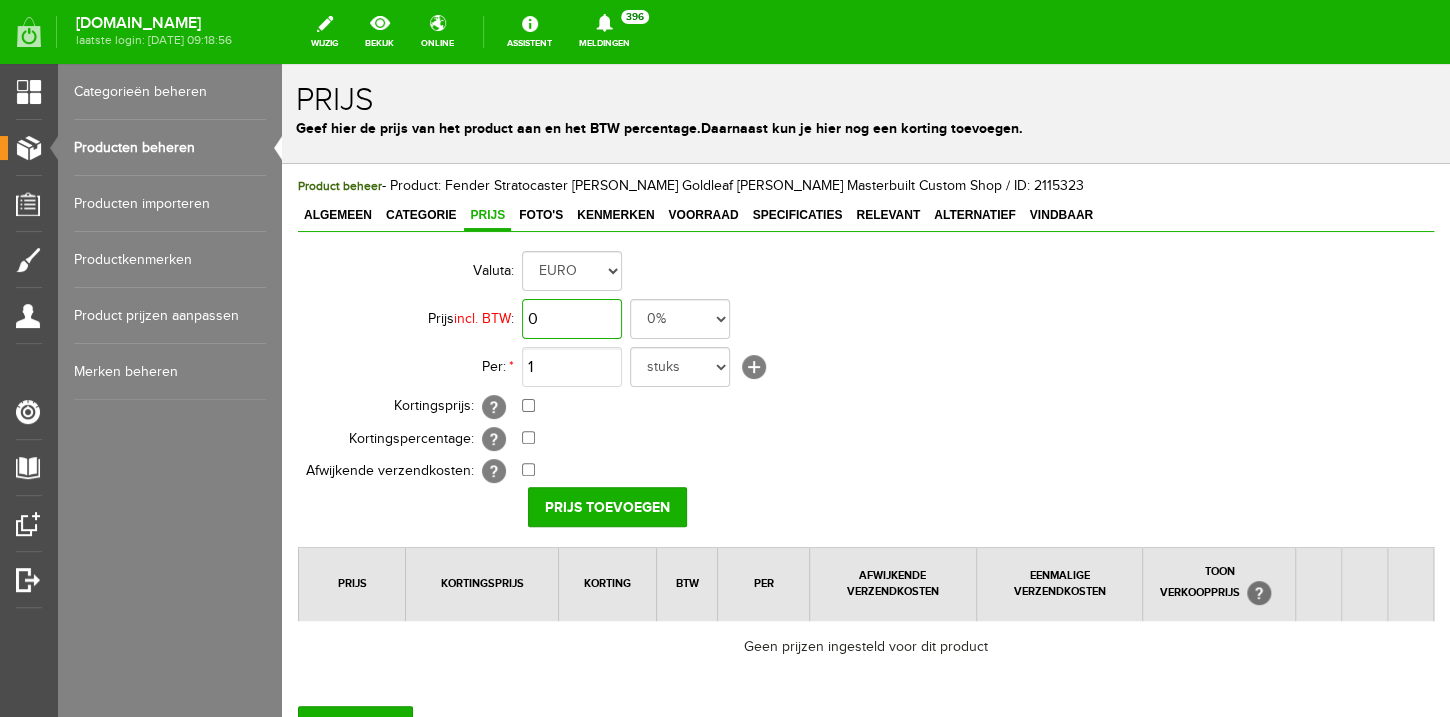 click on "0" at bounding box center [572, 319] 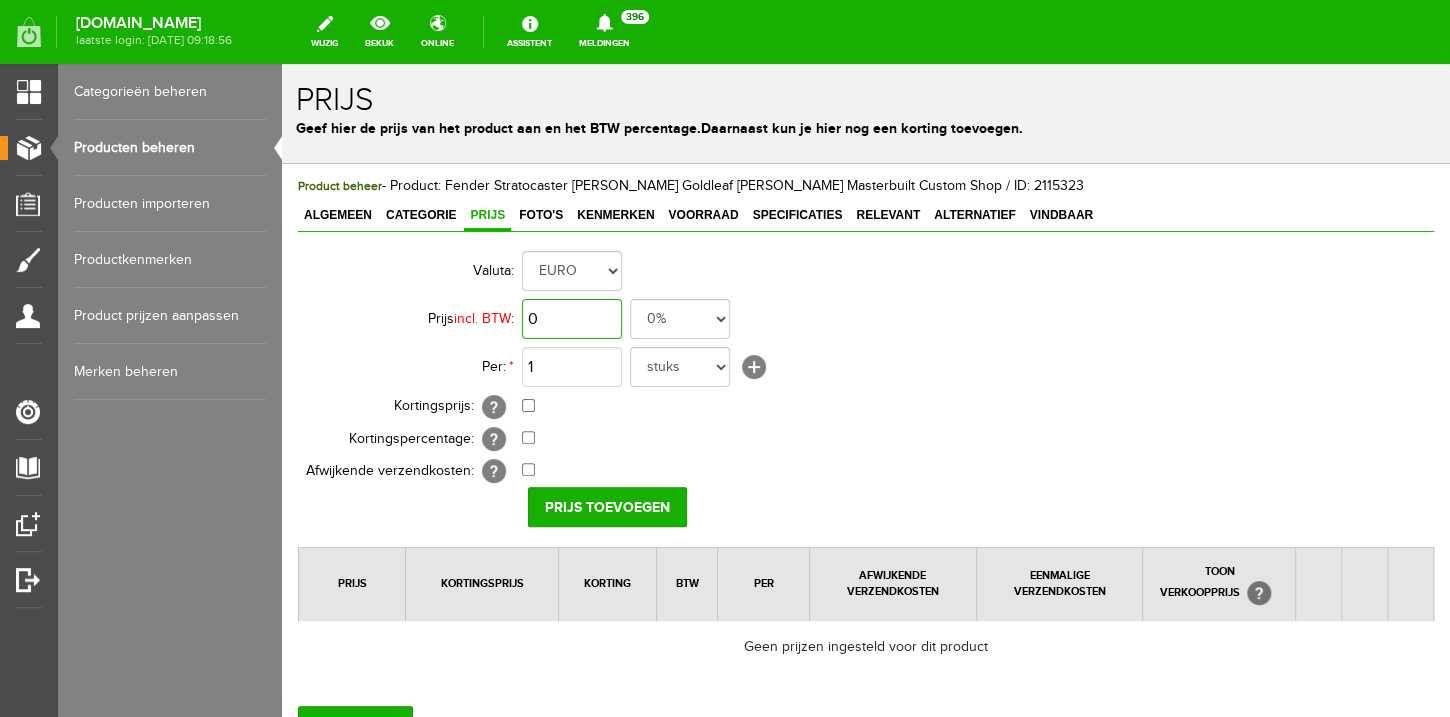 click on "0" at bounding box center [572, 319] 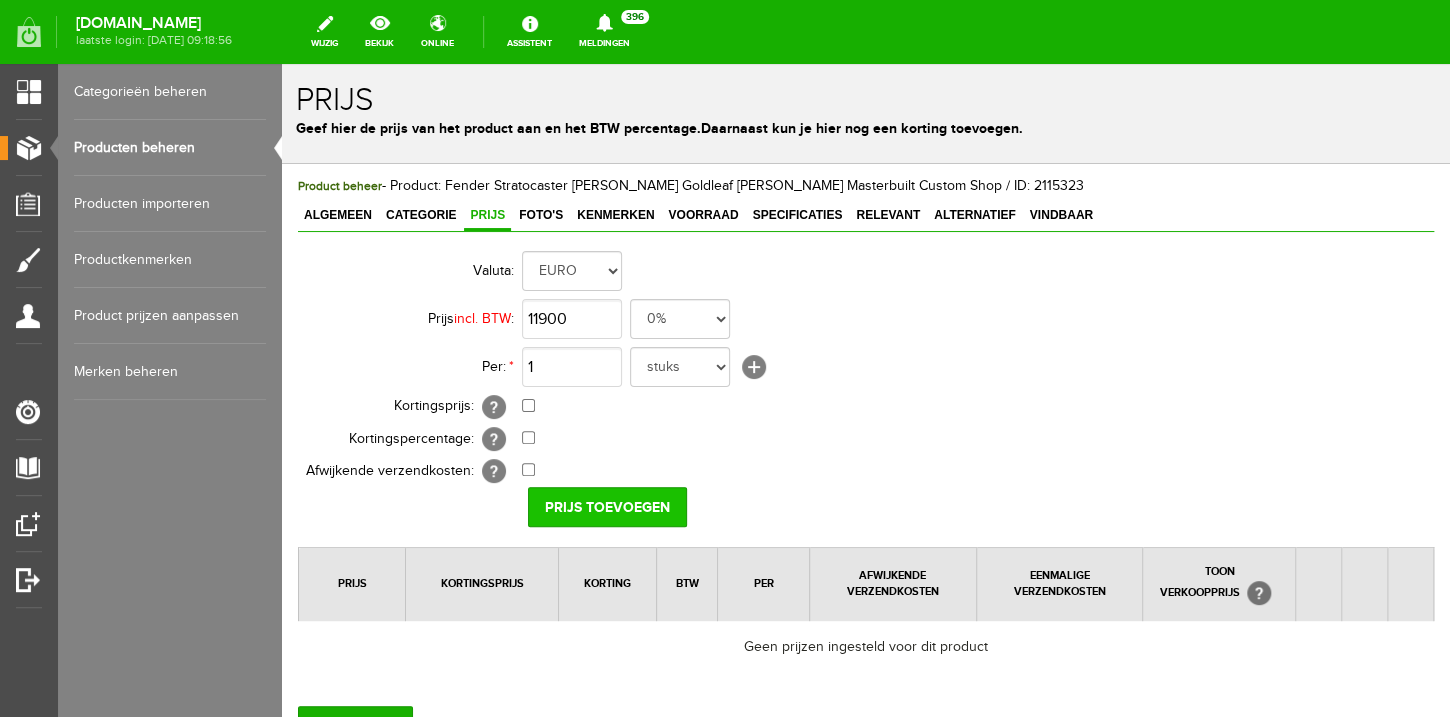 type on "€ 11.900,00" 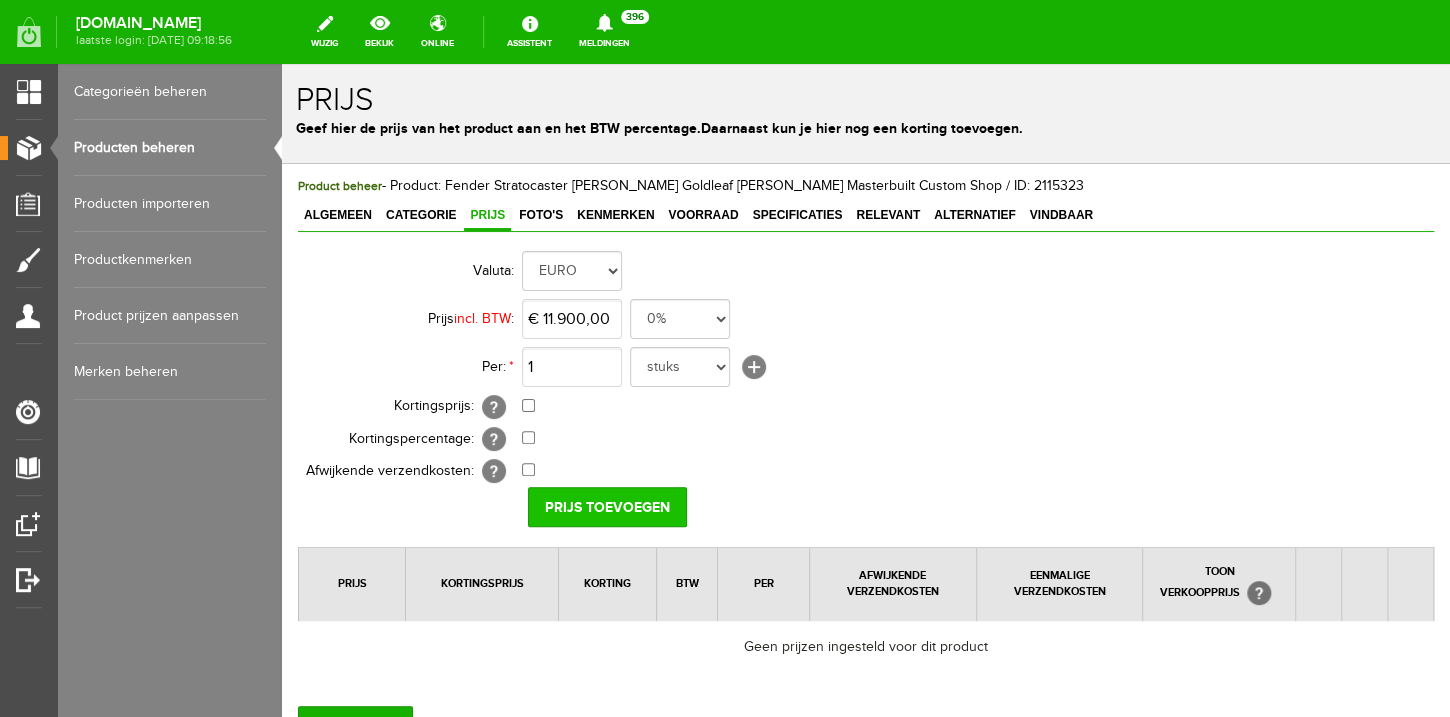 click on "Prijs toevoegen" at bounding box center (607, 507) 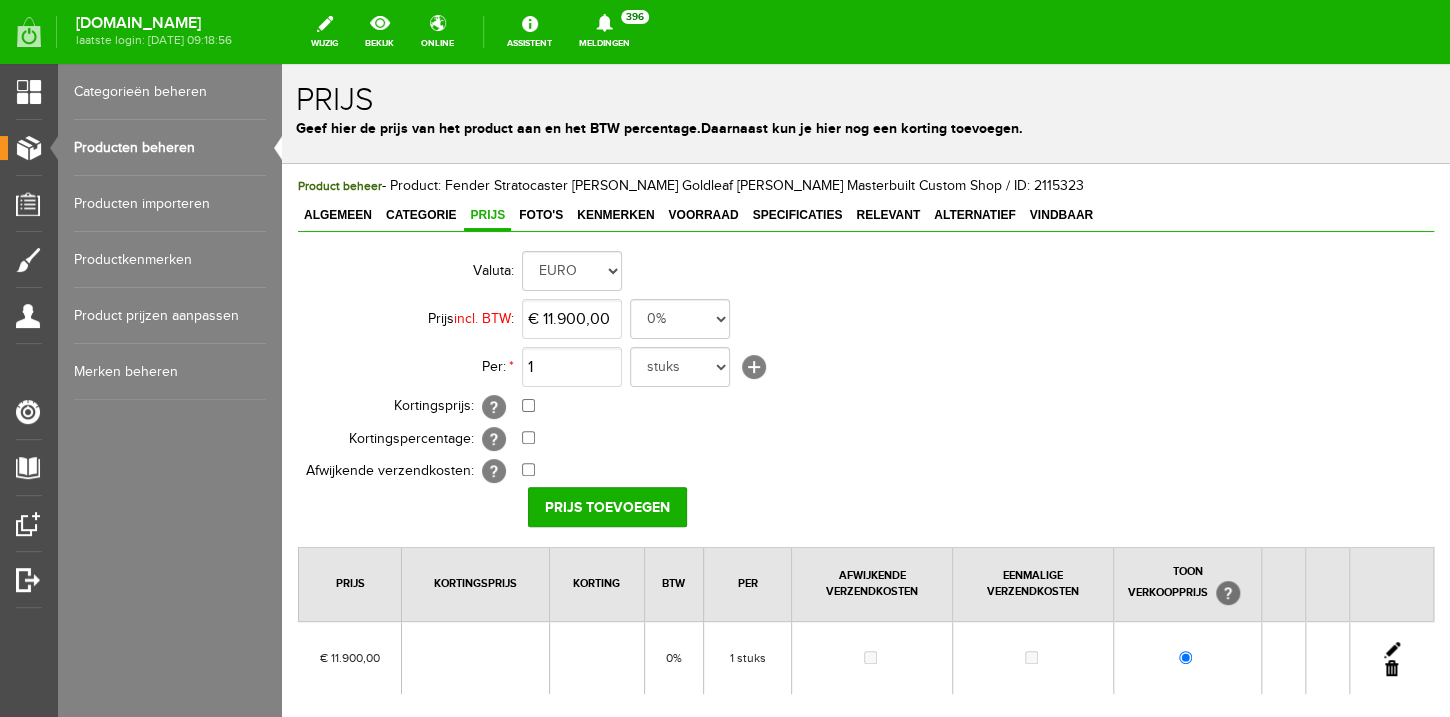 scroll, scrollTop: 144, scrollLeft: 0, axis: vertical 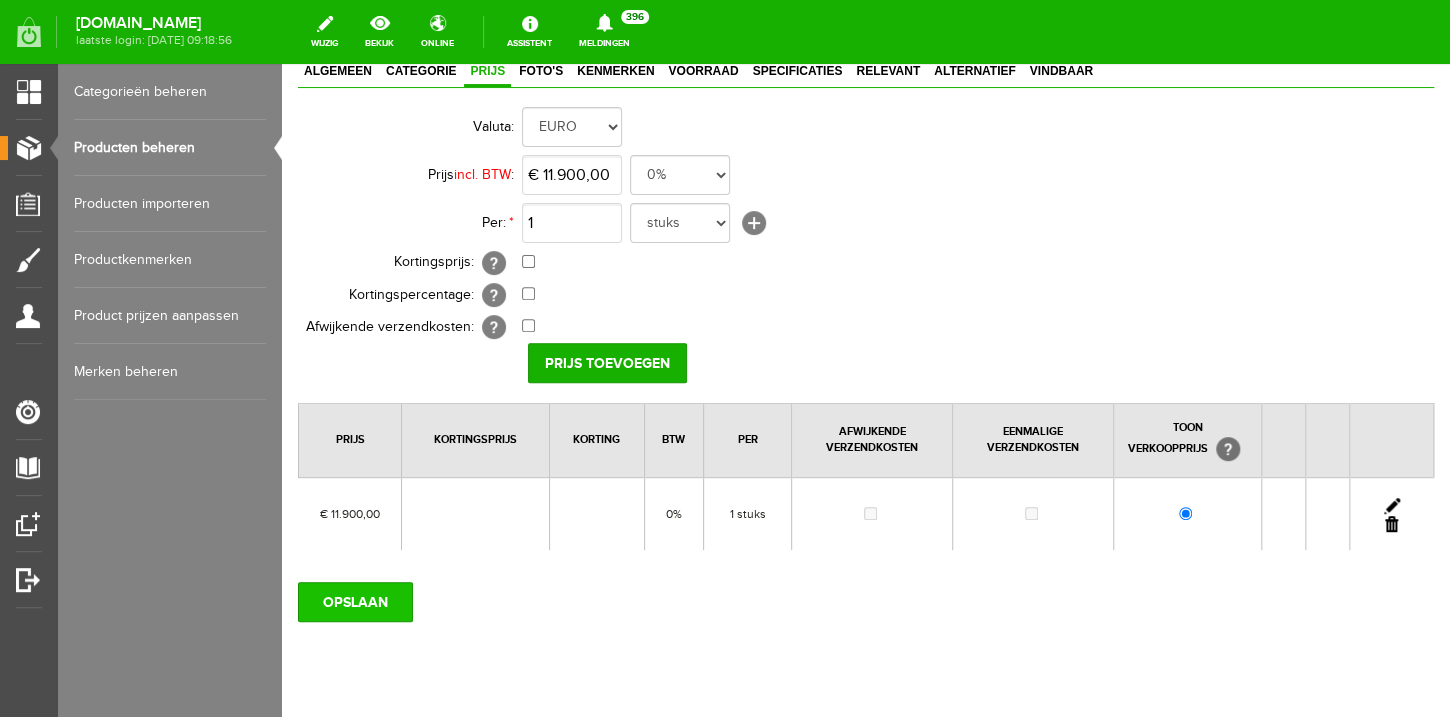 click on "OPSLAAN" at bounding box center [355, 602] 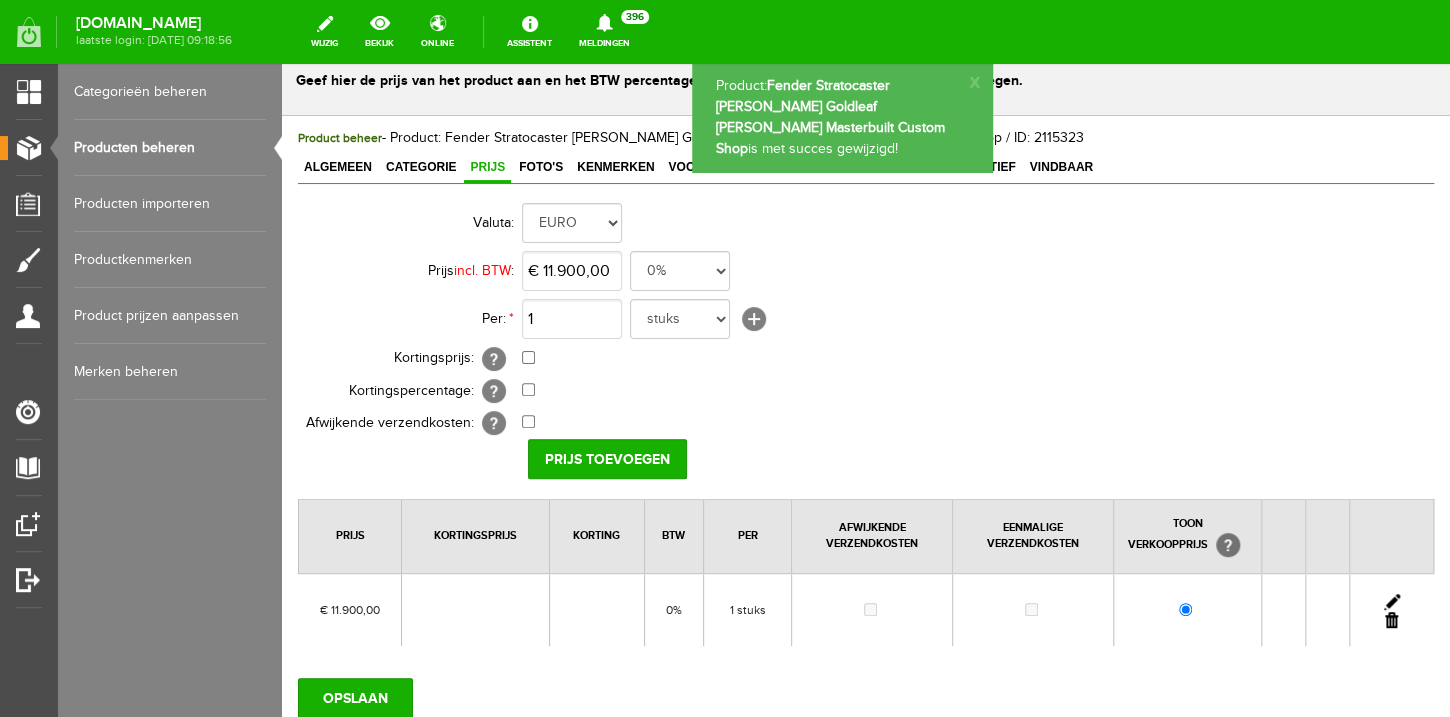 scroll, scrollTop: 0, scrollLeft: 0, axis: both 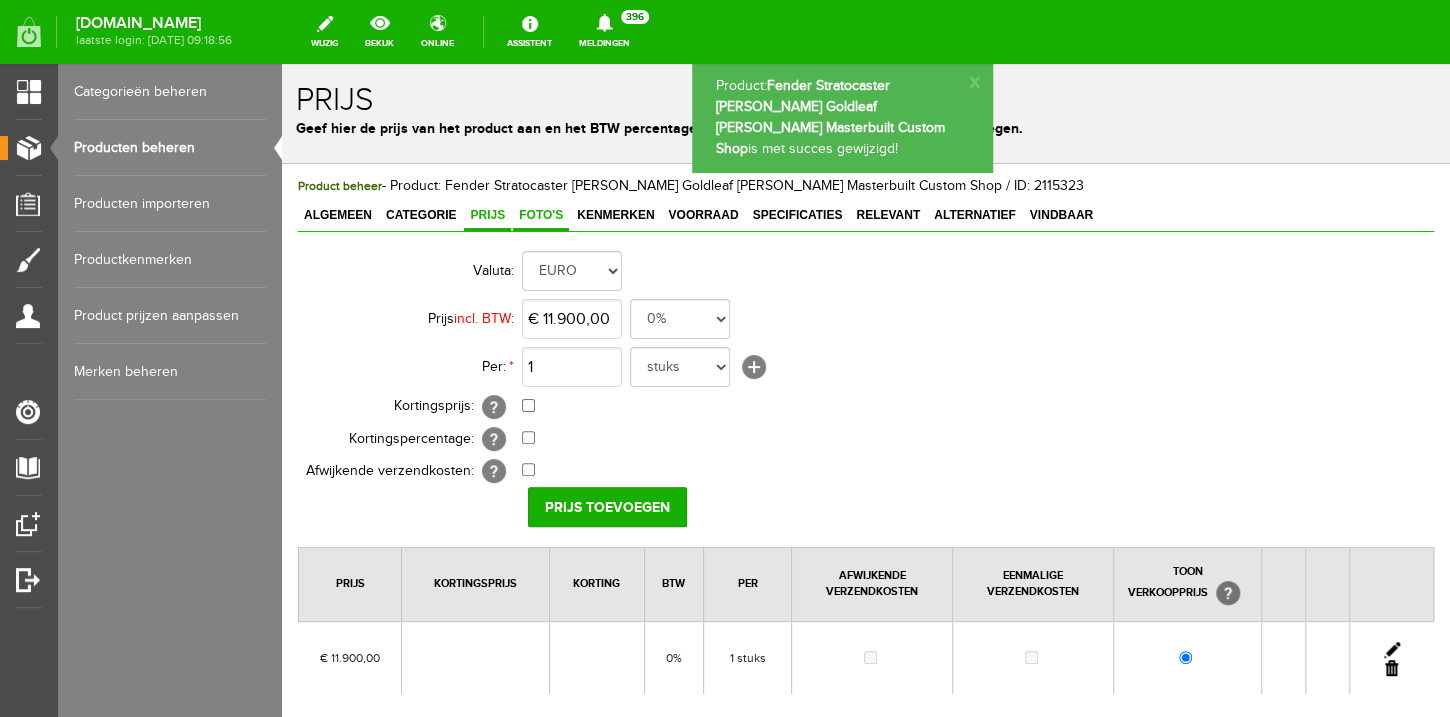 click on "Foto's" at bounding box center (541, 216) 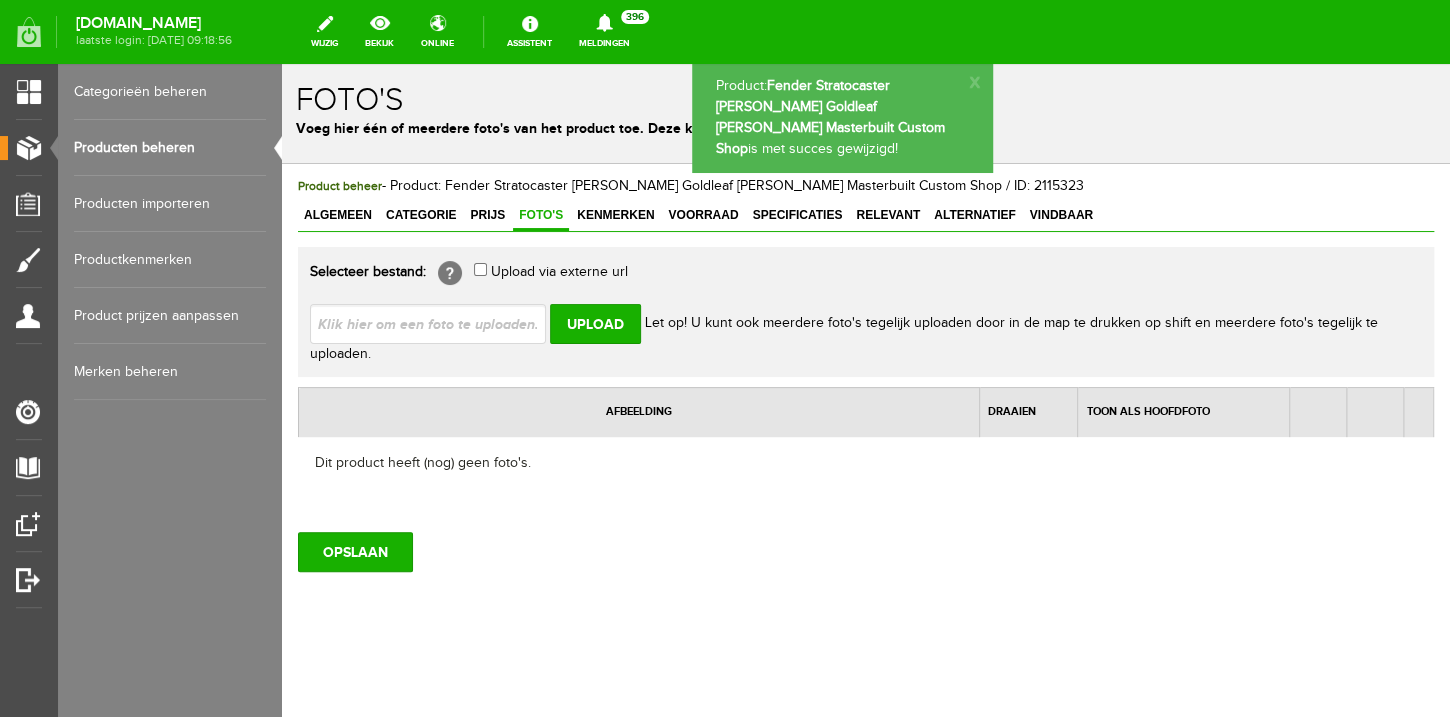 click at bounding box center [436, 323] 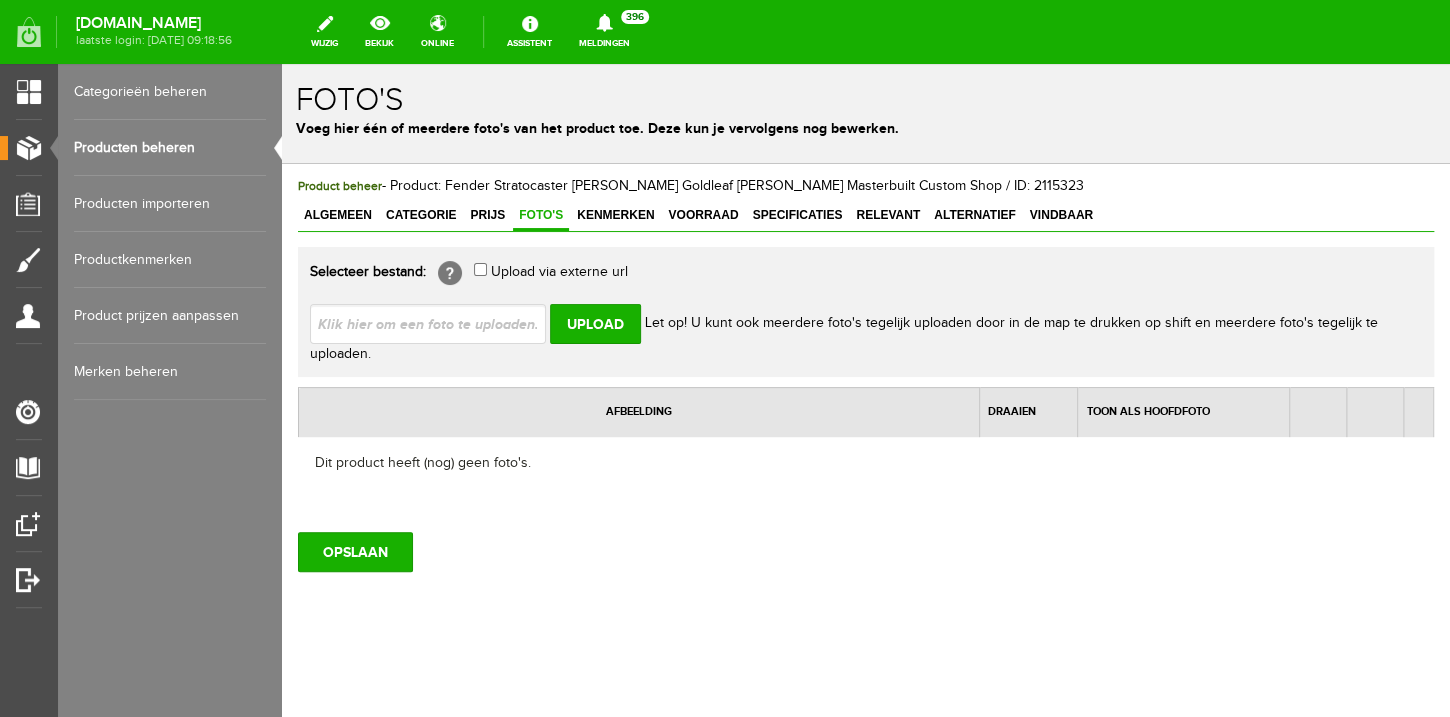 type on "C:\fakepath\IMG_1453.JPG" 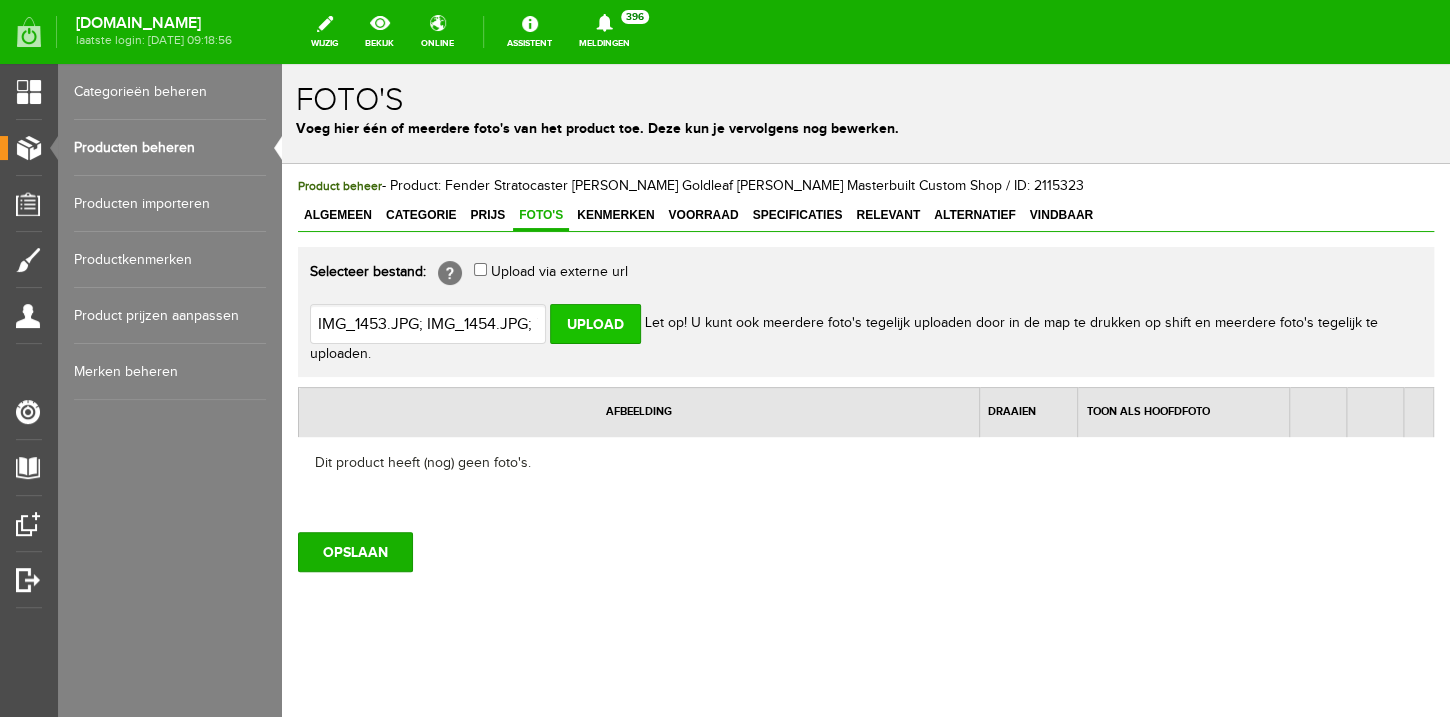 click on "Upload" at bounding box center (595, 324) 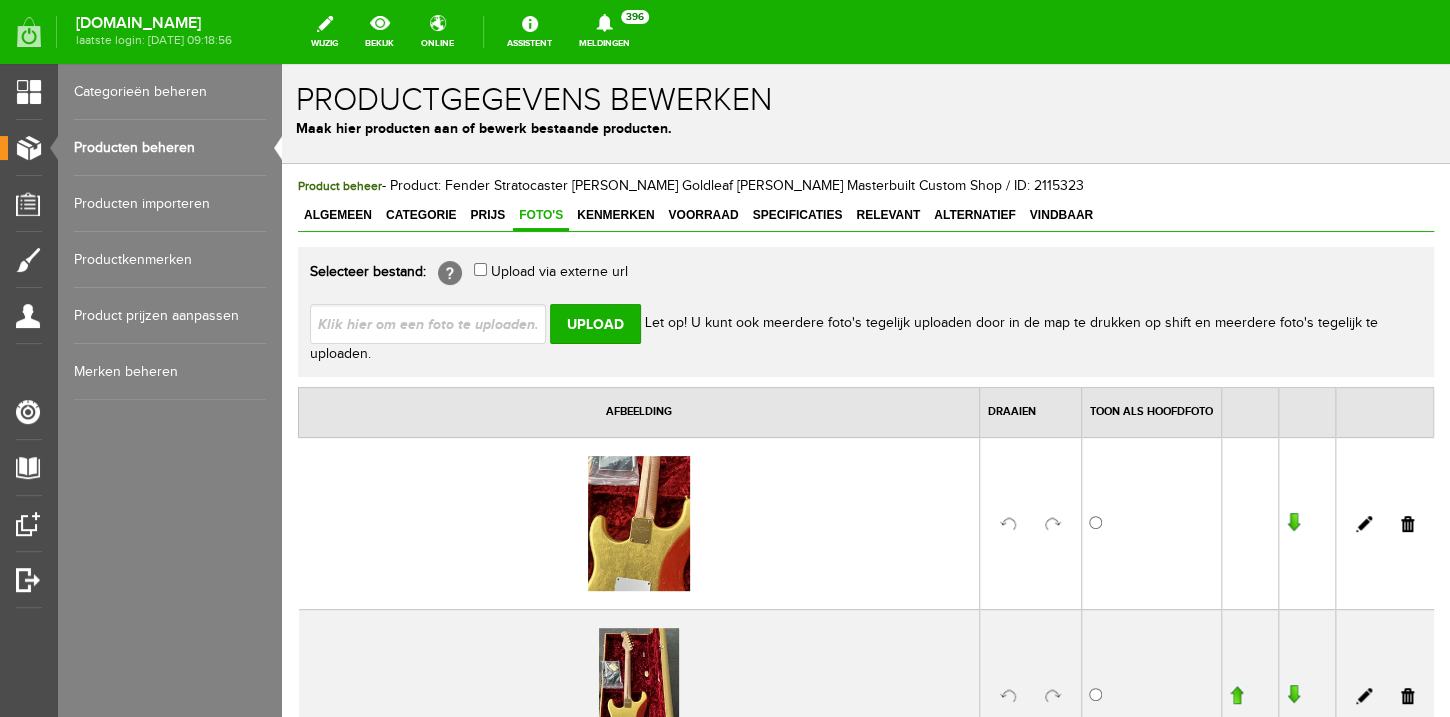 scroll, scrollTop: 0, scrollLeft: 0, axis: both 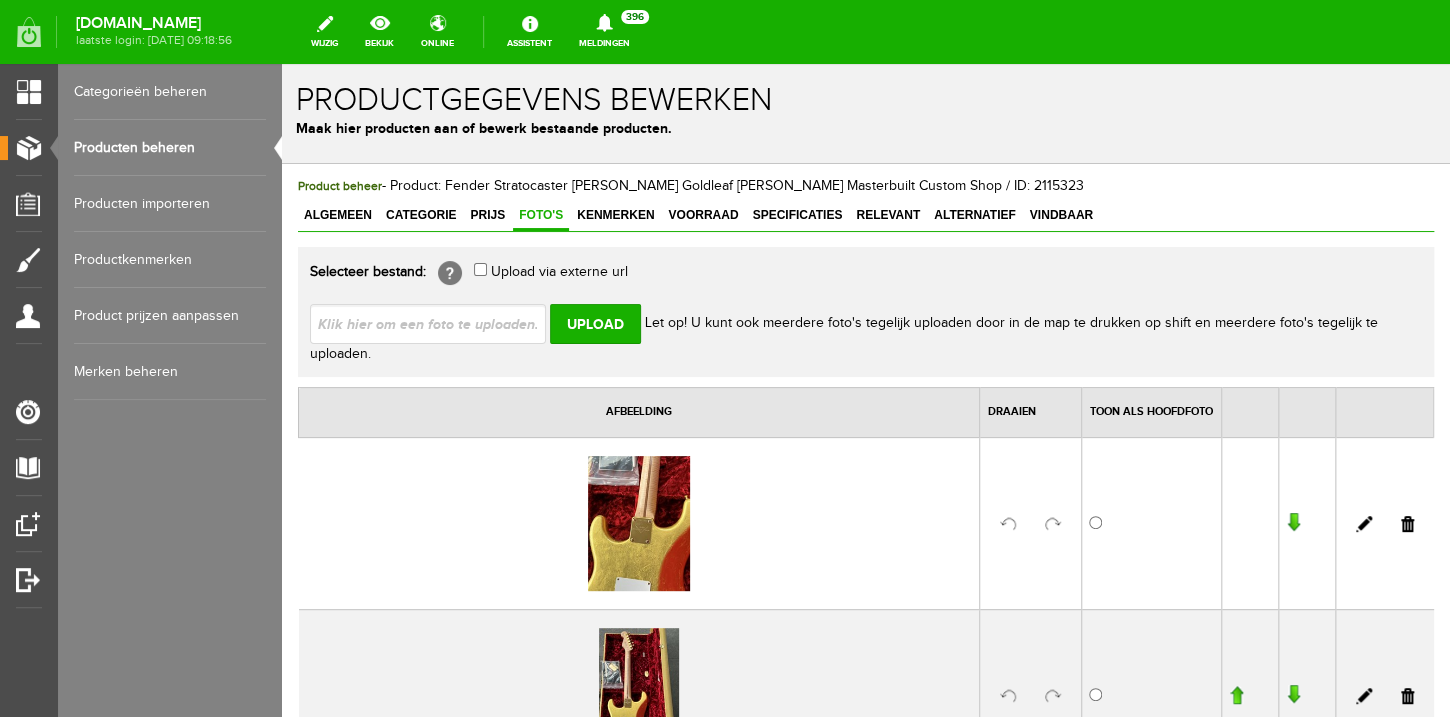 click at bounding box center (436, 323) 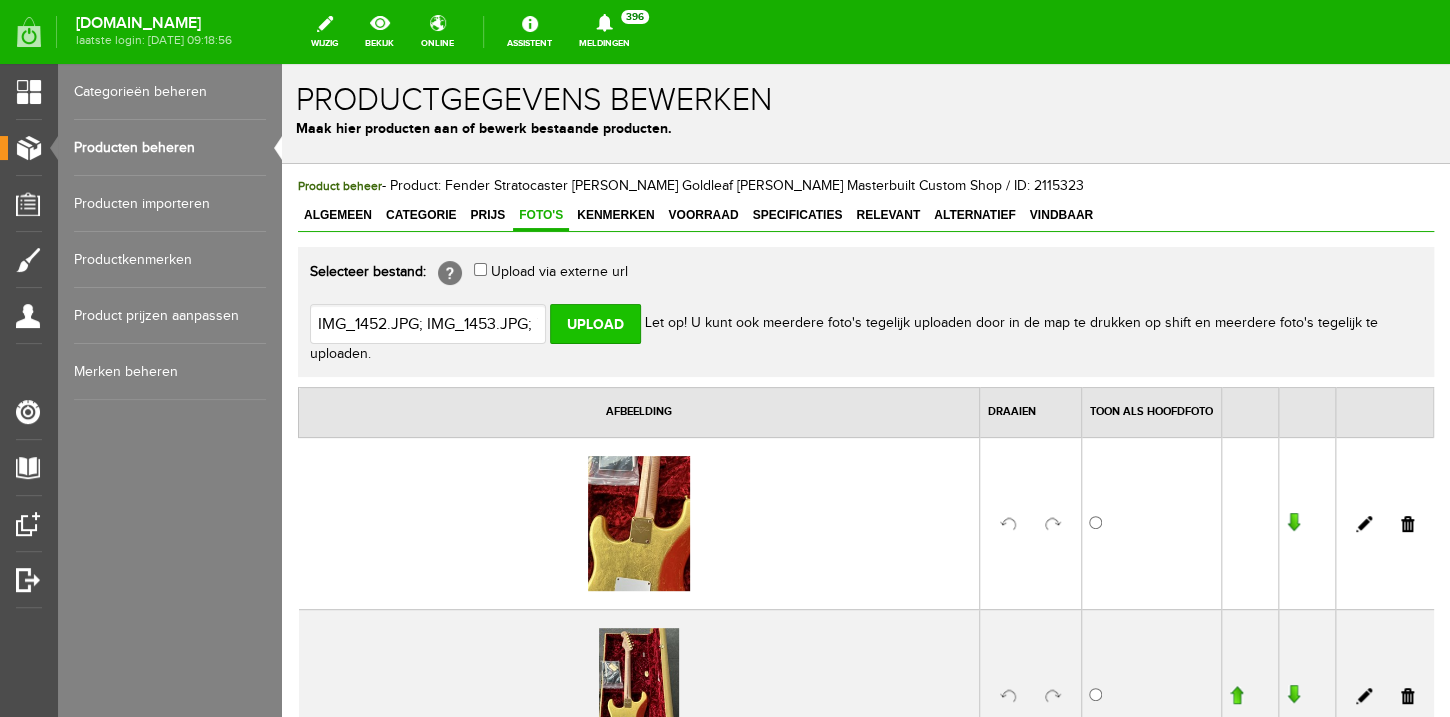 click on "Upload" at bounding box center [595, 324] 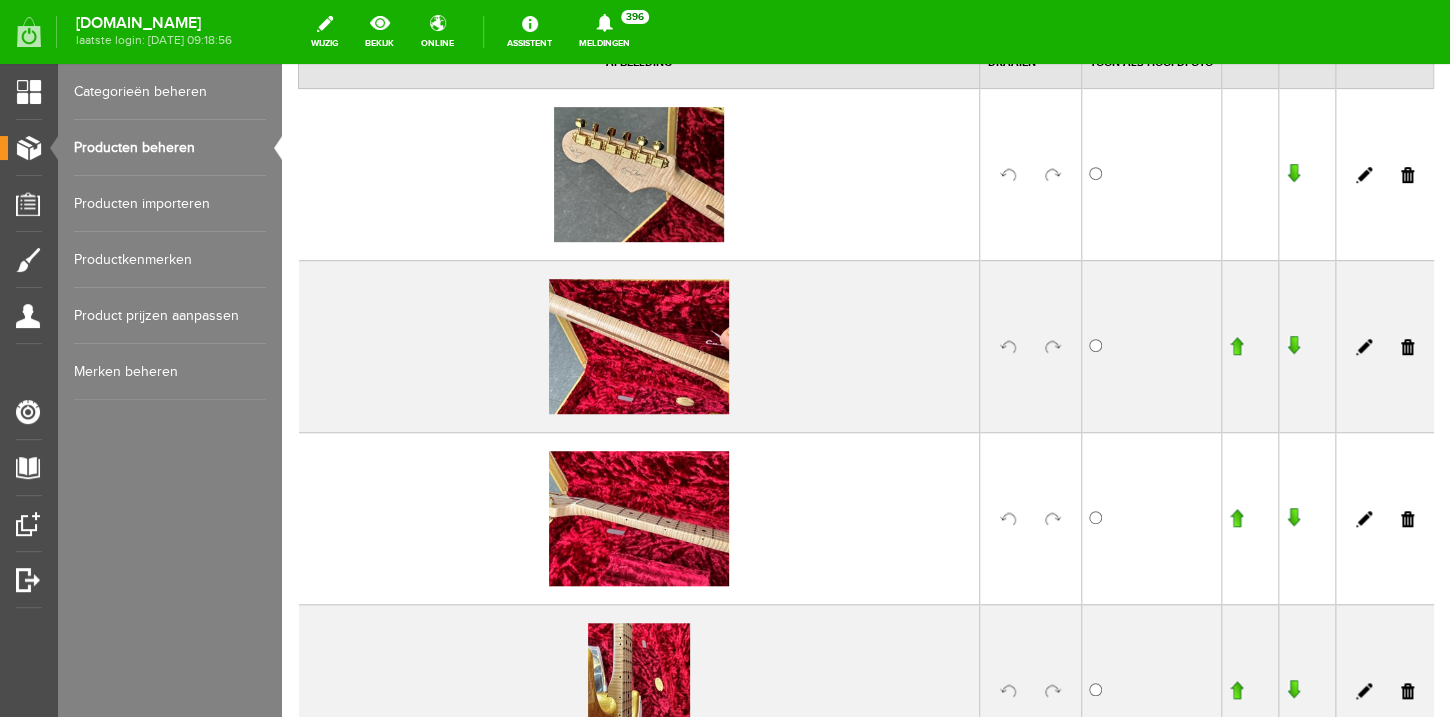 scroll, scrollTop: 0, scrollLeft: 0, axis: both 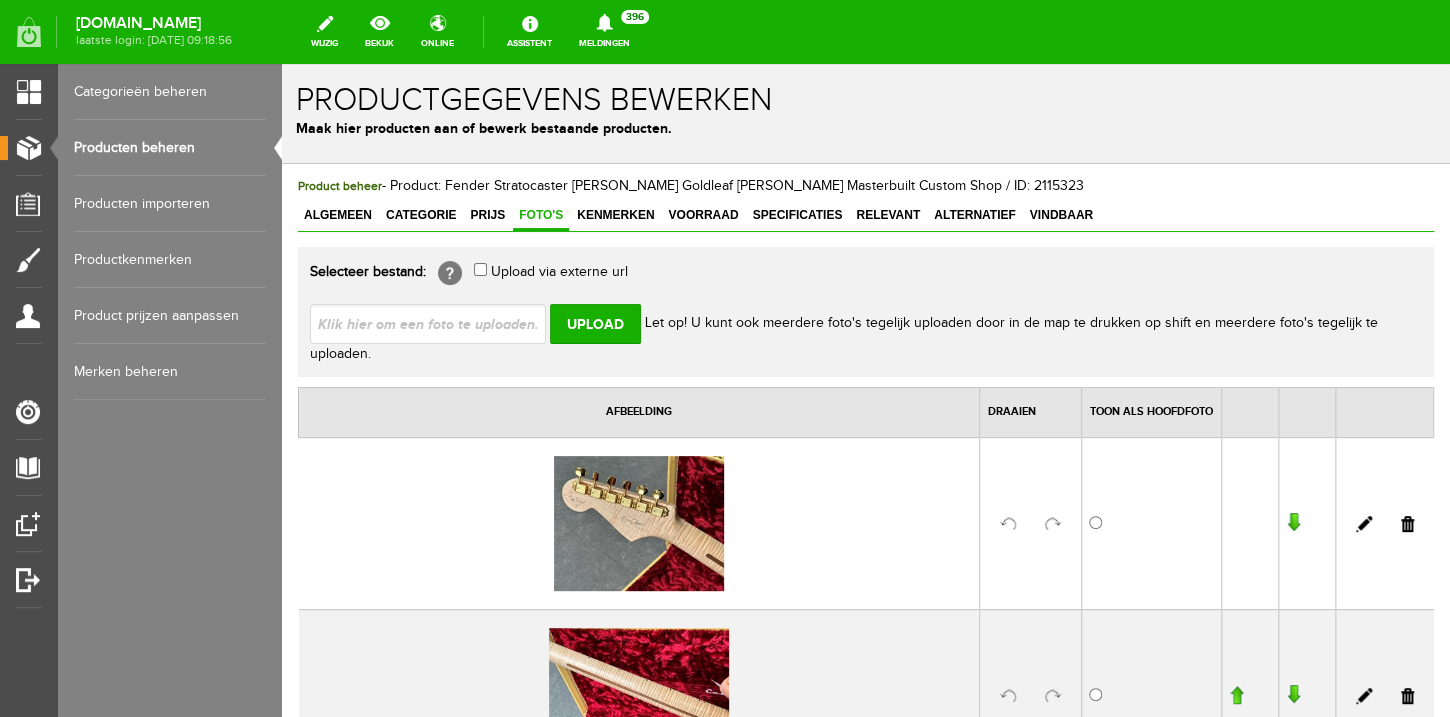 click at bounding box center [436, 323] 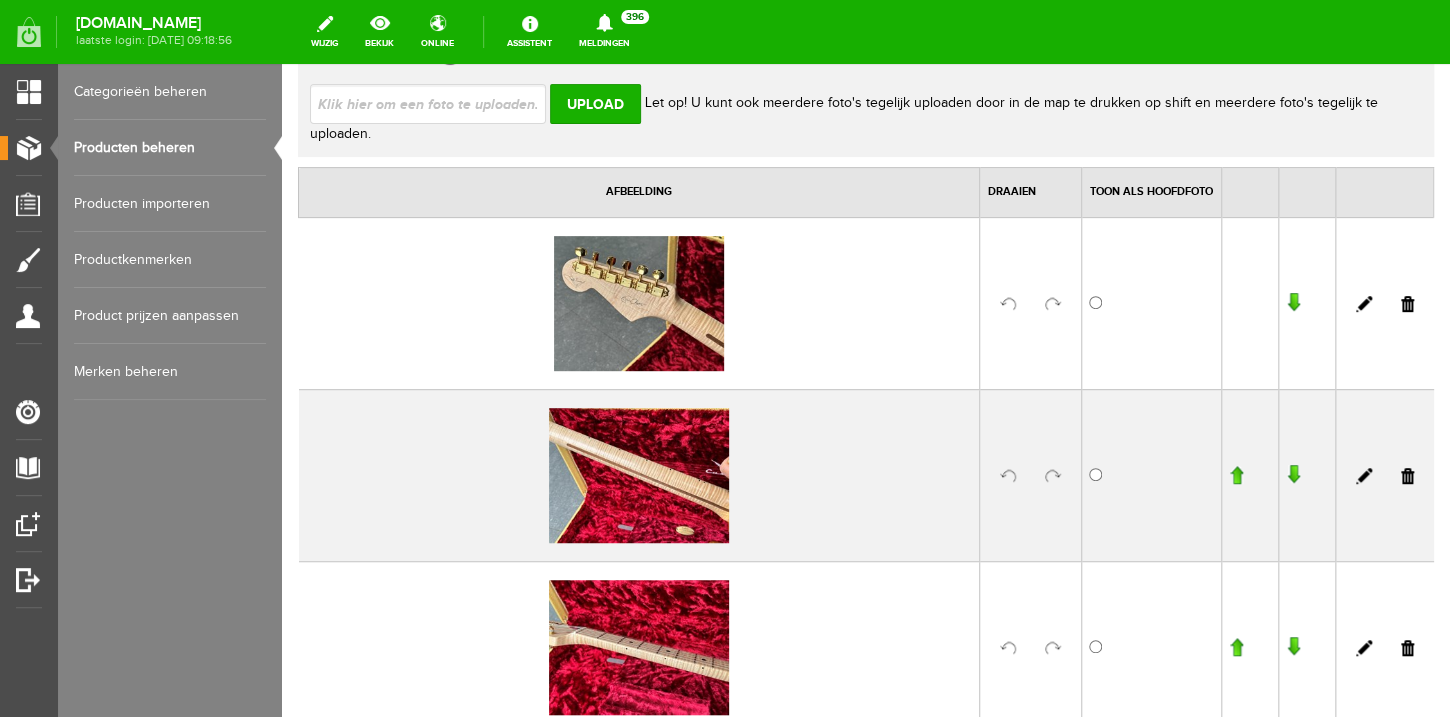 scroll, scrollTop: 112, scrollLeft: 0, axis: vertical 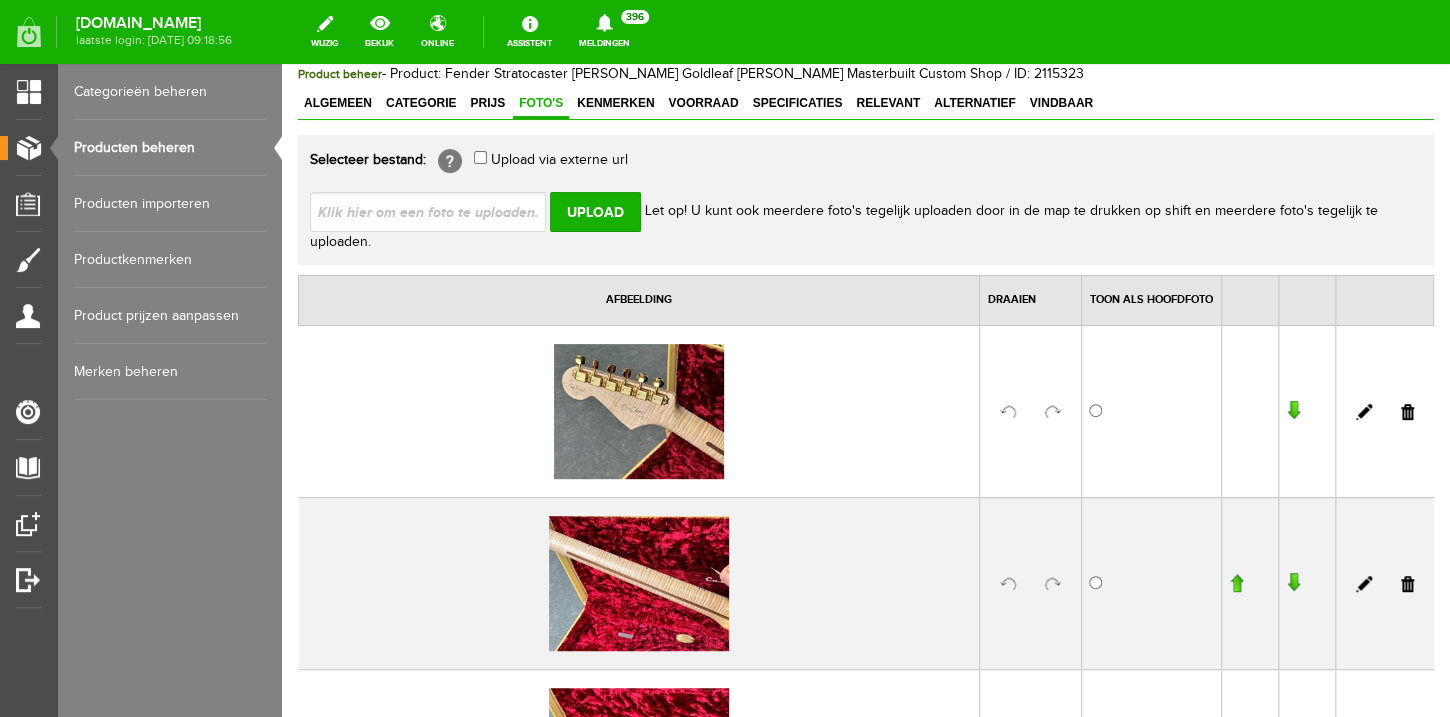click at bounding box center (436, 211) 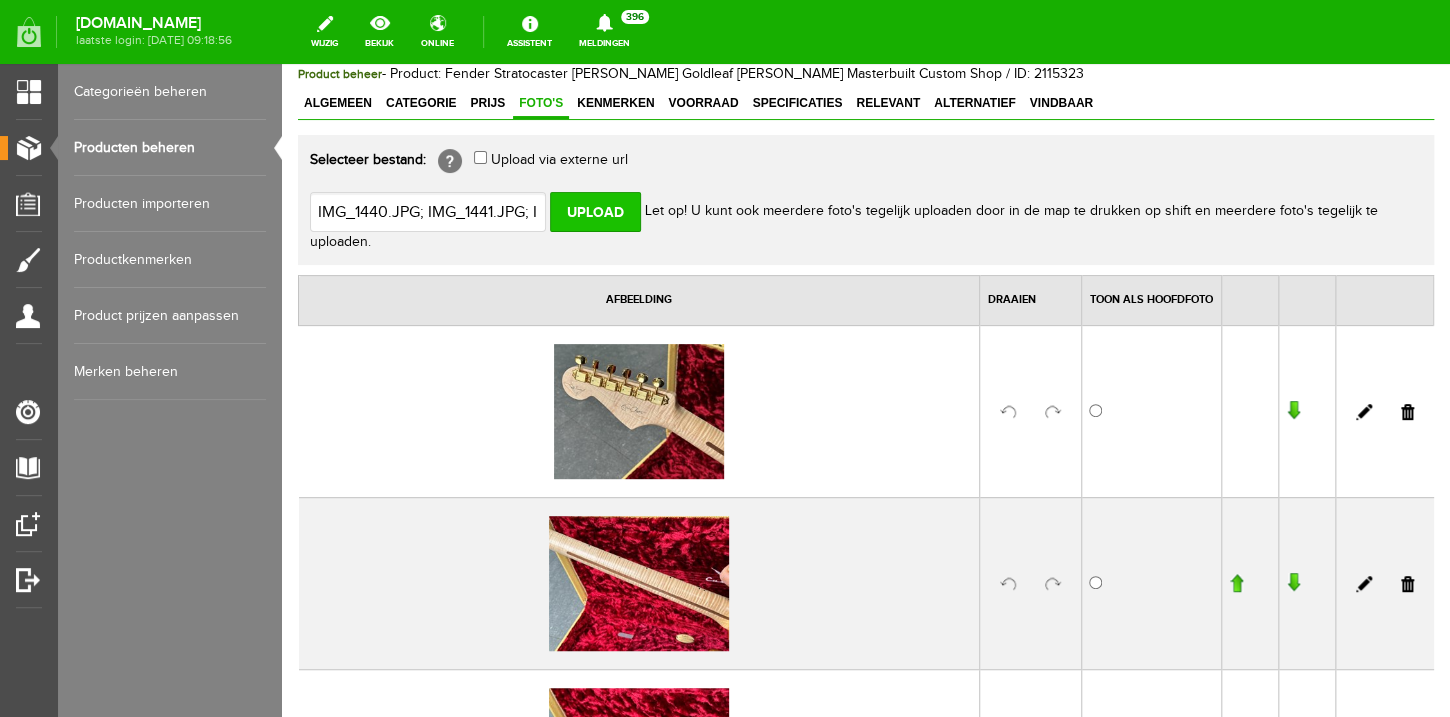 click on "Upload" at bounding box center [595, 212] 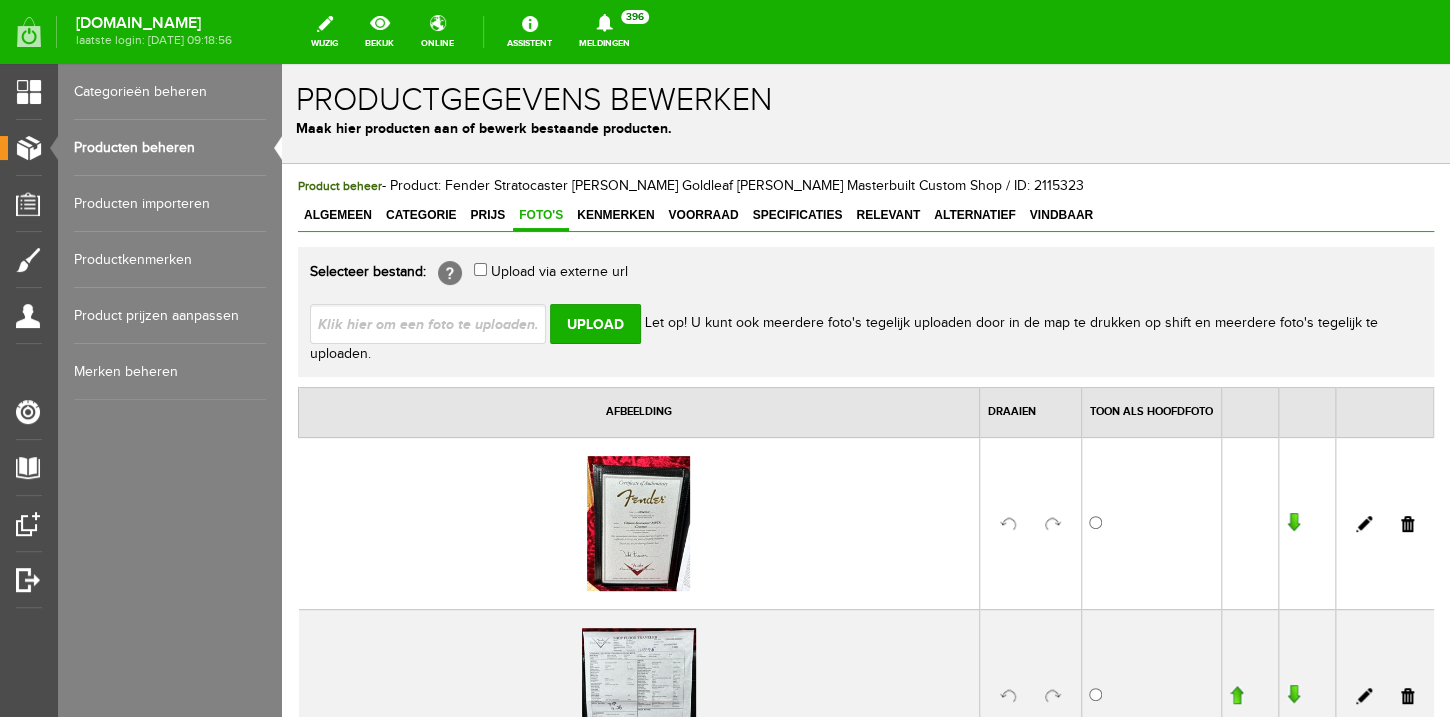 scroll, scrollTop: 0, scrollLeft: 0, axis: both 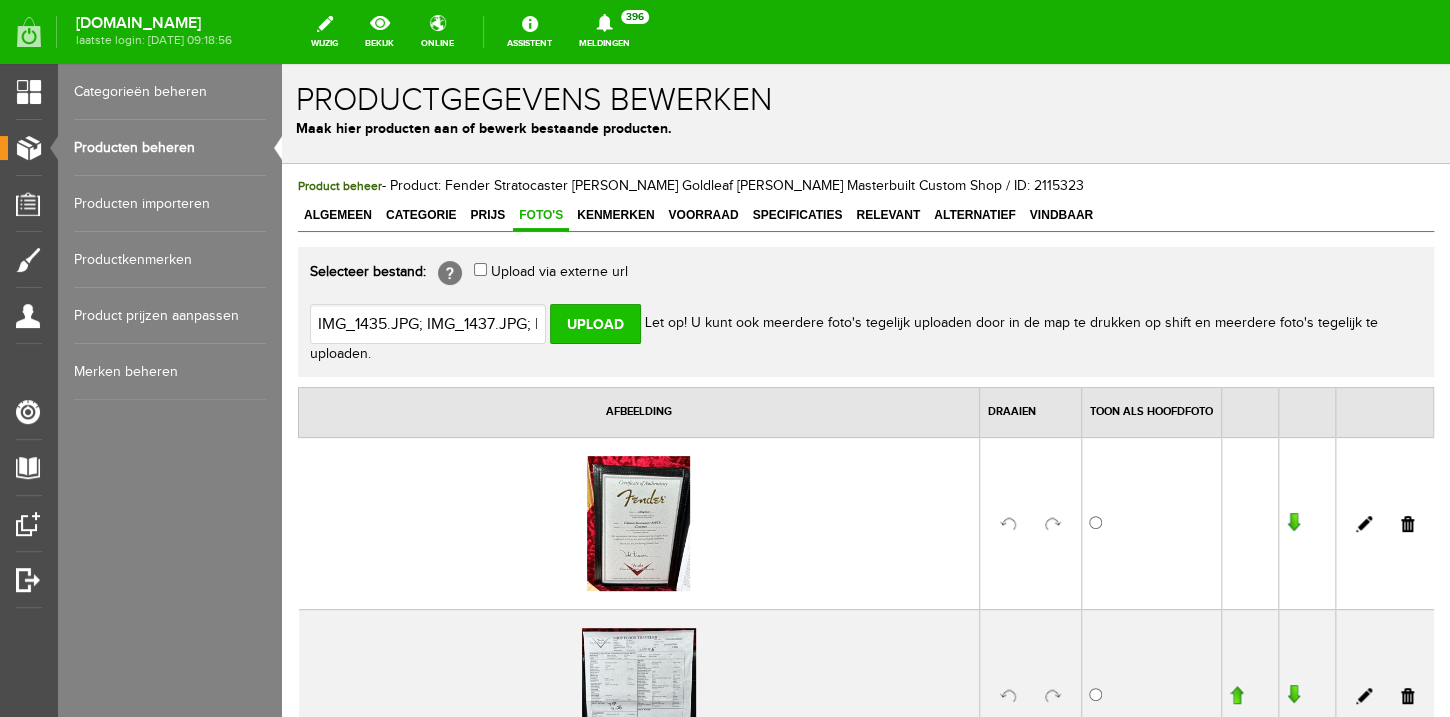 click on "Upload" at bounding box center [595, 324] 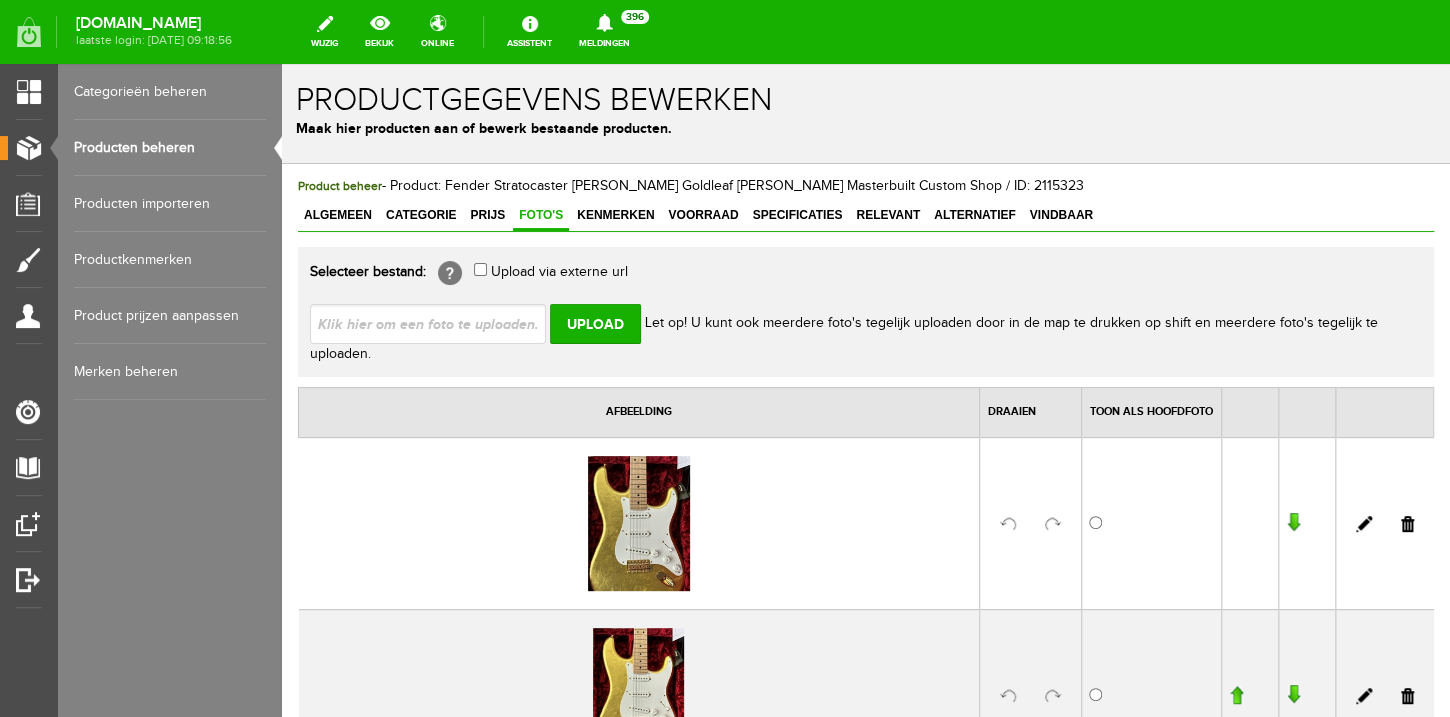 scroll, scrollTop: 0, scrollLeft: 0, axis: both 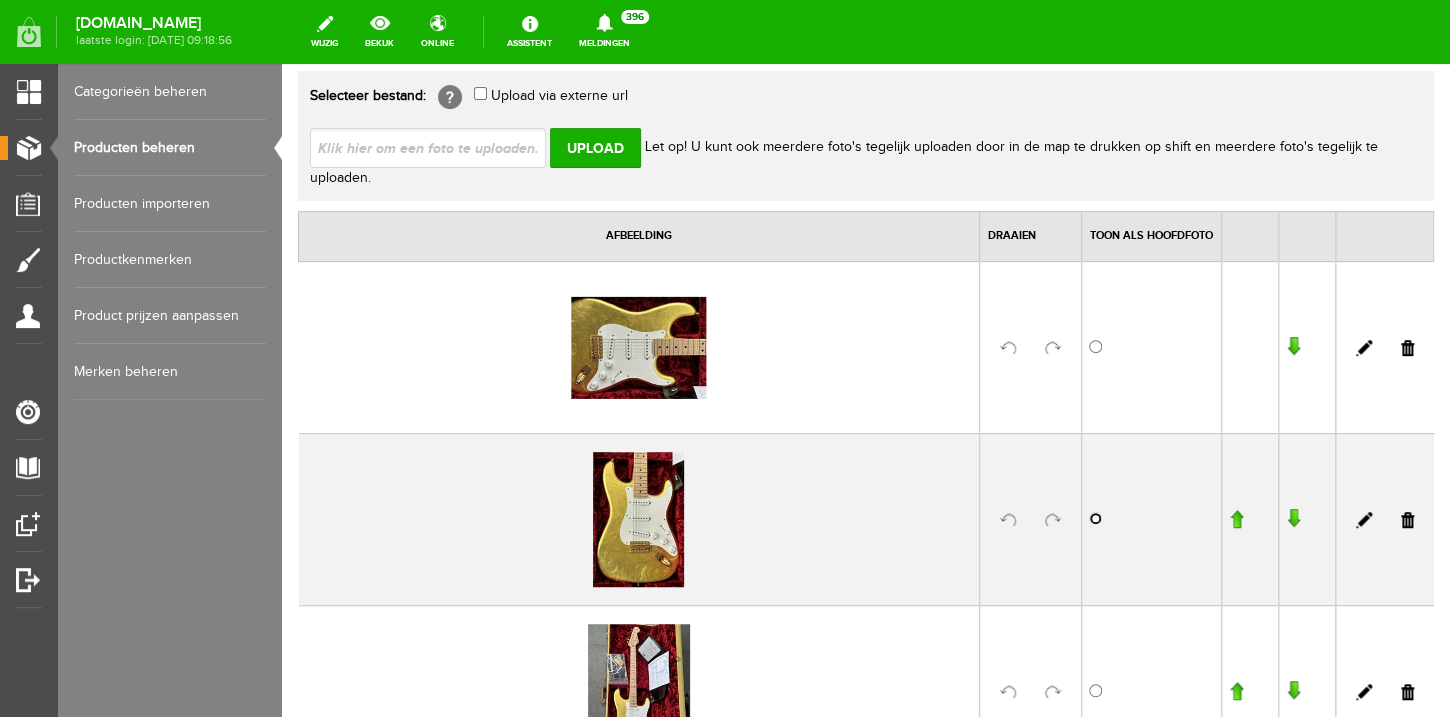 click at bounding box center [1095, 518] 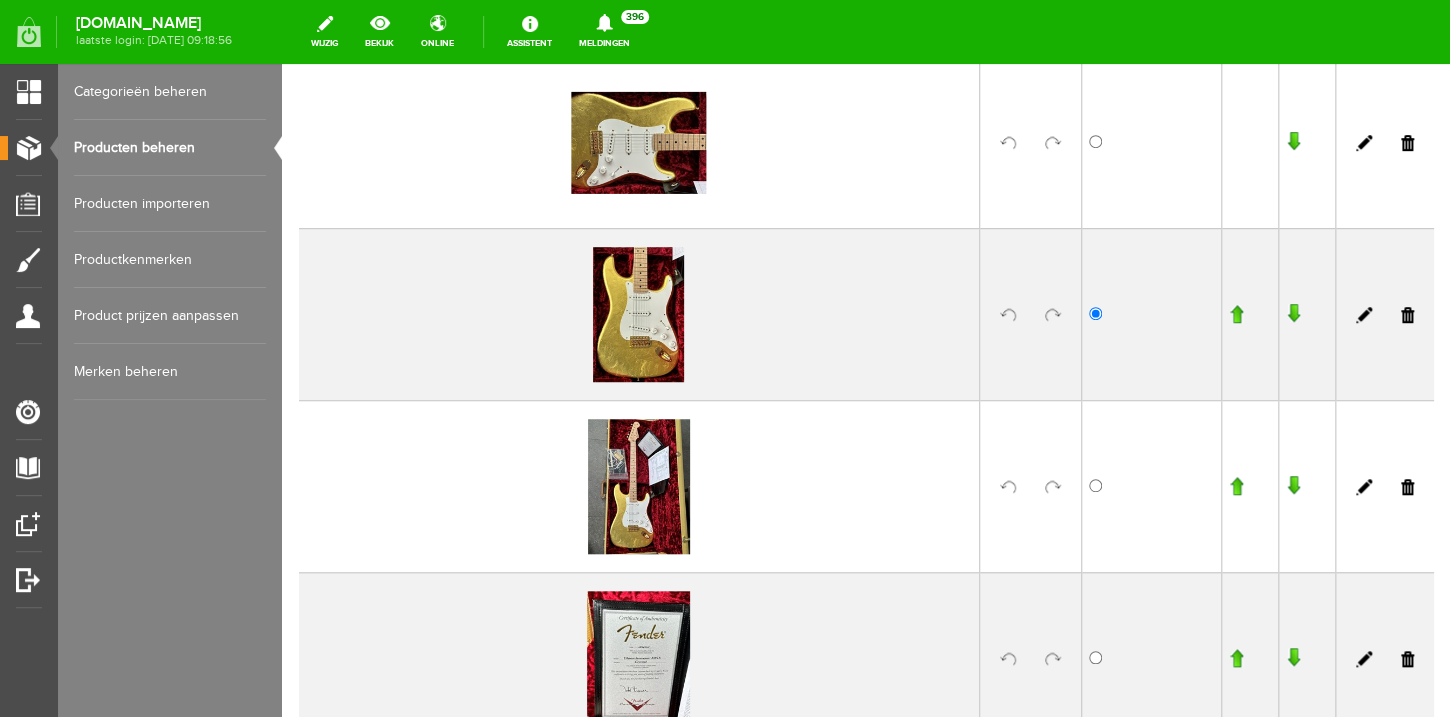 scroll, scrollTop: 464, scrollLeft: 0, axis: vertical 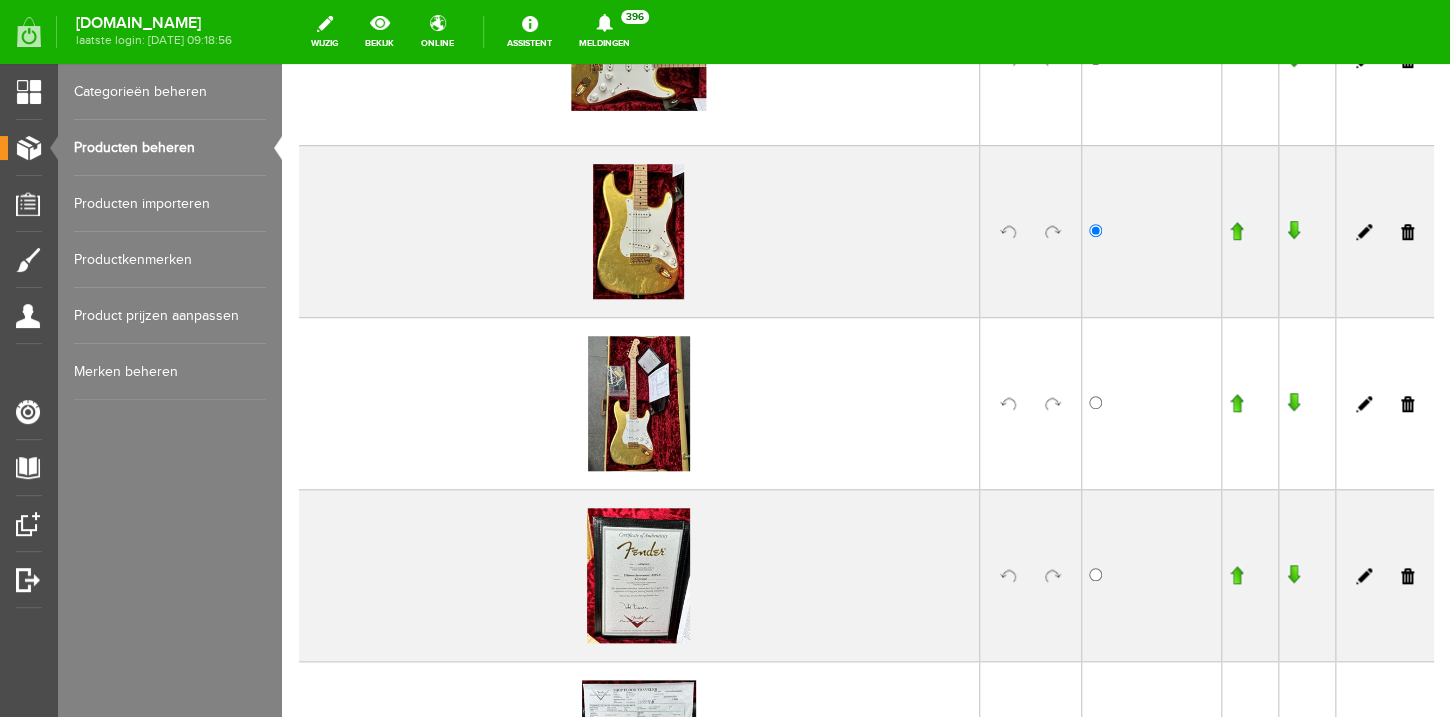 click at bounding box center [1053, 404] 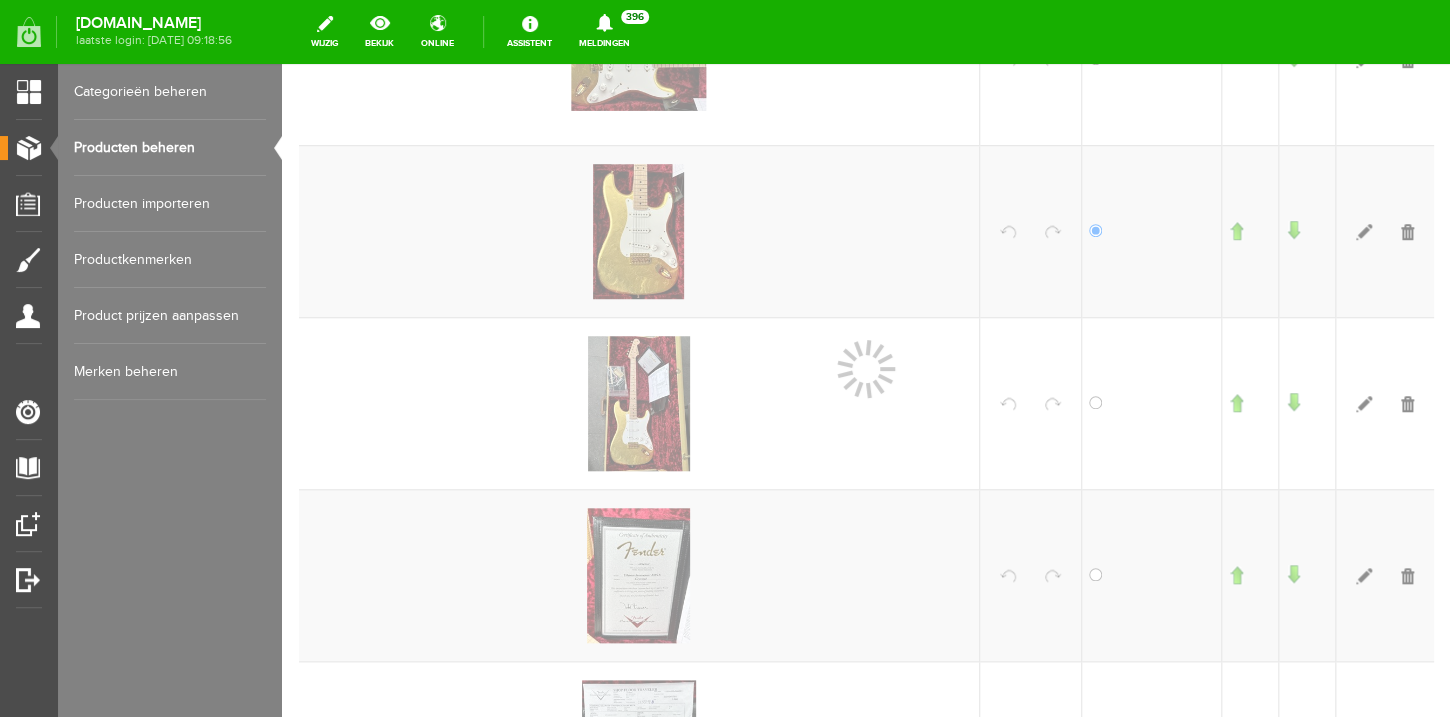scroll, scrollTop: 485, scrollLeft: 0, axis: vertical 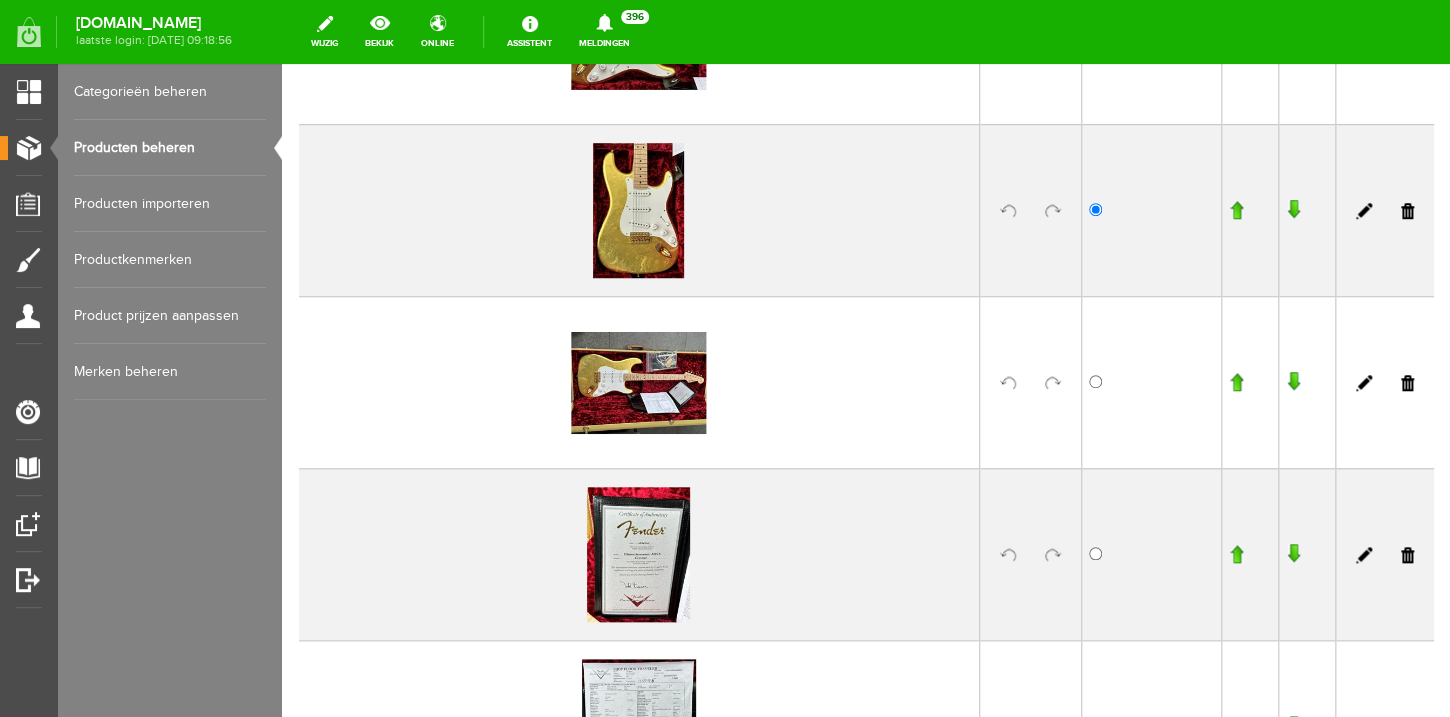 click at bounding box center [1236, 210] 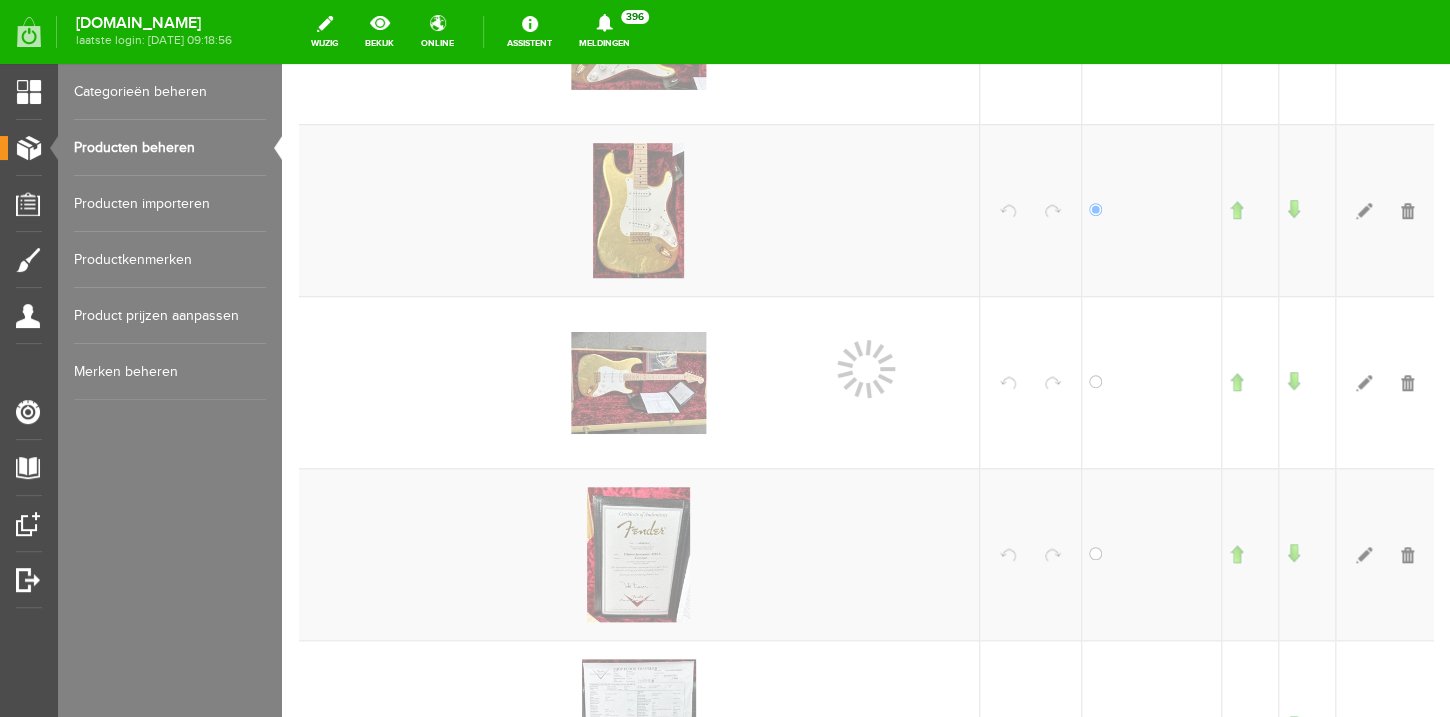 scroll, scrollTop: 507, scrollLeft: 0, axis: vertical 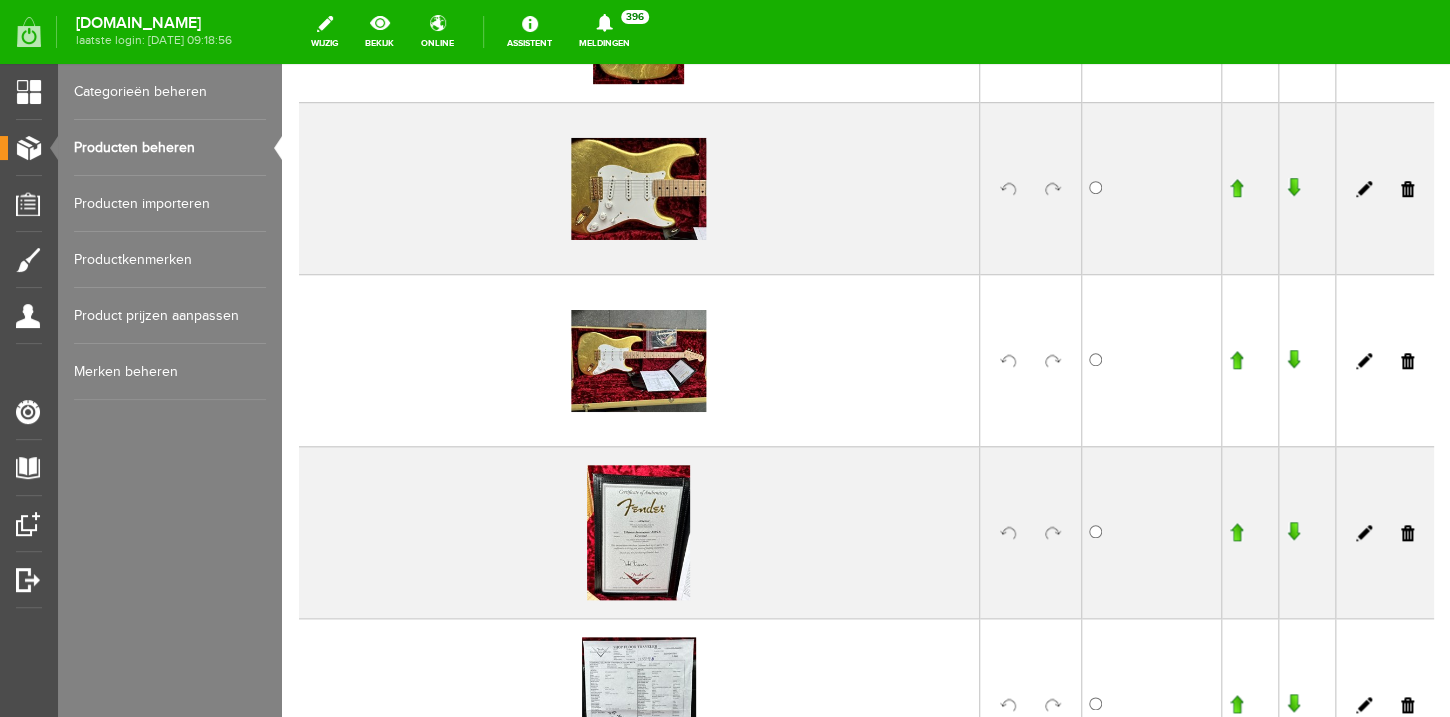 click at bounding box center (1236, 360) 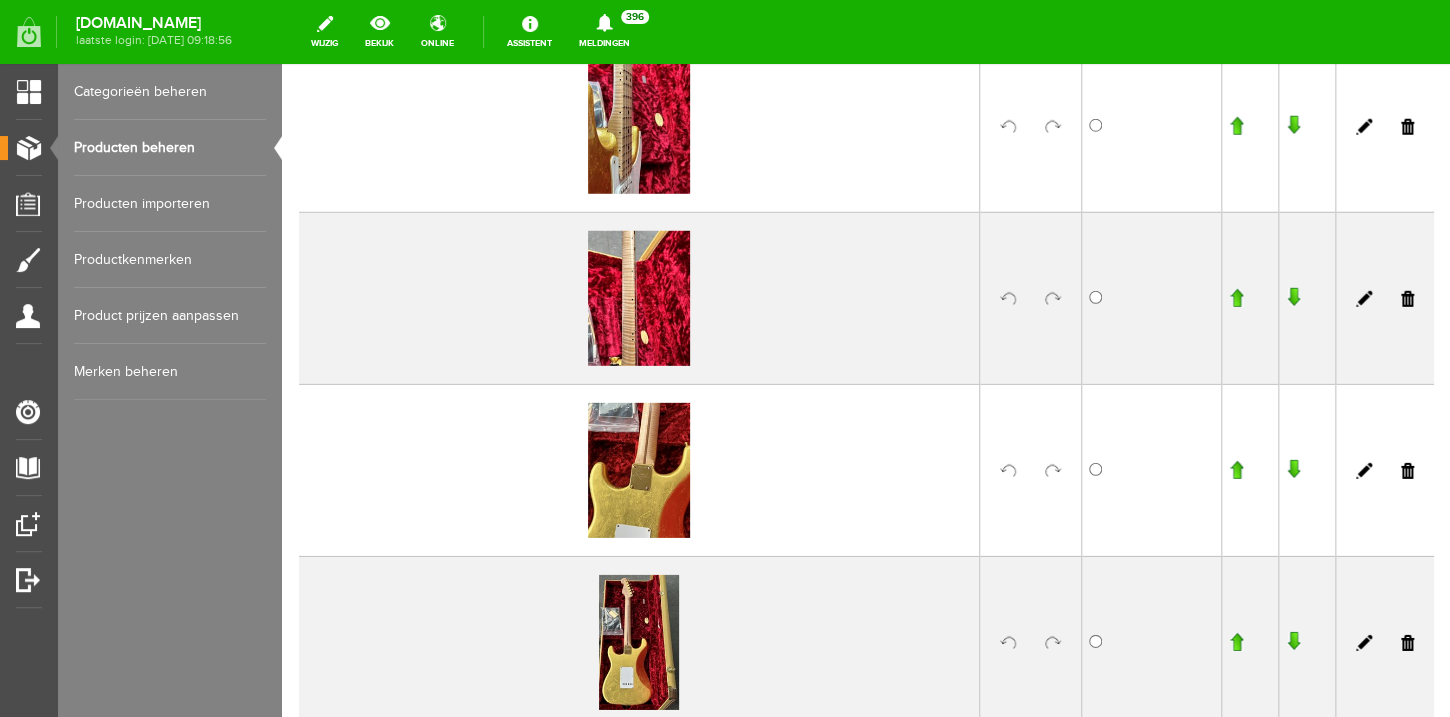 scroll, scrollTop: 2128, scrollLeft: 0, axis: vertical 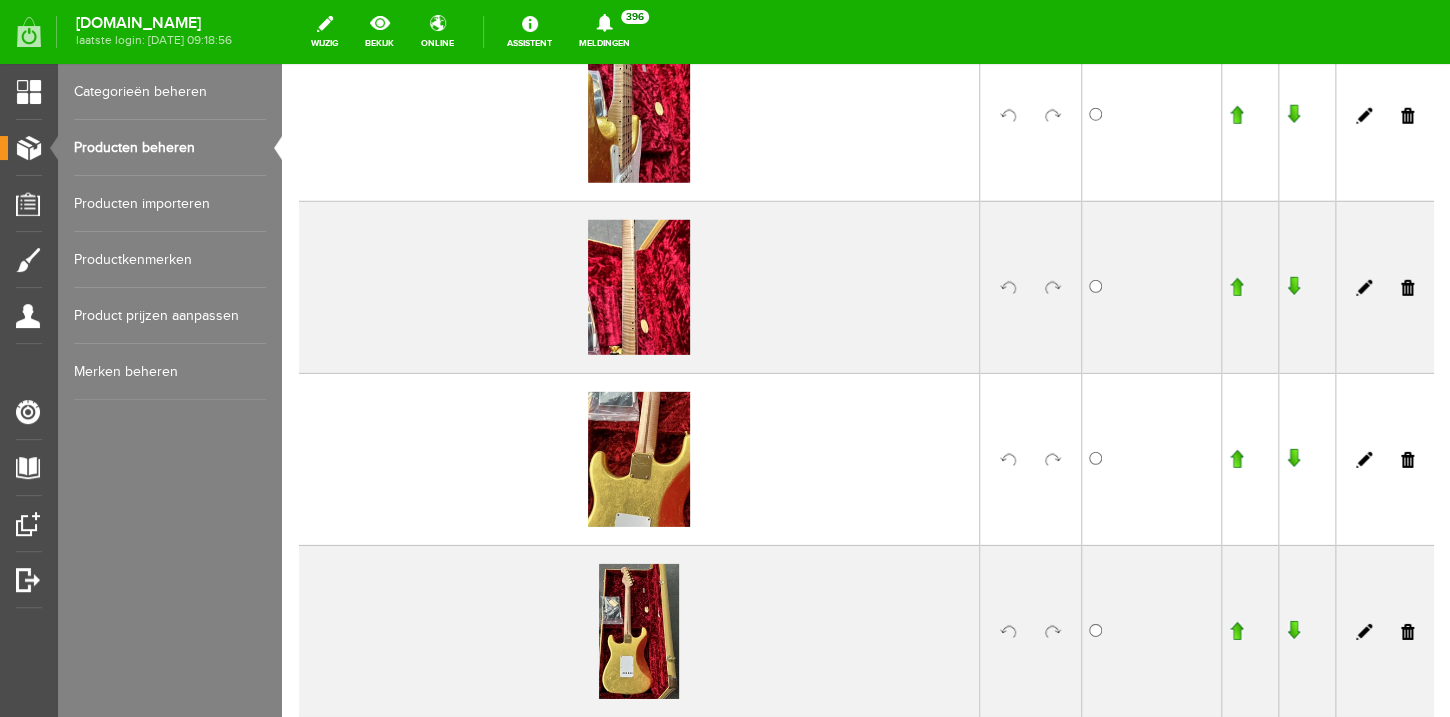 click at bounding box center [1053, 460] 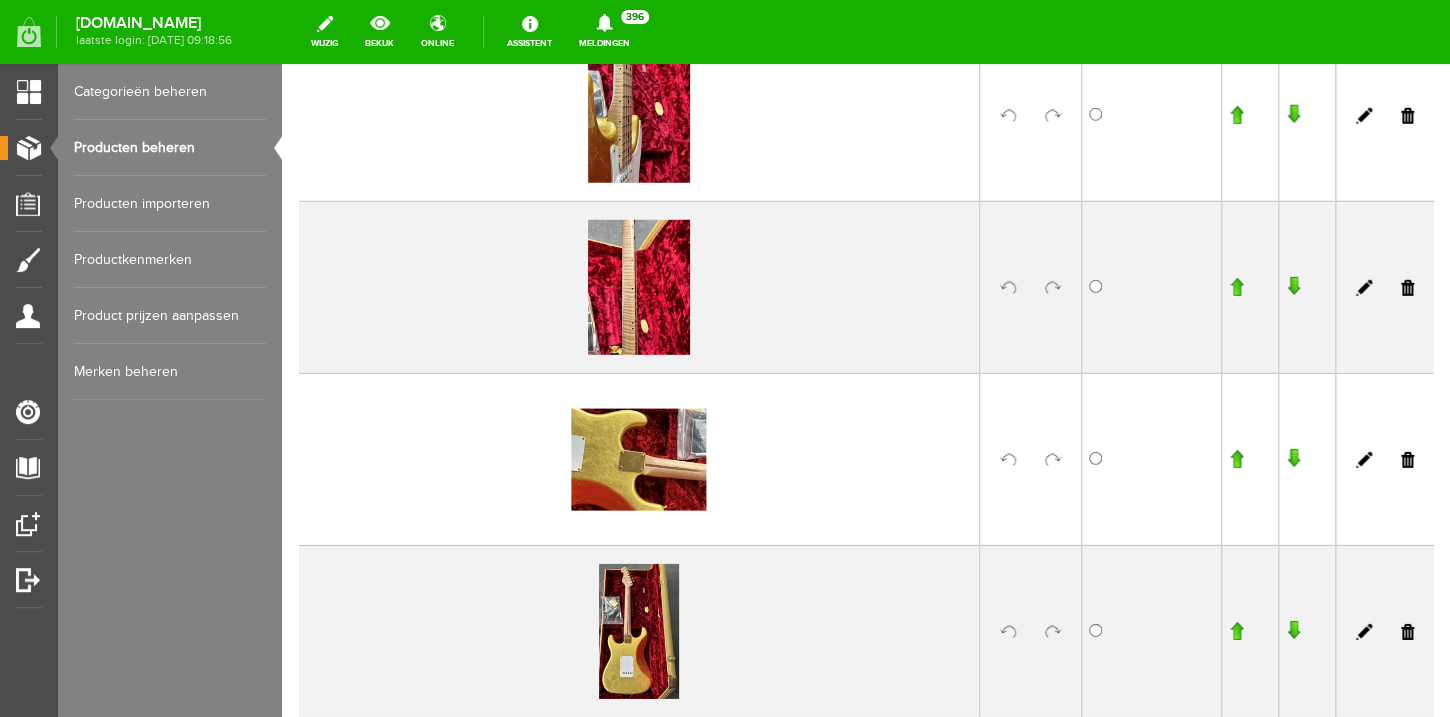 scroll, scrollTop: 2150, scrollLeft: 0, axis: vertical 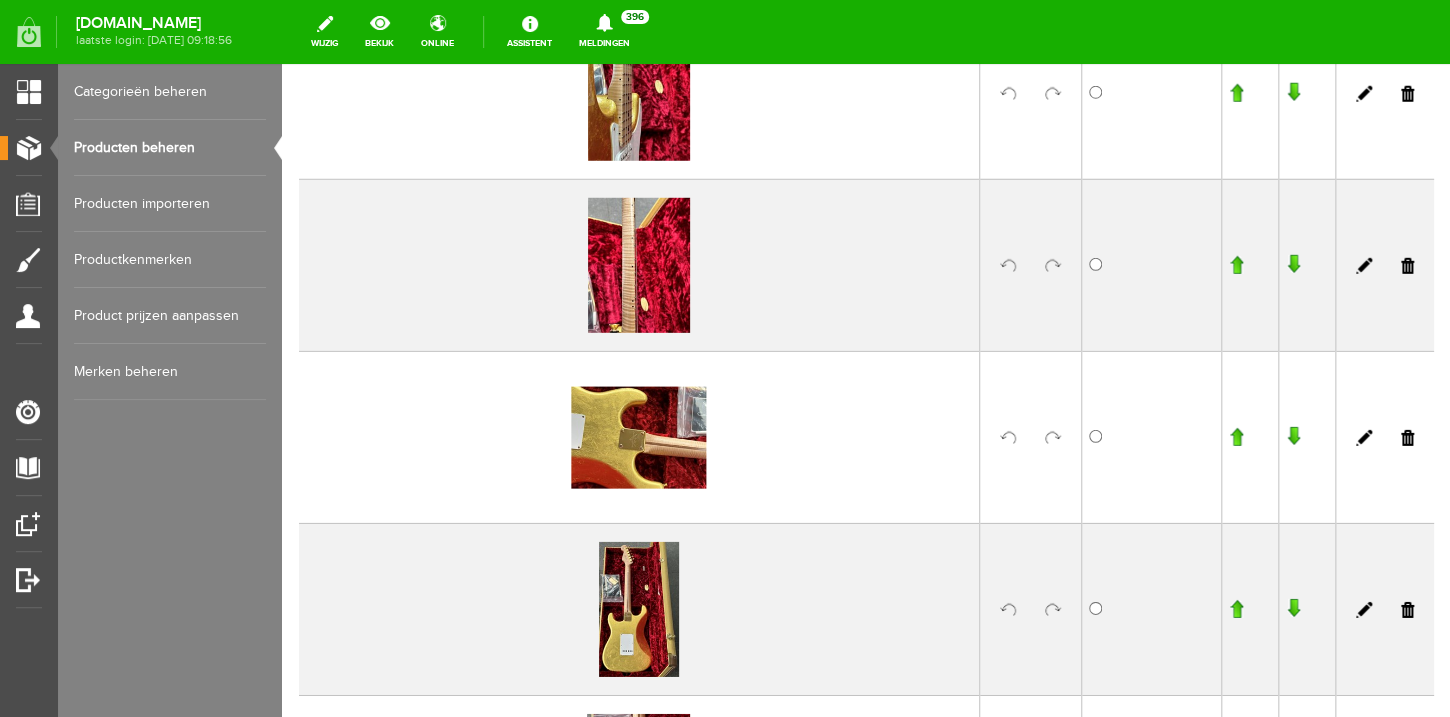 click at bounding box center [1053, 266] 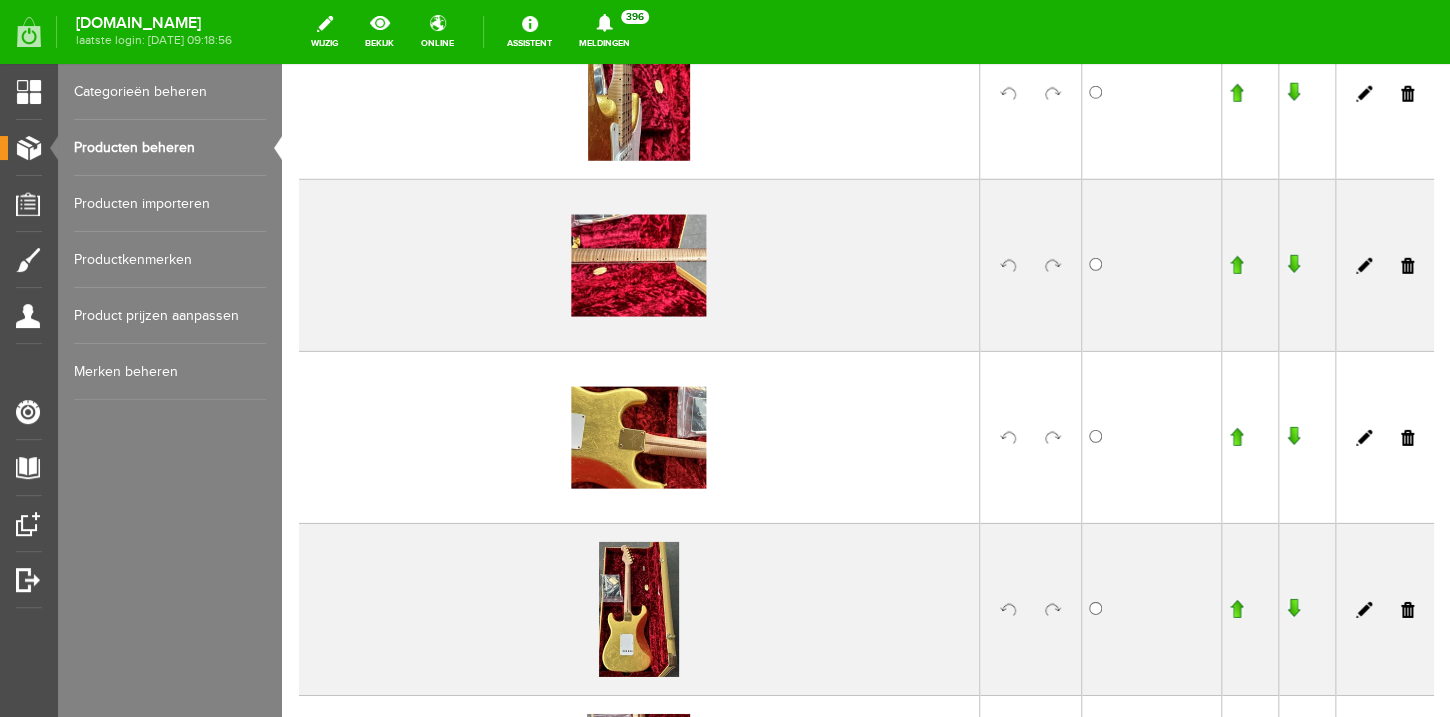 scroll, scrollTop: 2172, scrollLeft: 0, axis: vertical 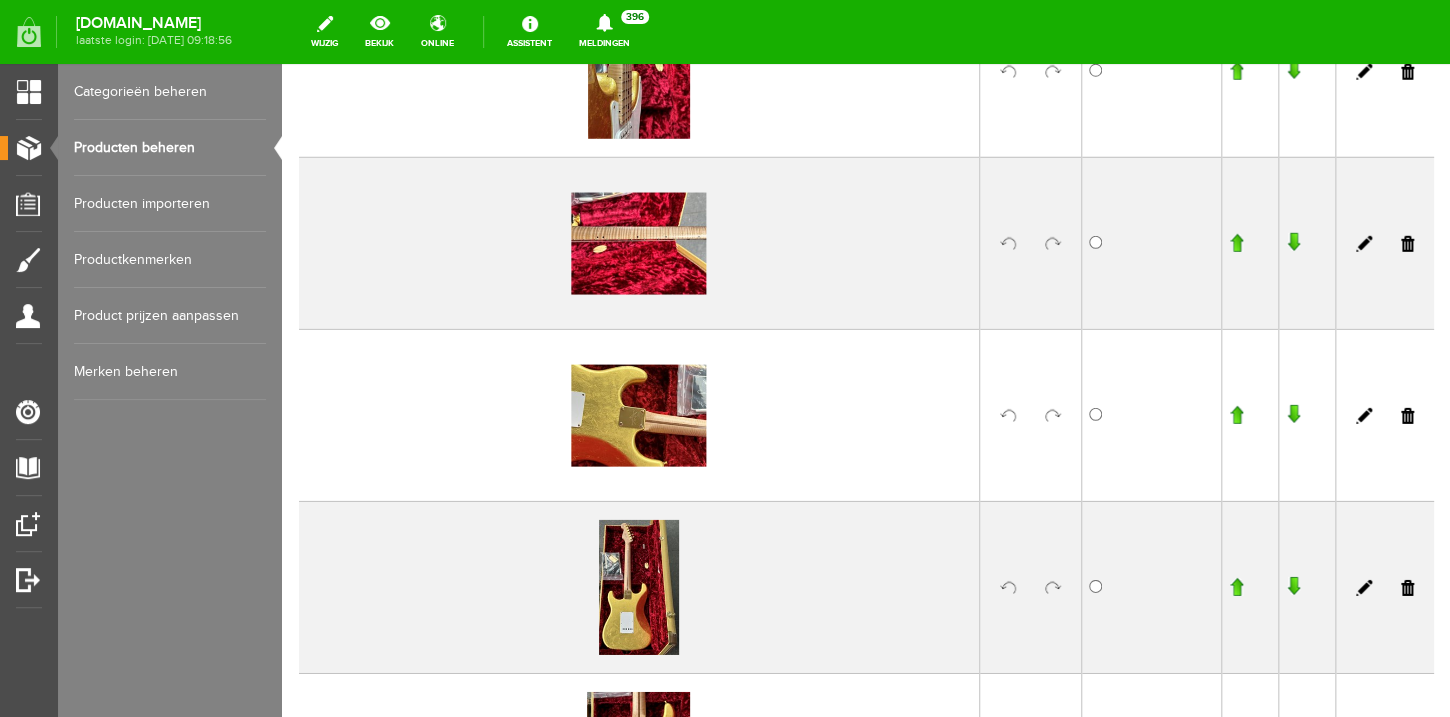 click at bounding box center (1031, 71) 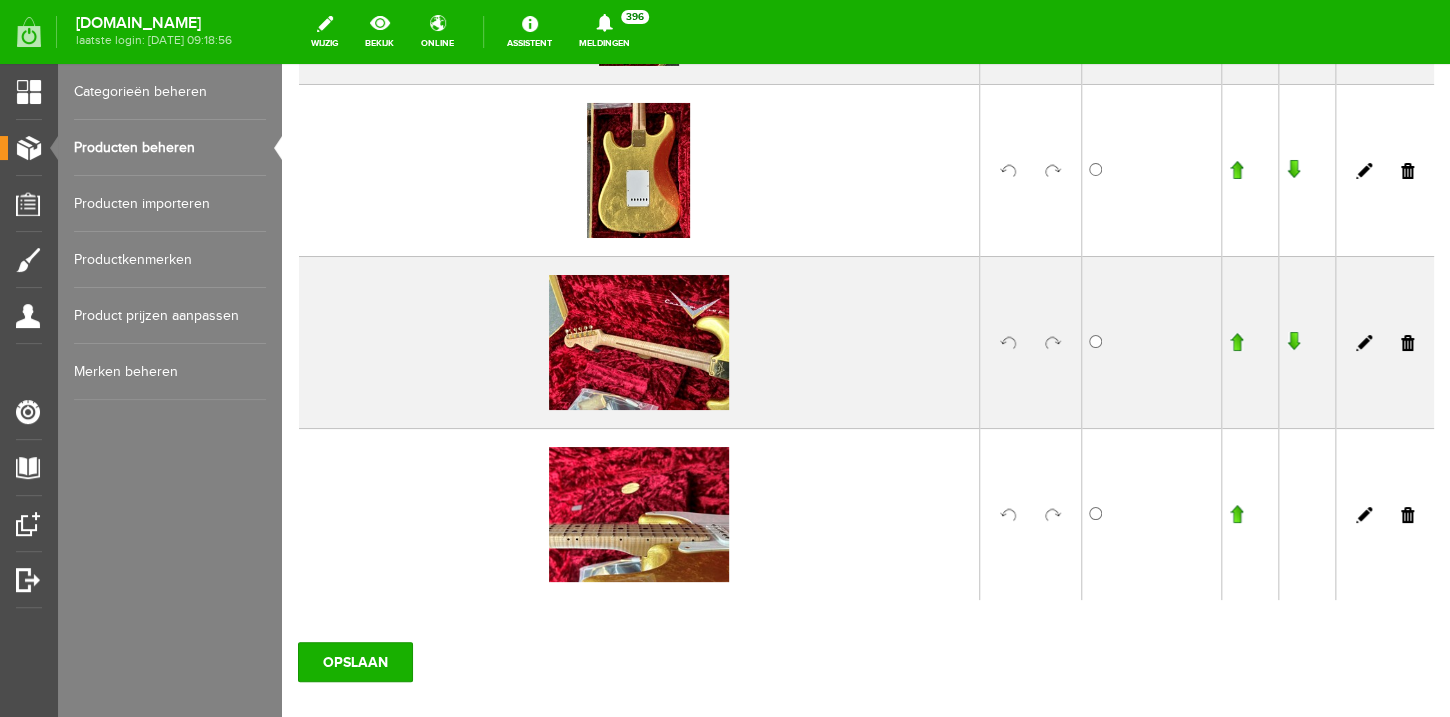 scroll, scrollTop: 2817, scrollLeft: 0, axis: vertical 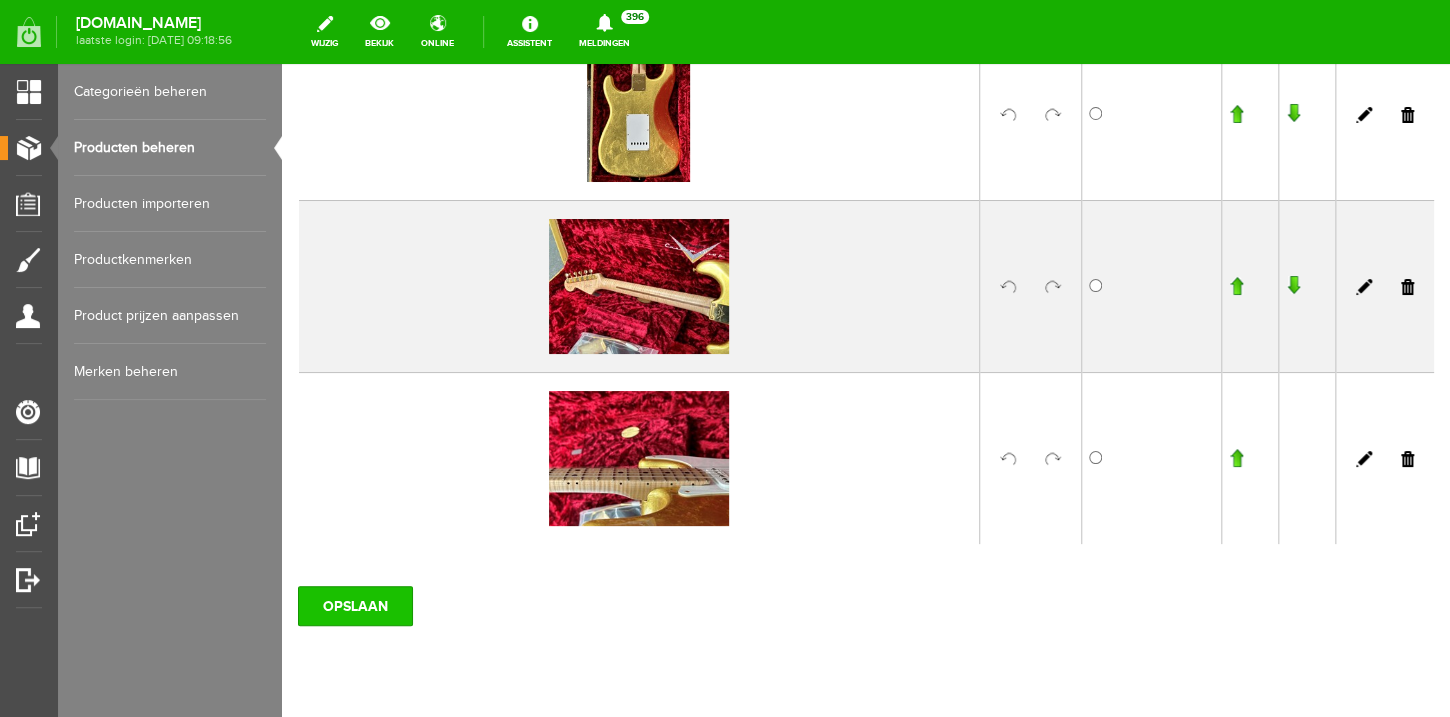 click on "OPSLAAN" at bounding box center [355, 606] 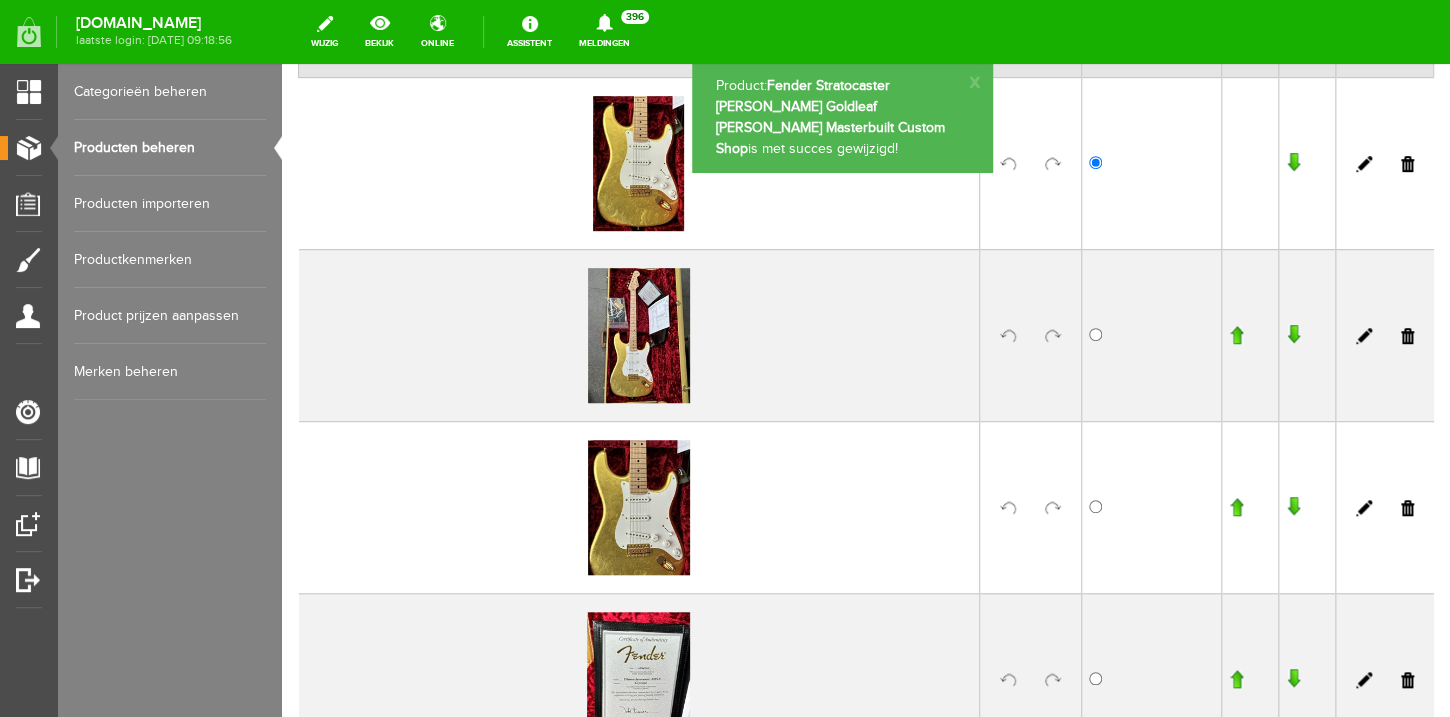 scroll, scrollTop: 346, scrollLeft: 0, axis: vertical 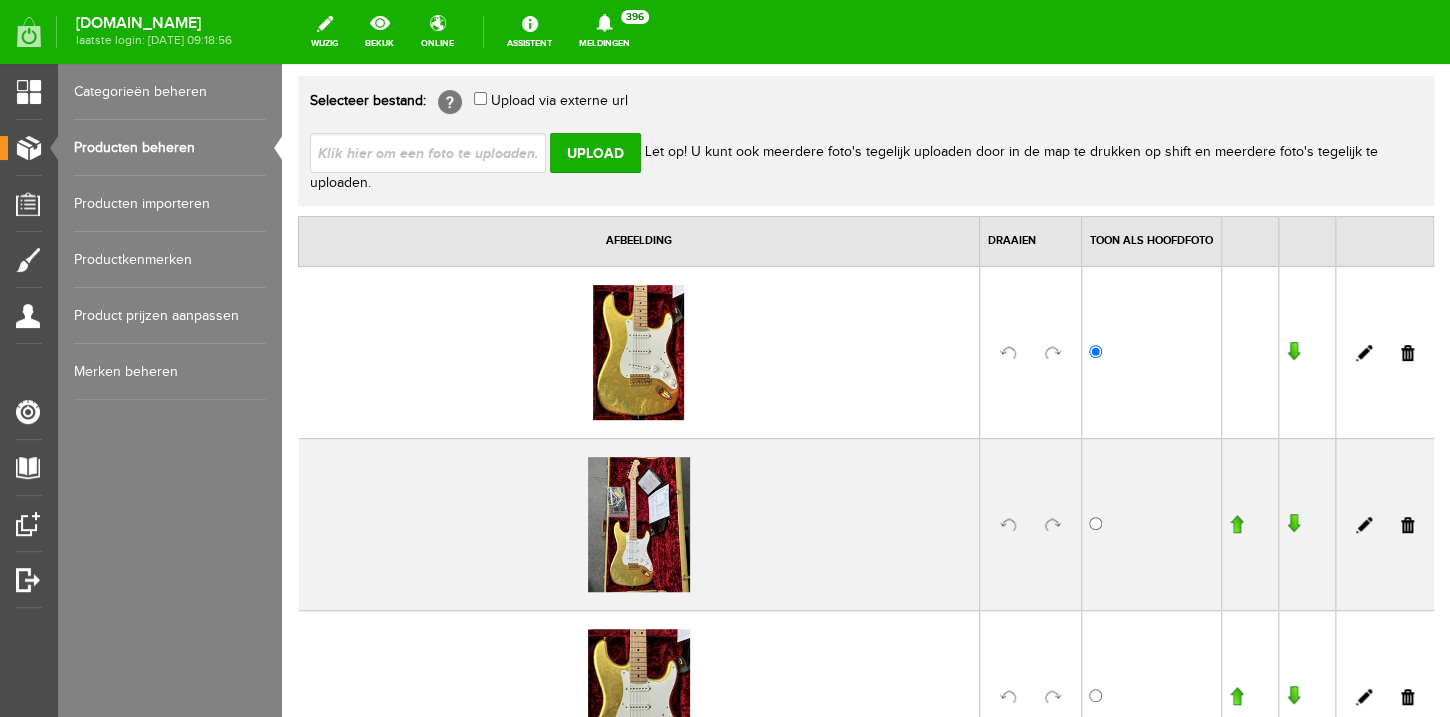 click on "Producten beheren" at bounding box center [170, 148] 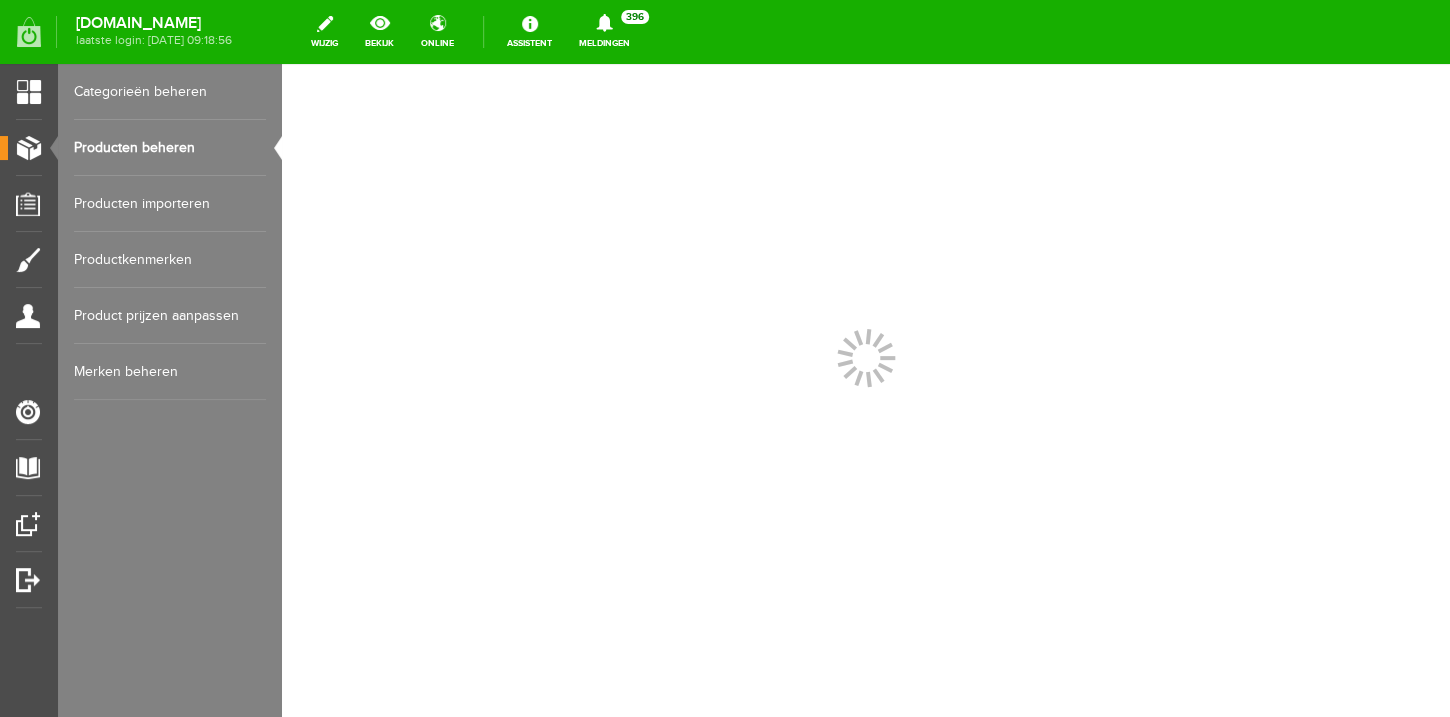scroll, scrollTop: 0, scrollLeft: 0, axis: both 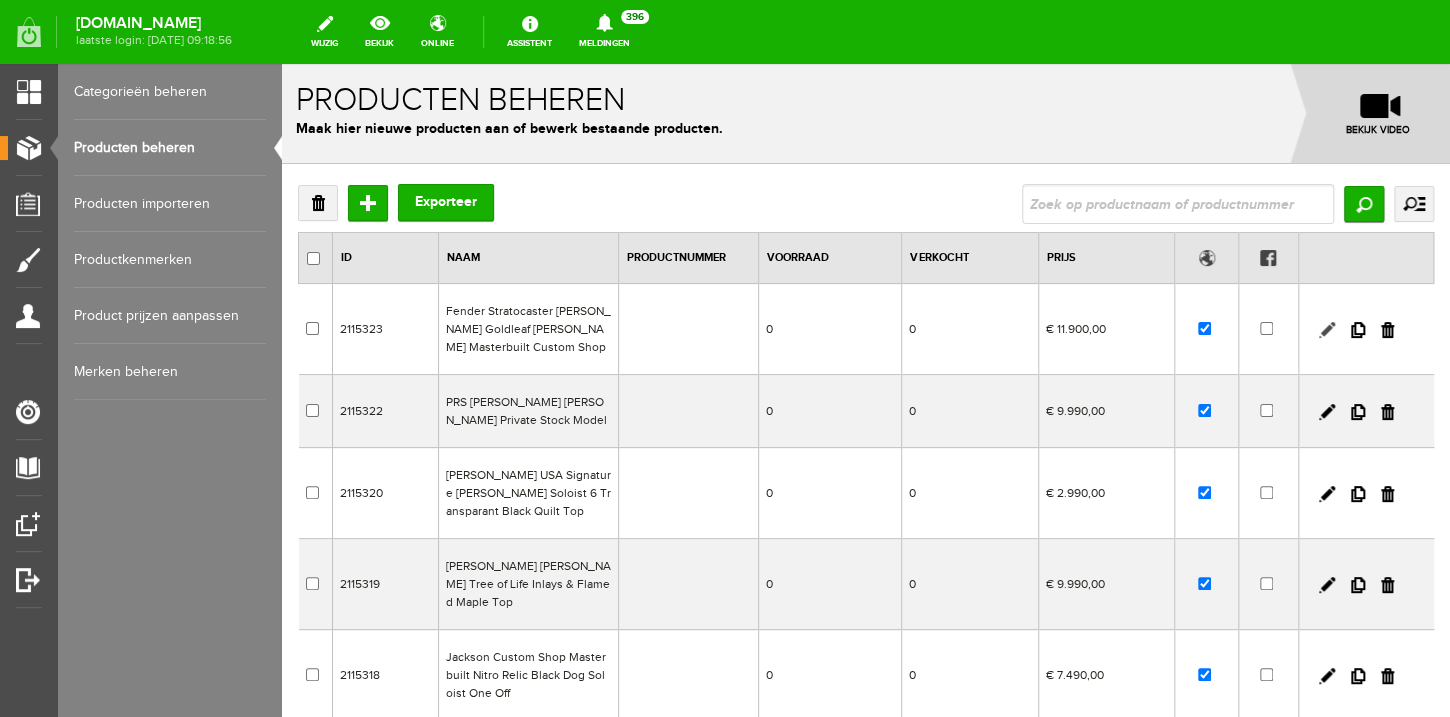 click at bounding box center [1327, 330] 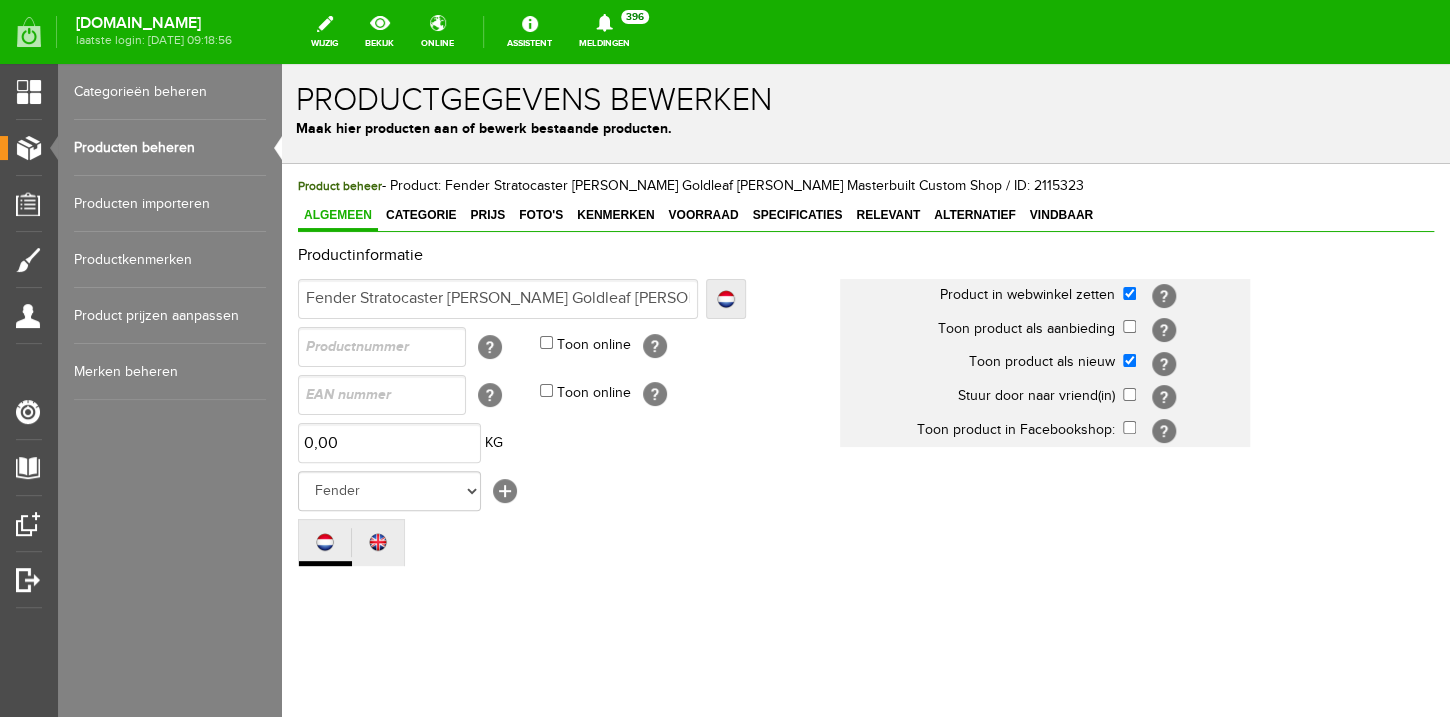 scroll, scrollTop: 0, scrollLeft: 0, axis: both 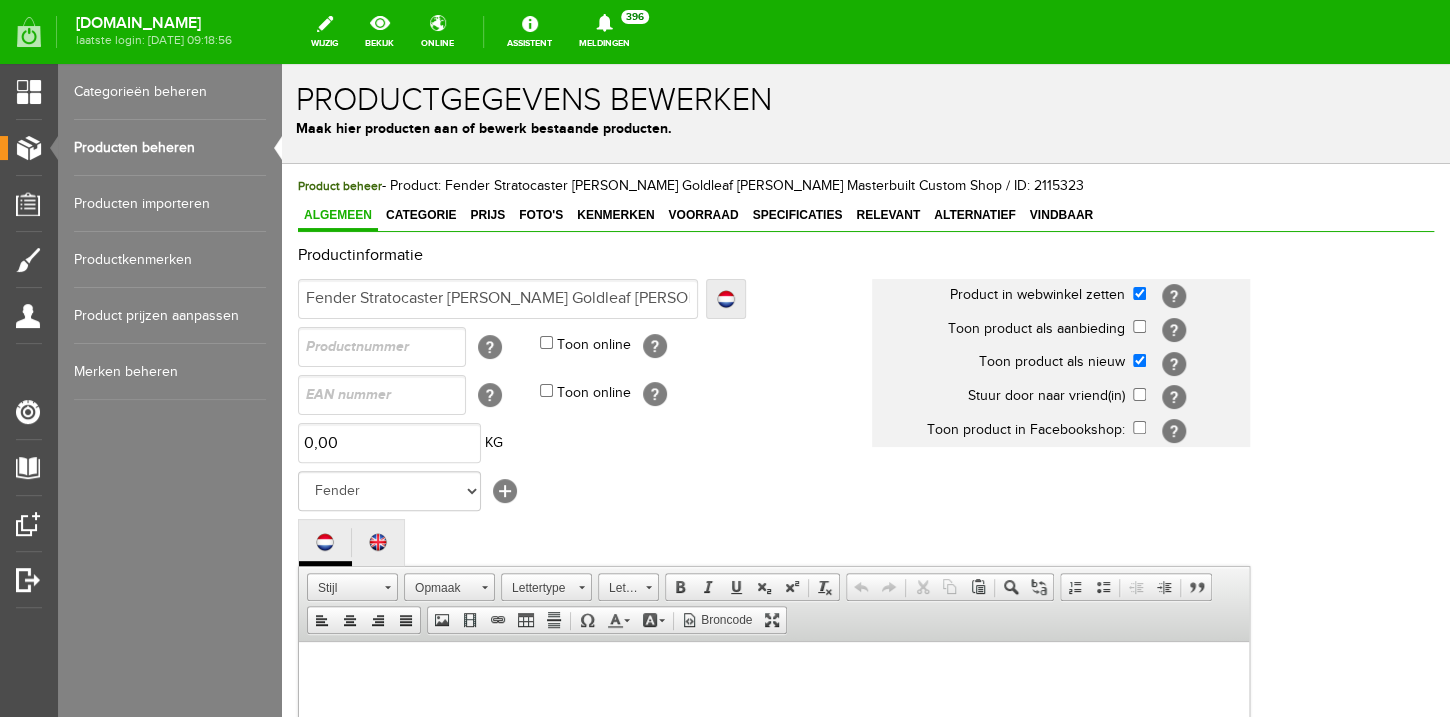 click on "Producten beheren" at bounding box center [170, 148] 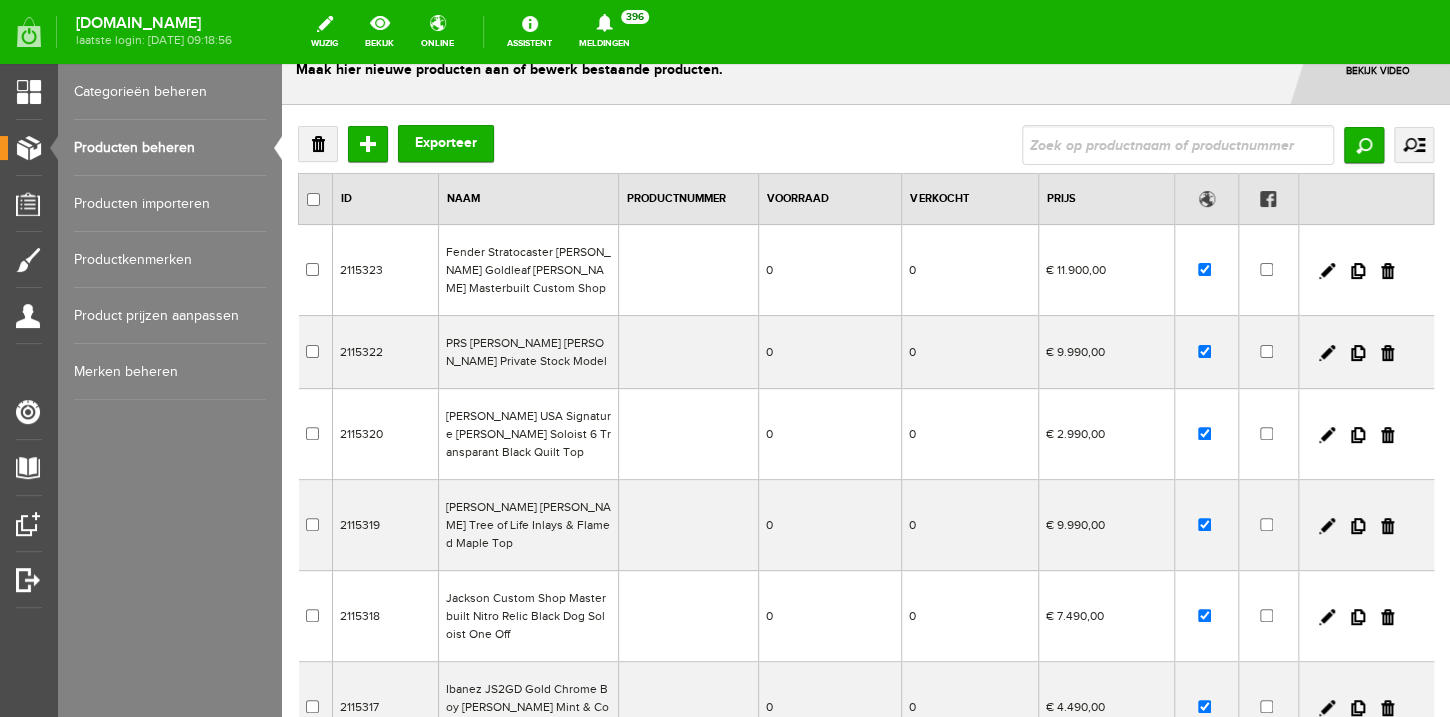 scroll, scrollTop: 80, scrollLeft: 0, axis: vertical 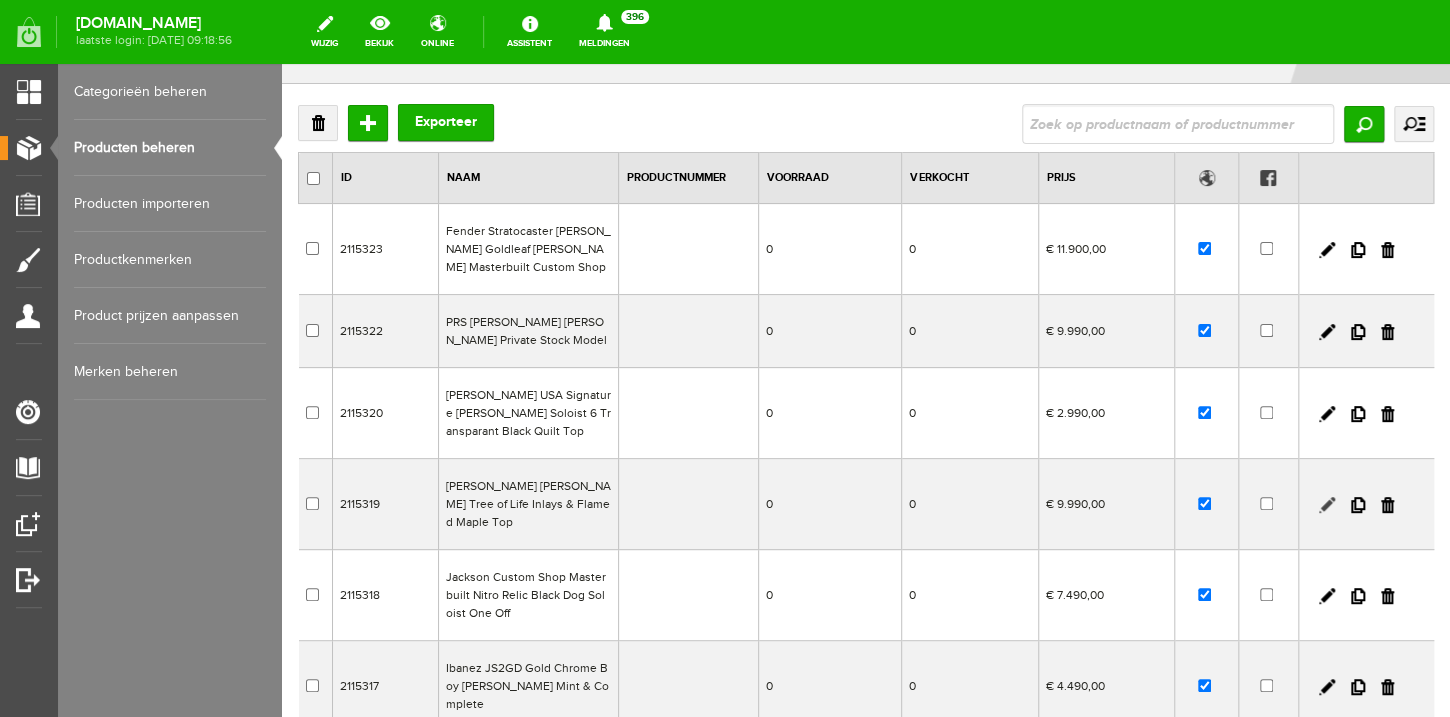click at bounding box center (1327, 505) 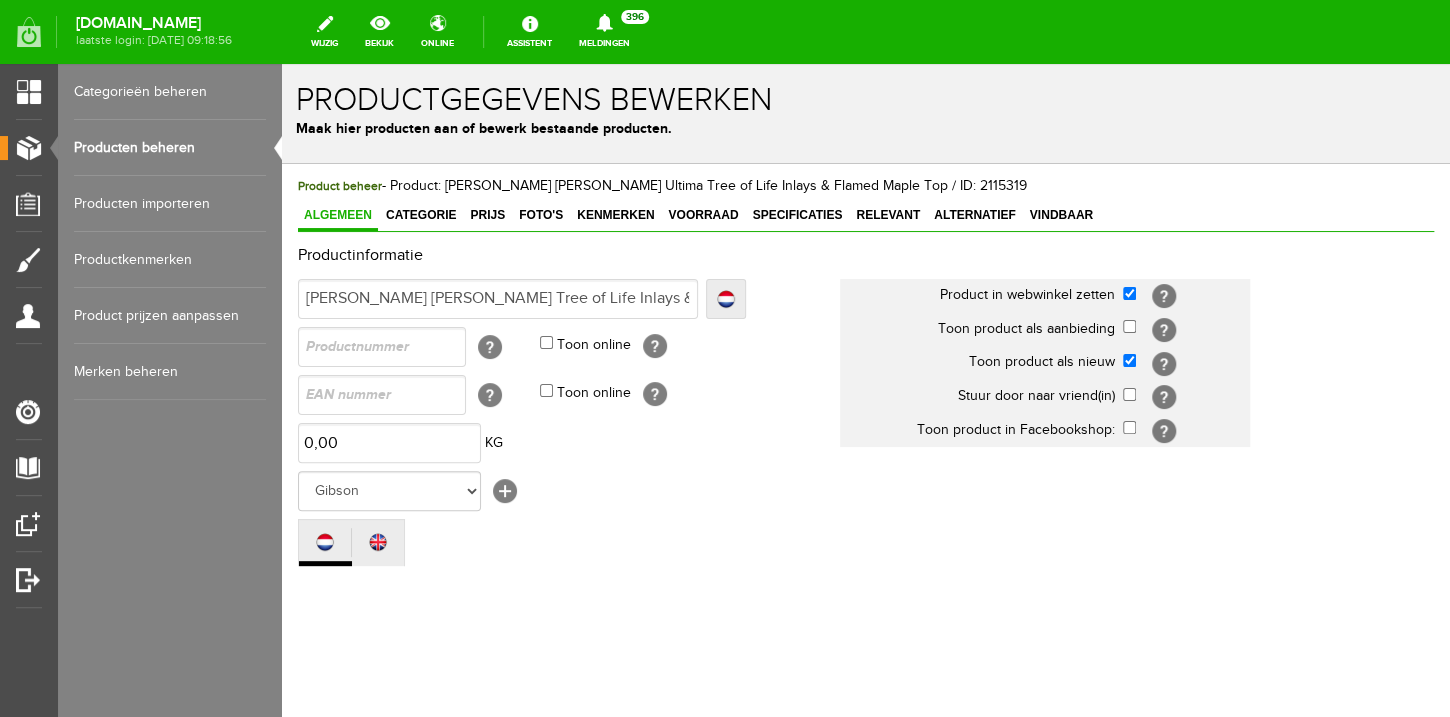 scroll, scrollTop: 0, scrollLeft: 0, axis: both 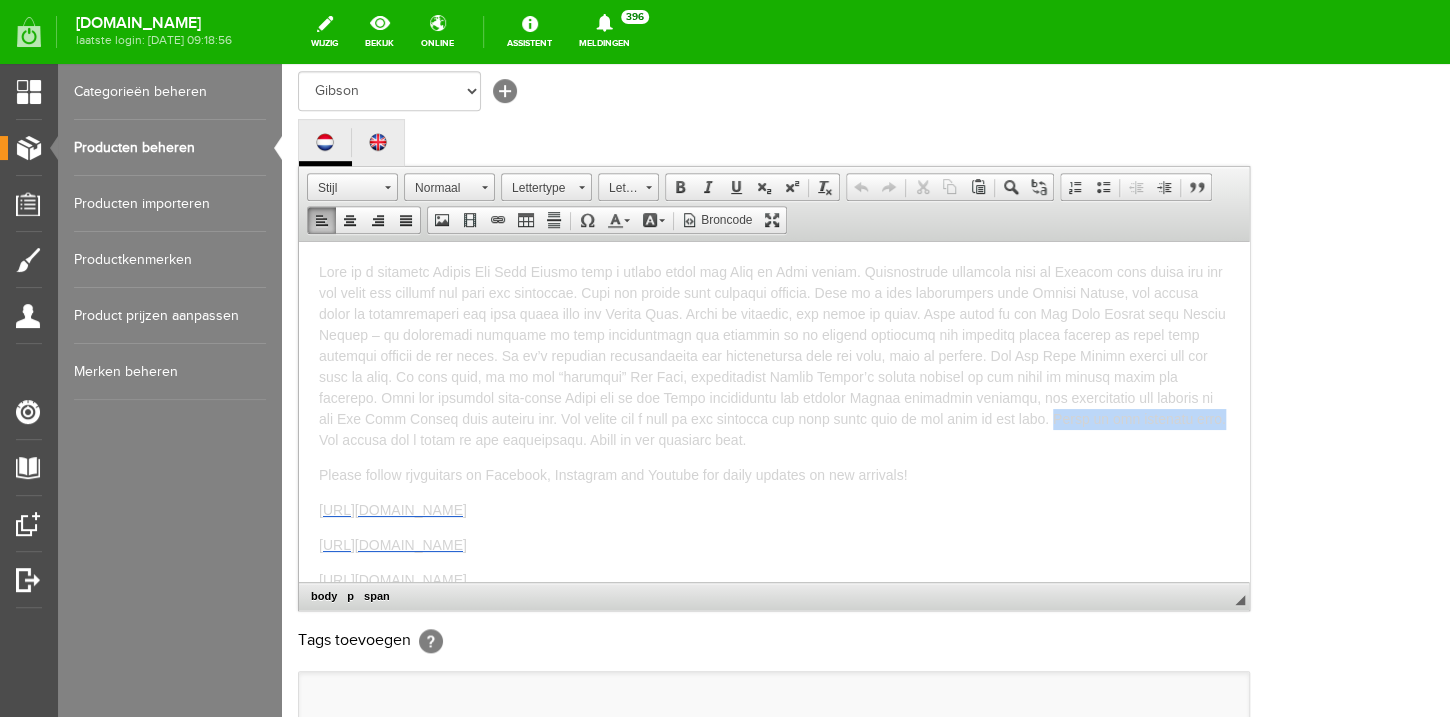 drag, startPoint x: 1189, startPoint y: 421, endPoint x: 1024, endPoint y: 419, distance: 165.01212 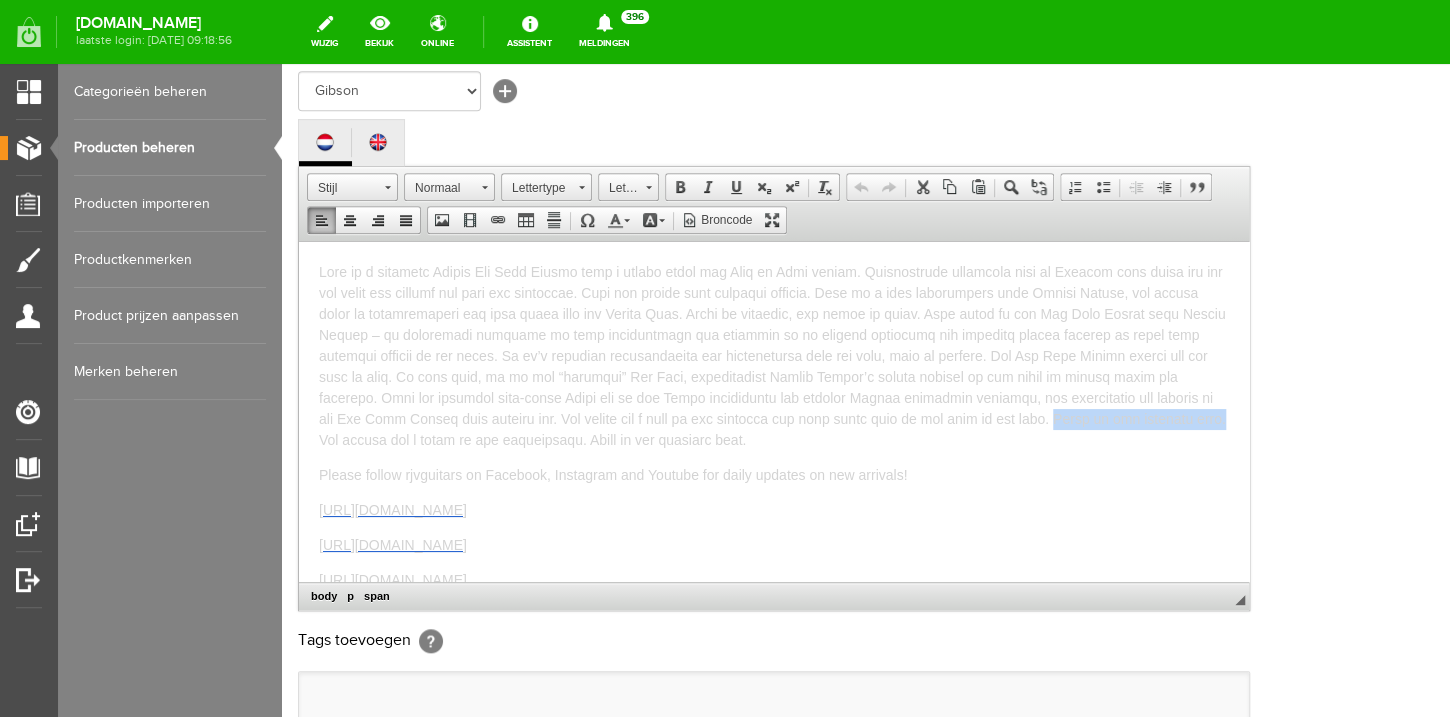 type 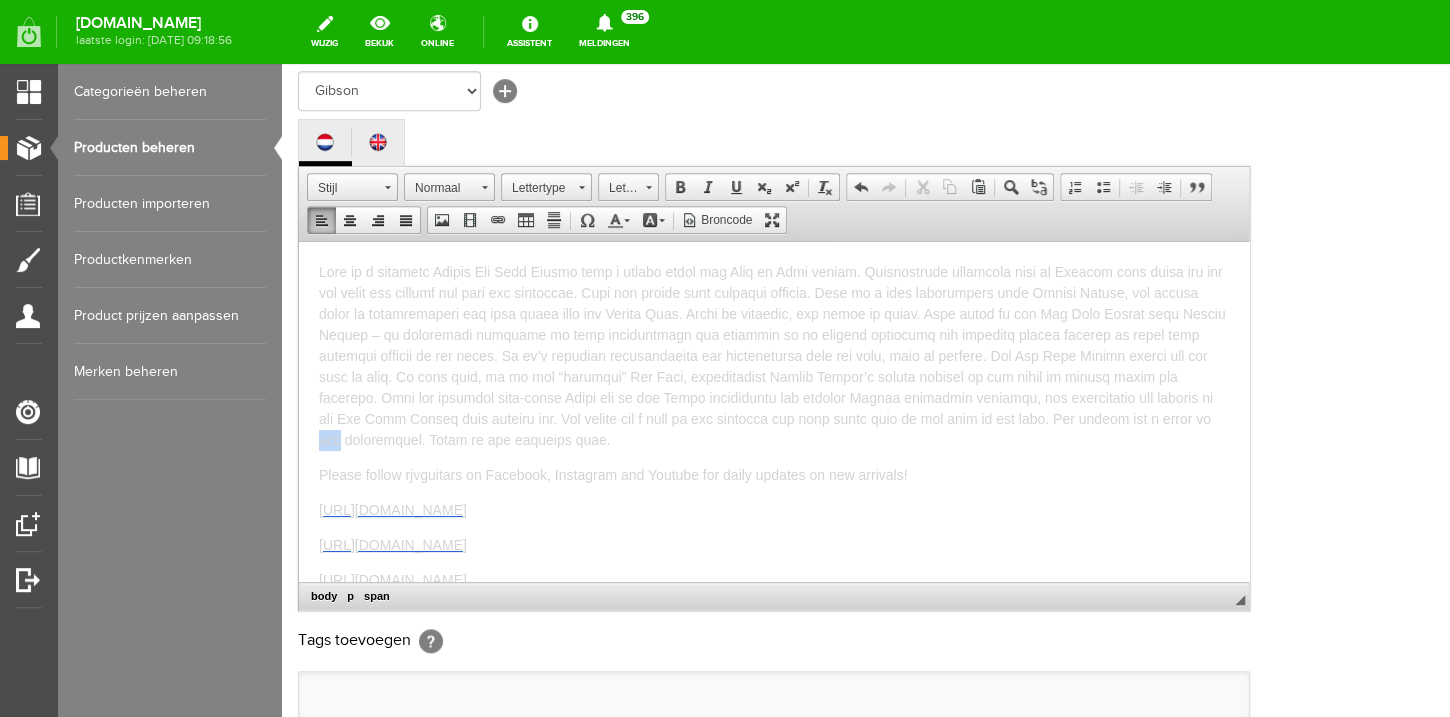 drag, startPoint x: 1189, startPoint y: 420, endPoint x: 1173, endPoint y: 419, distance: 16.03122 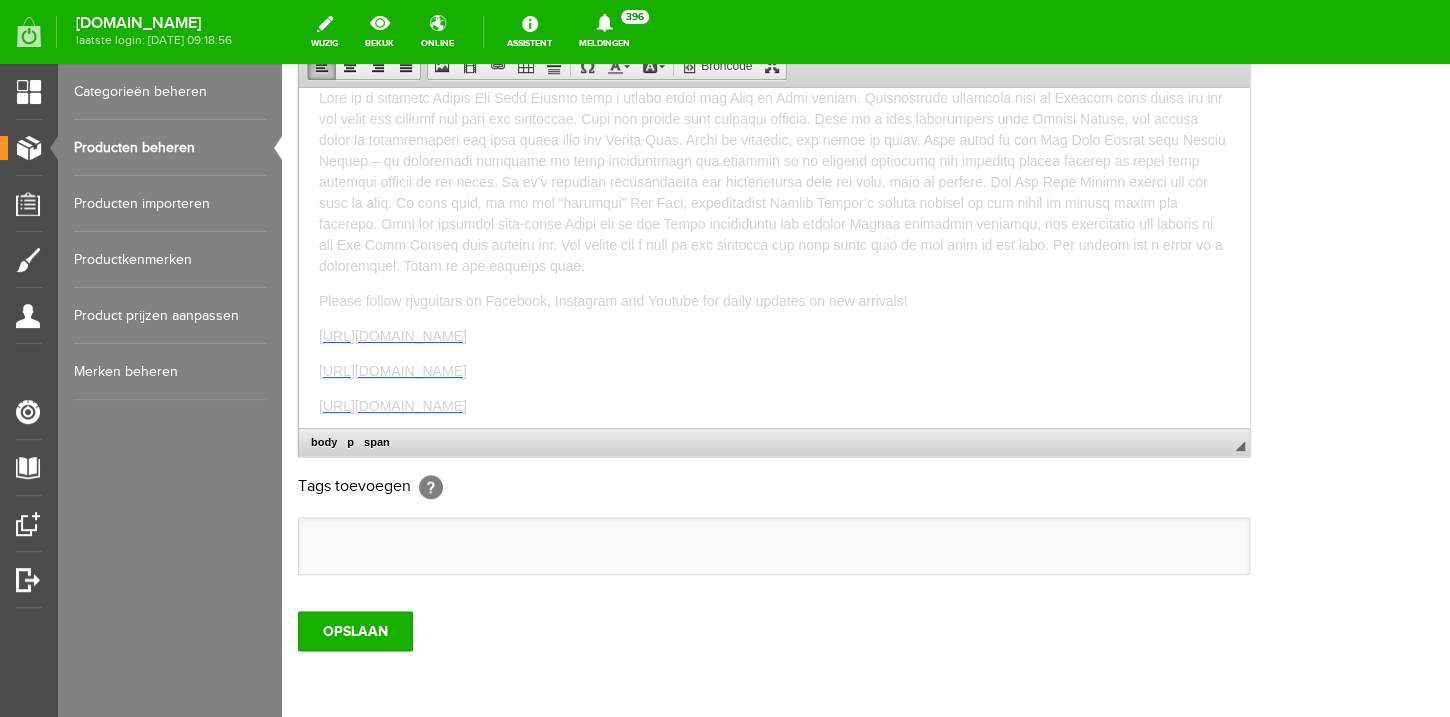 scroll, scrollTop: 685, scrollLeft: 0, axis: vertical 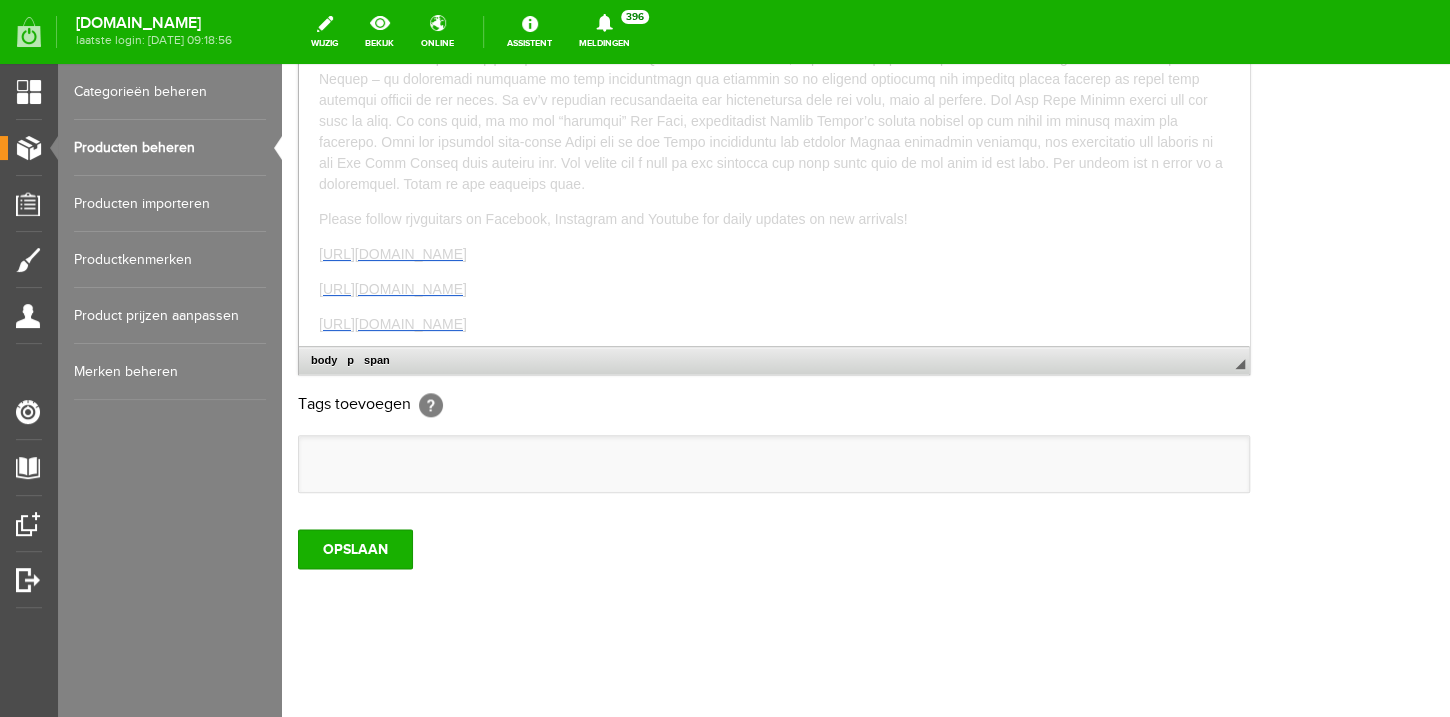 click on "OPSLAAN" at bounding box center (866, 541) 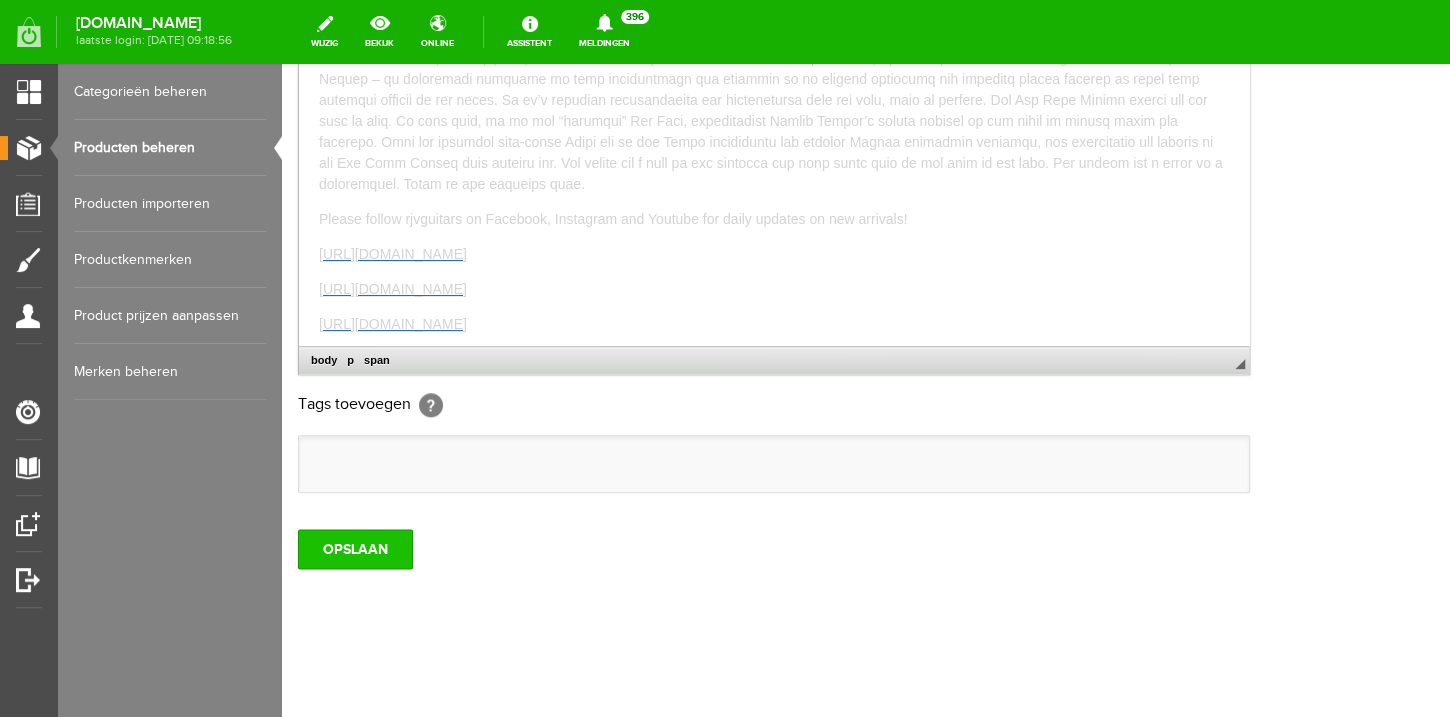click on "OPSLAAN" at bounding box center [355, 549] 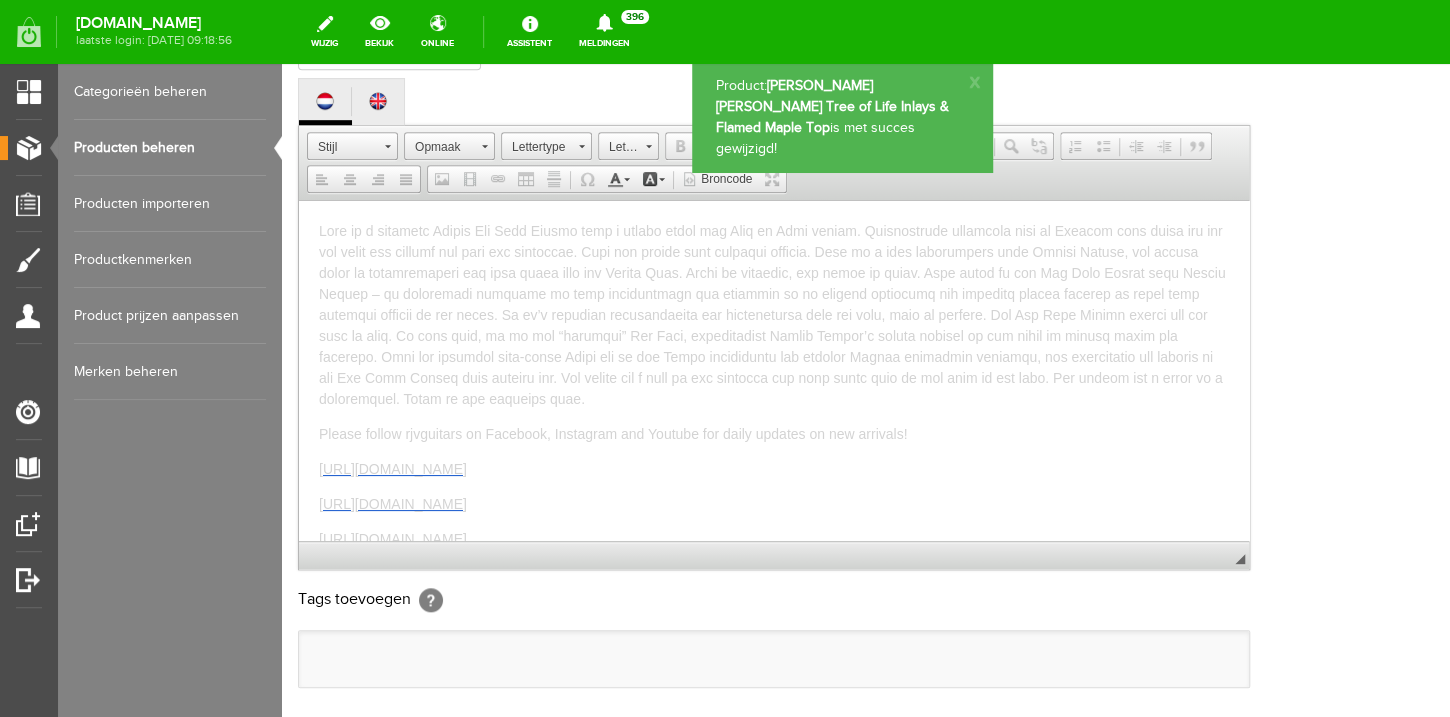 scroll, scrollTop: 0, scrollLeft: 0, axis: both 